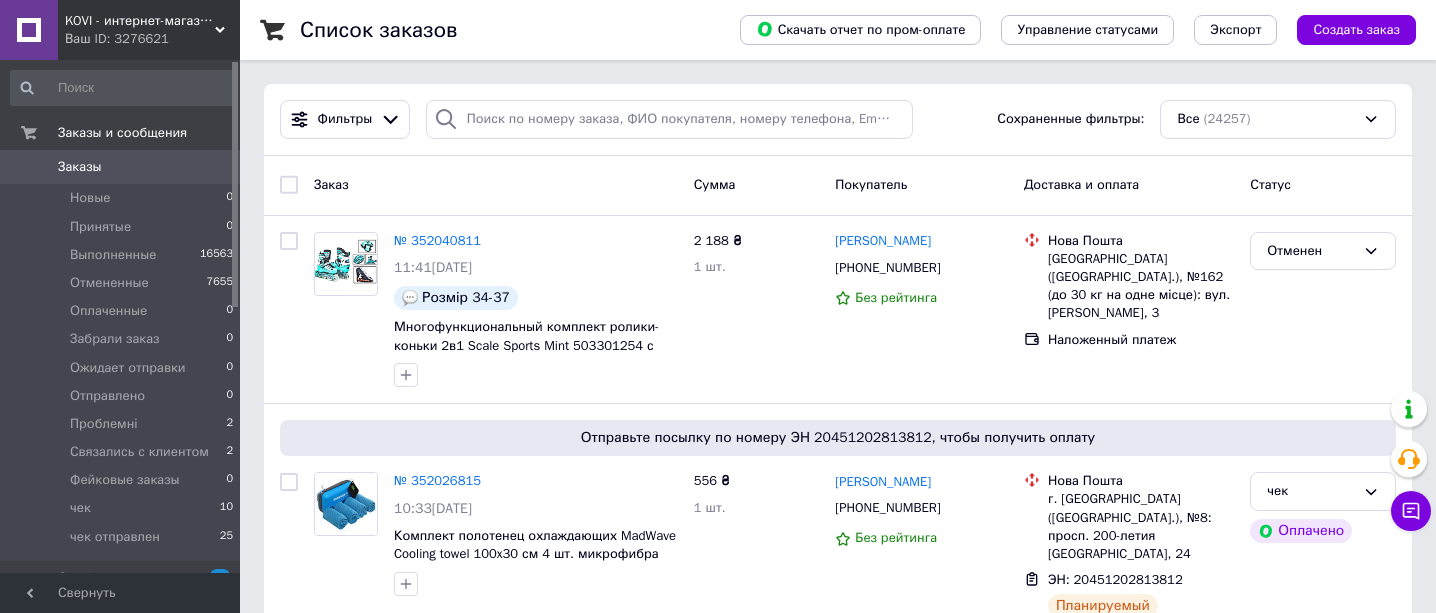 scroll, scrollTop: 0, scrollLeft: 0, axis: both 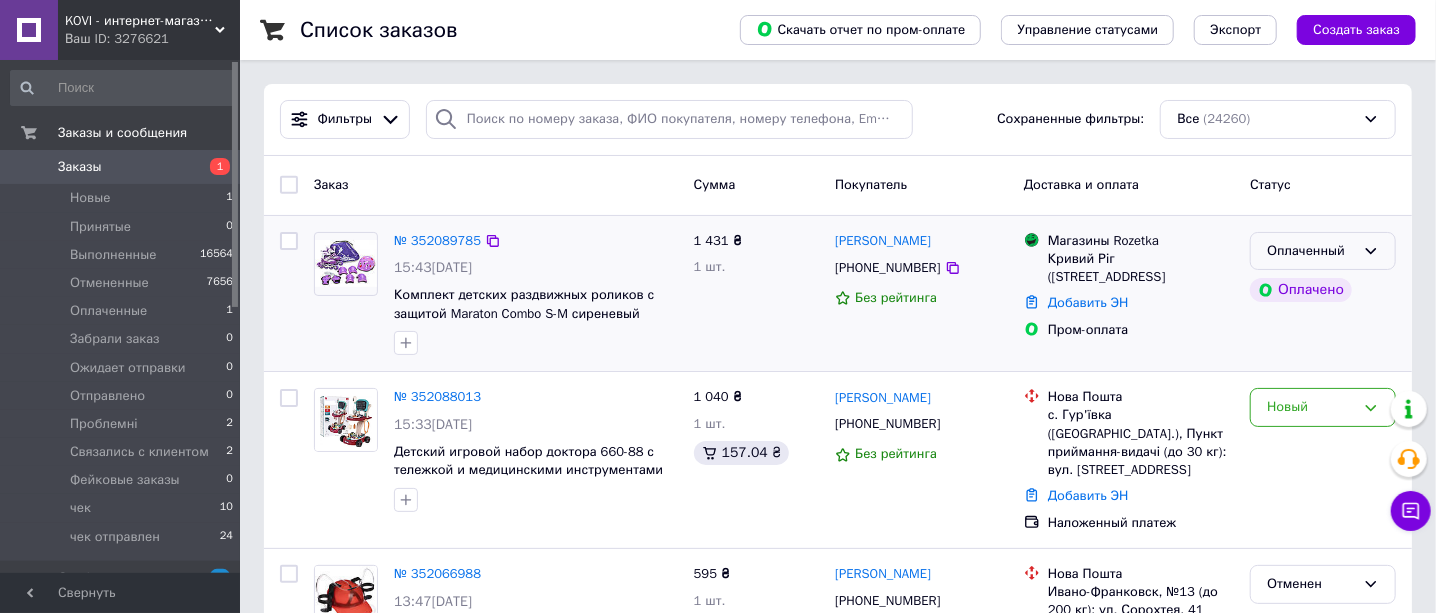 click on "Оплаченный" at bounding box center (1311, 251) 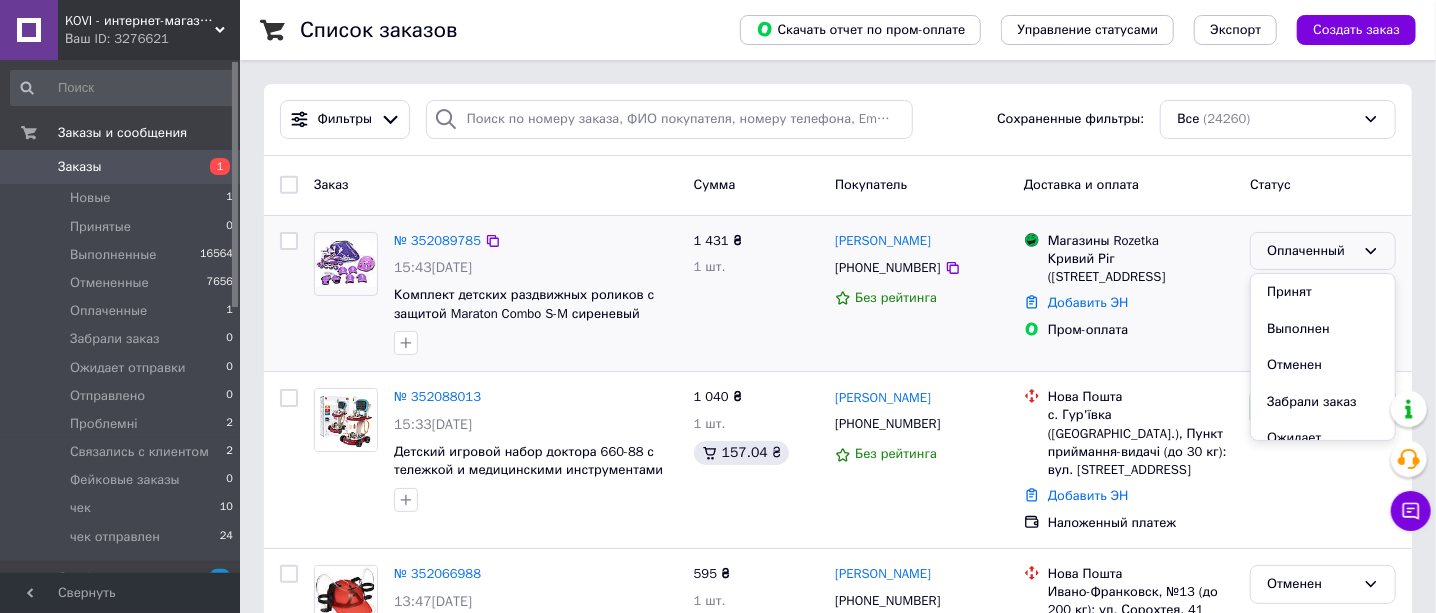 drag, startPoint x: 1302, startPoint y: 296, endPoint x: 1262, endPoint y: 310, distance: 42.379242 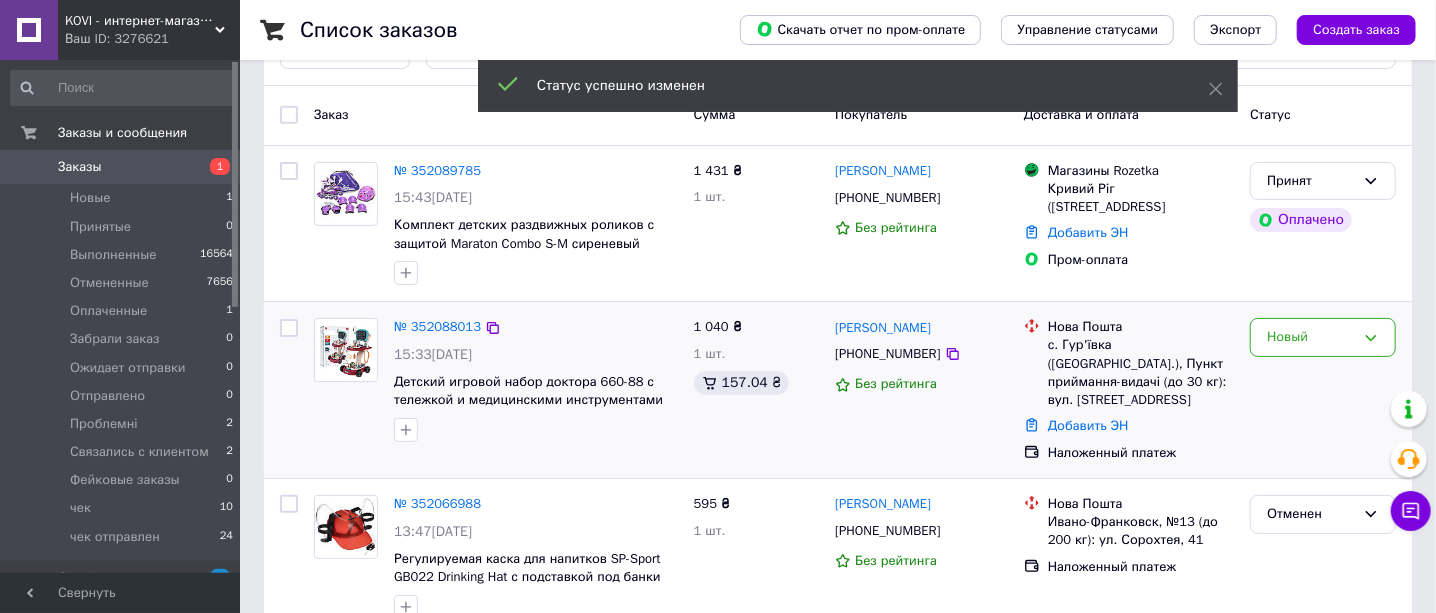 scroll, scrollTop: 124, scrollLeft: 0, axis: vertical 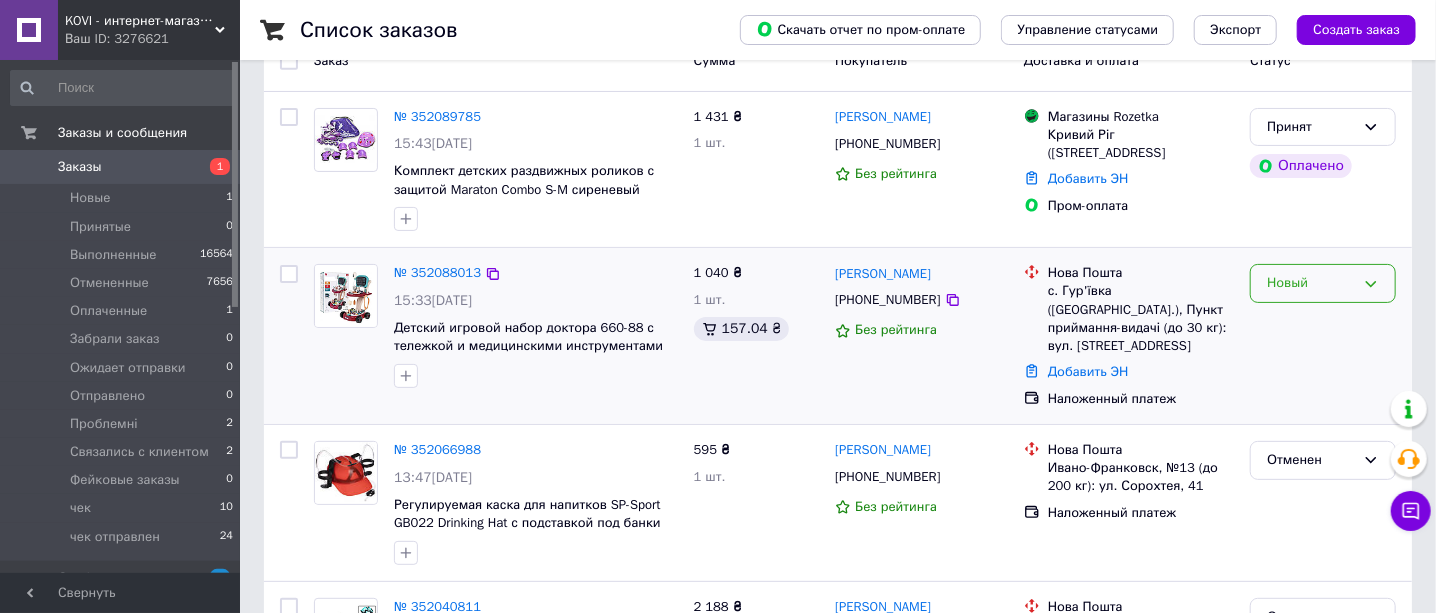 click on "Новый" at bounding box center [1311, 283] 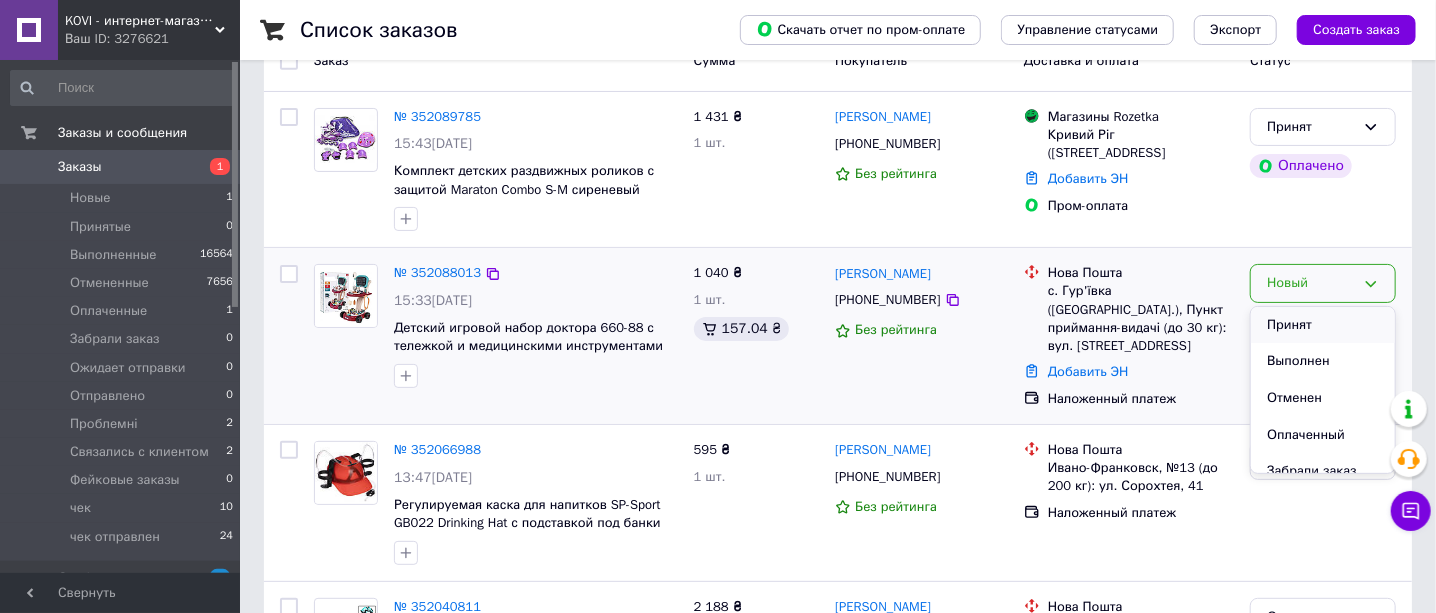 click on "Принят" at bounding box center [1323, 325] 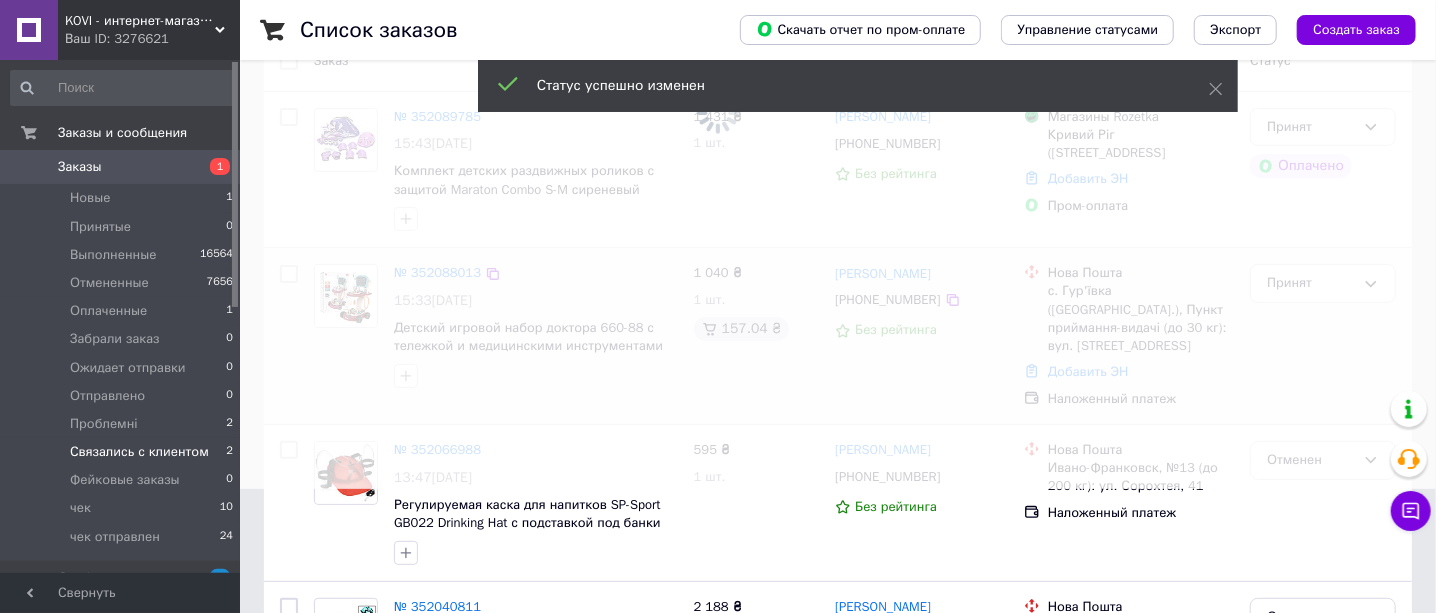 click on "Связались с клиентом" at bounding box center [139, 452] 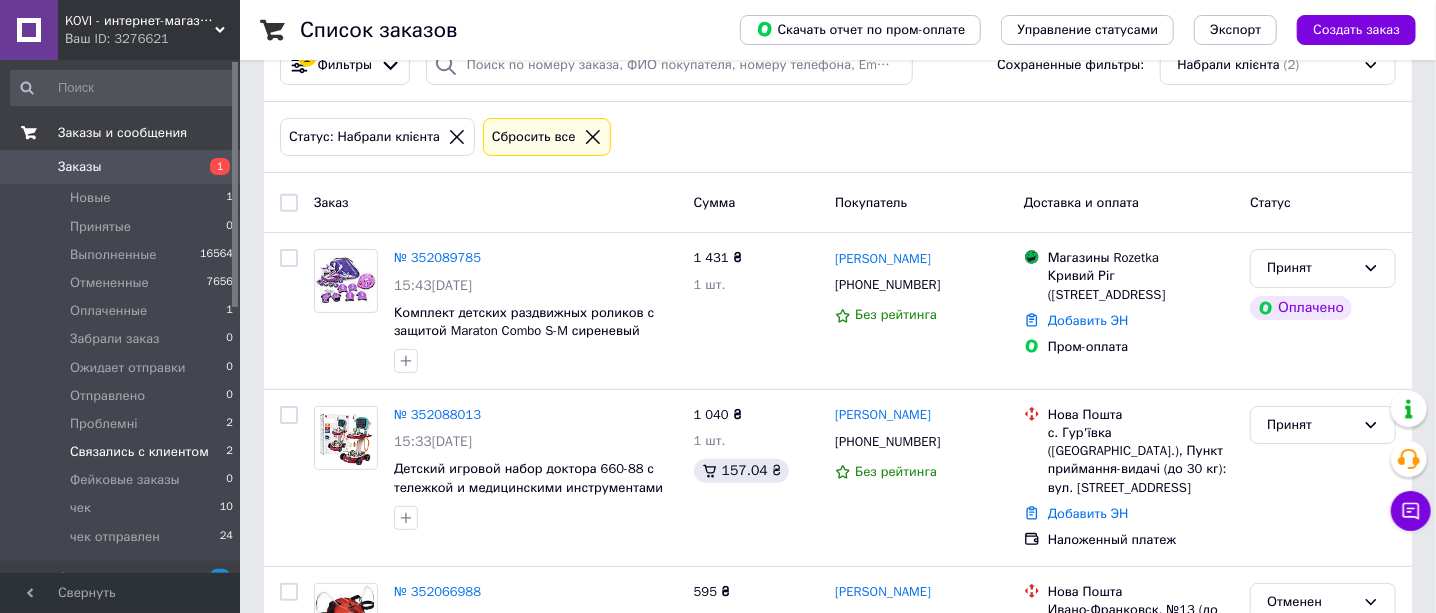 scroll, scrollTop: 0, scrollLeft: 0, axis: both 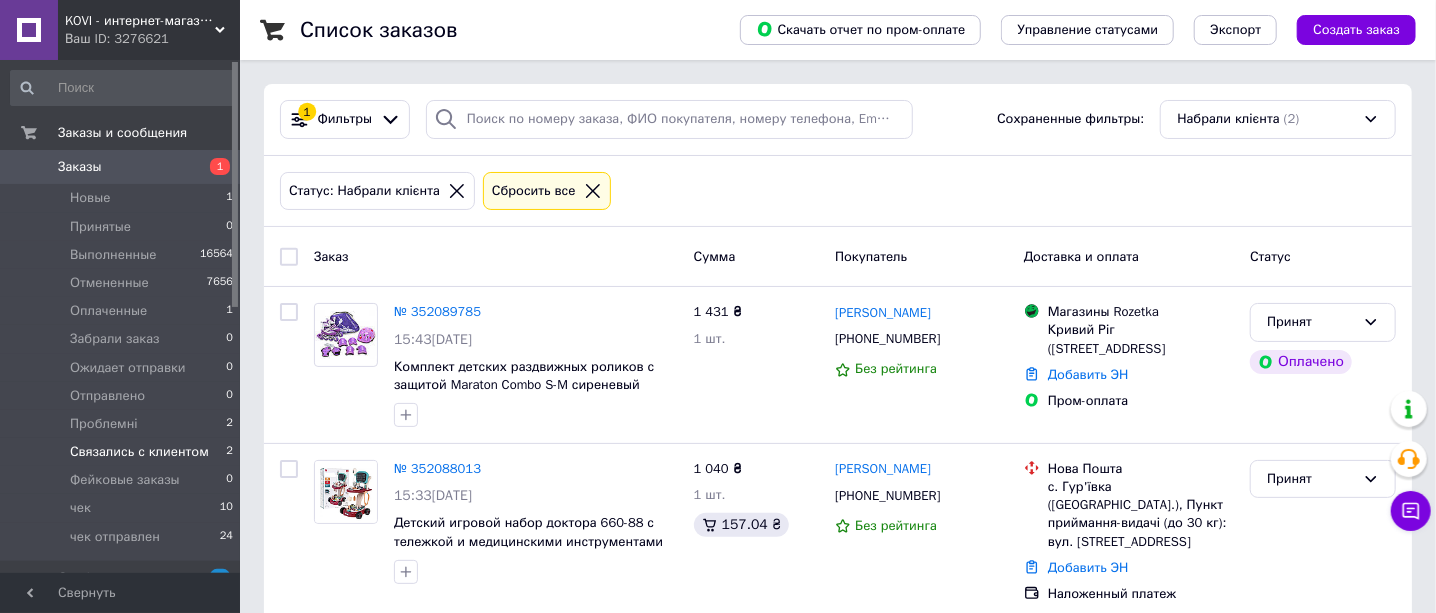 click on "KOVI - интернет-магазин для дома и одыха Ваш ID: 3276621" at bounding box center [149, 30] 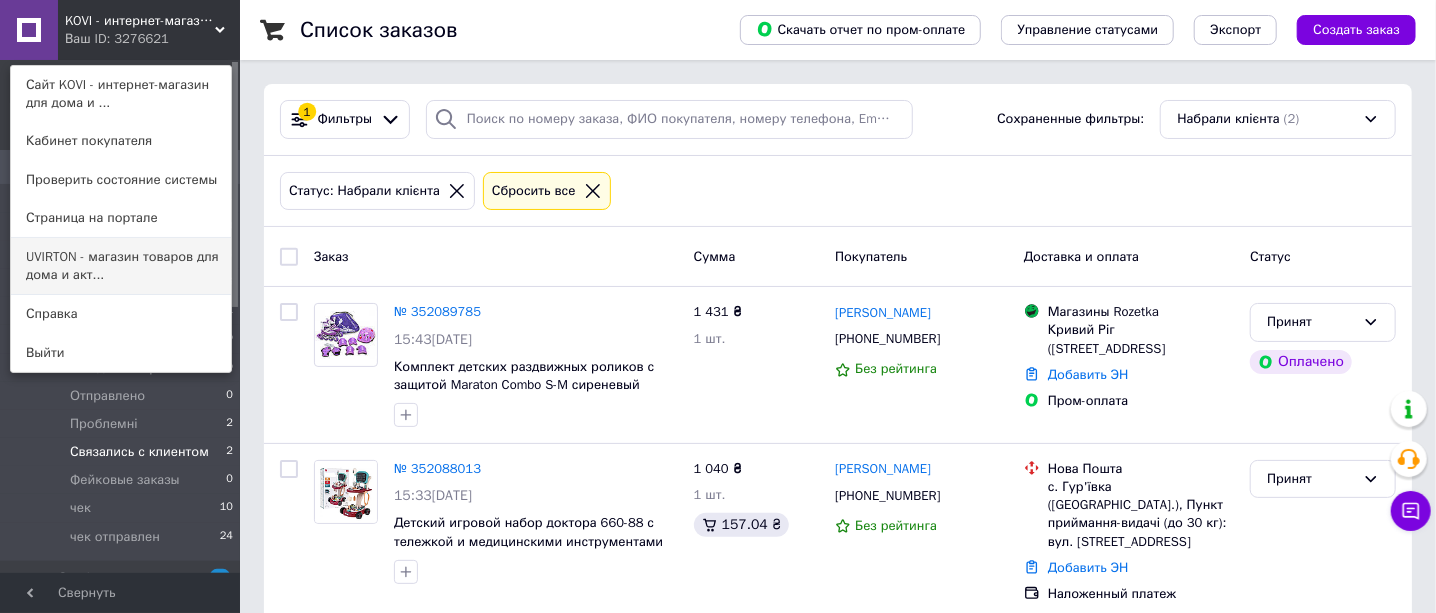 click on "UVIRTON - магазин товаров для дома и акт..." at bounding box center (121, 266) 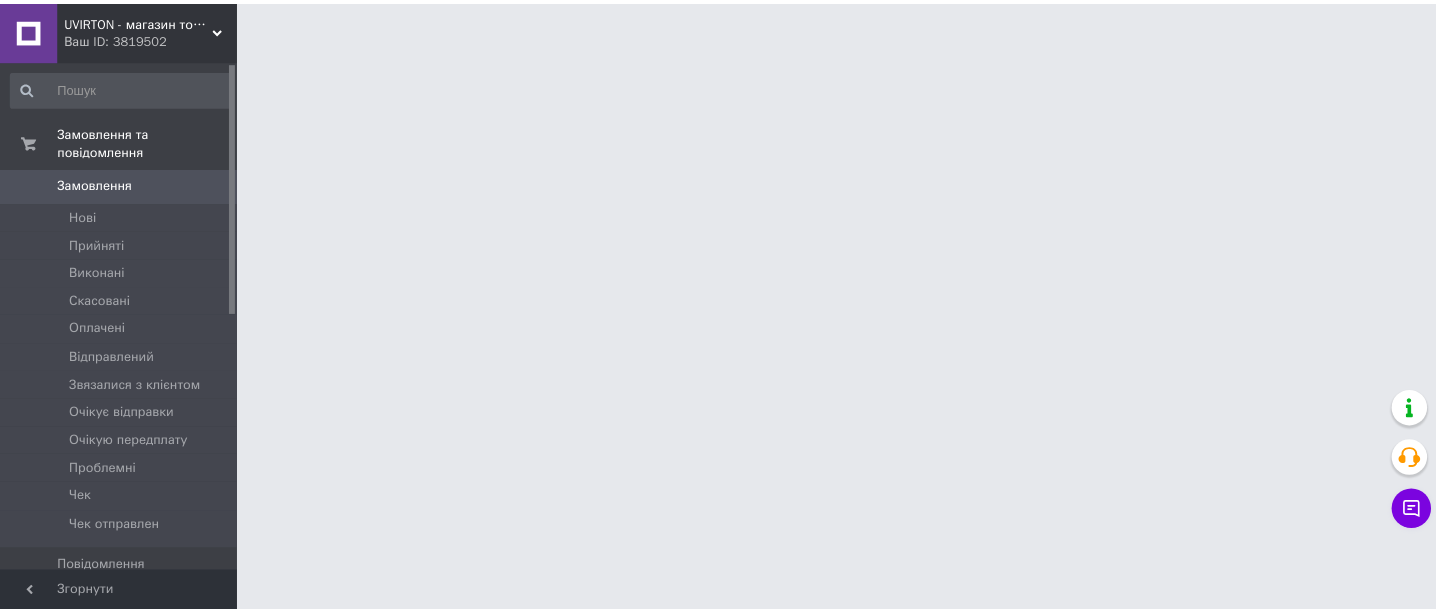 scroll, scrollTop: 0, scrollLeft: 0, axis: both 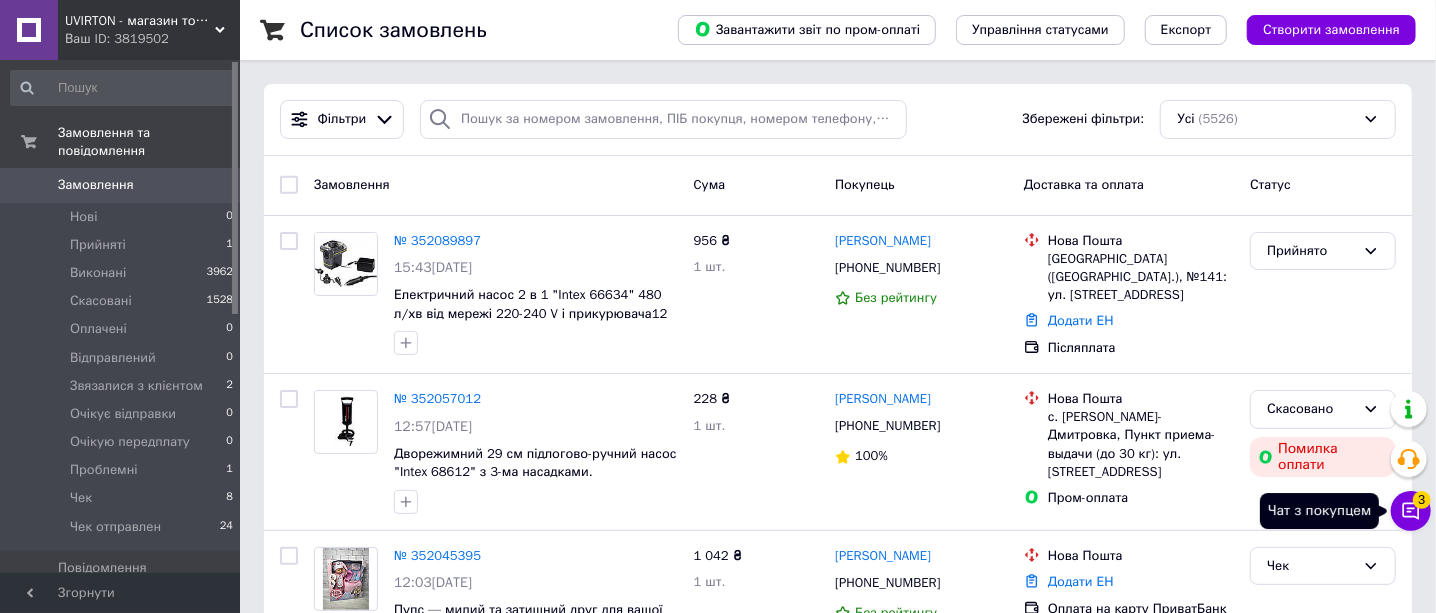click 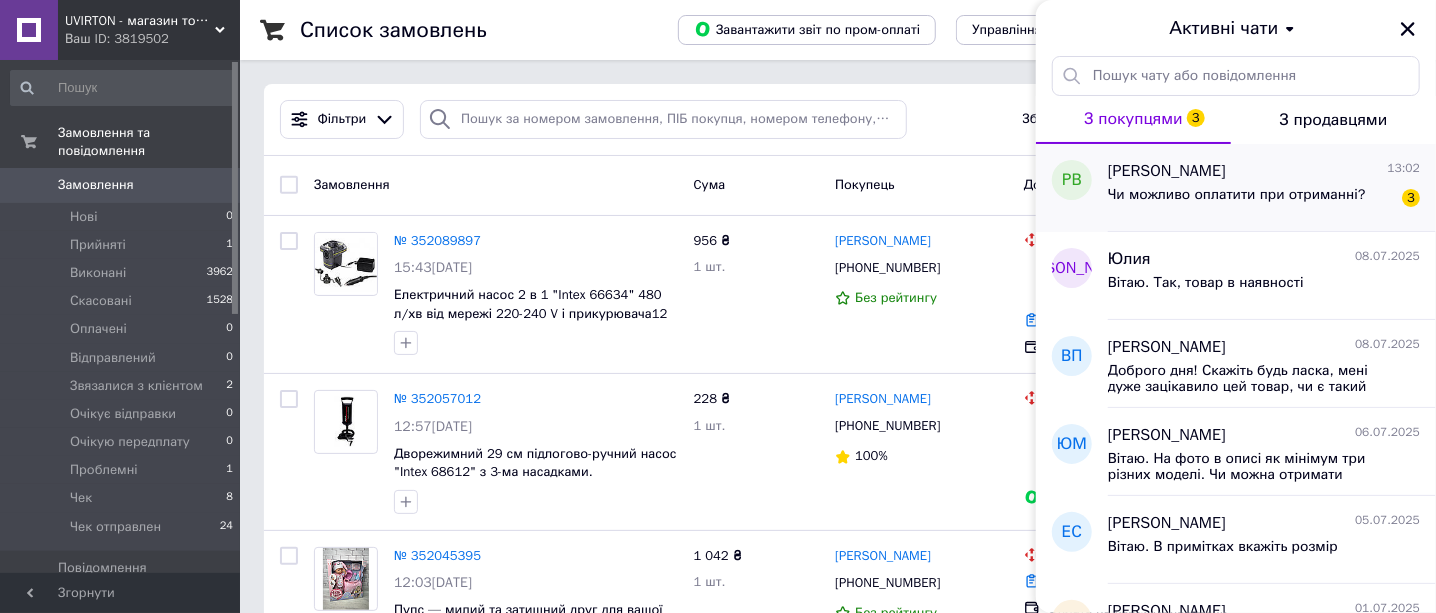 click on "Чи можливо оплатити при отриманні?" at bounding box center (1237, 201) 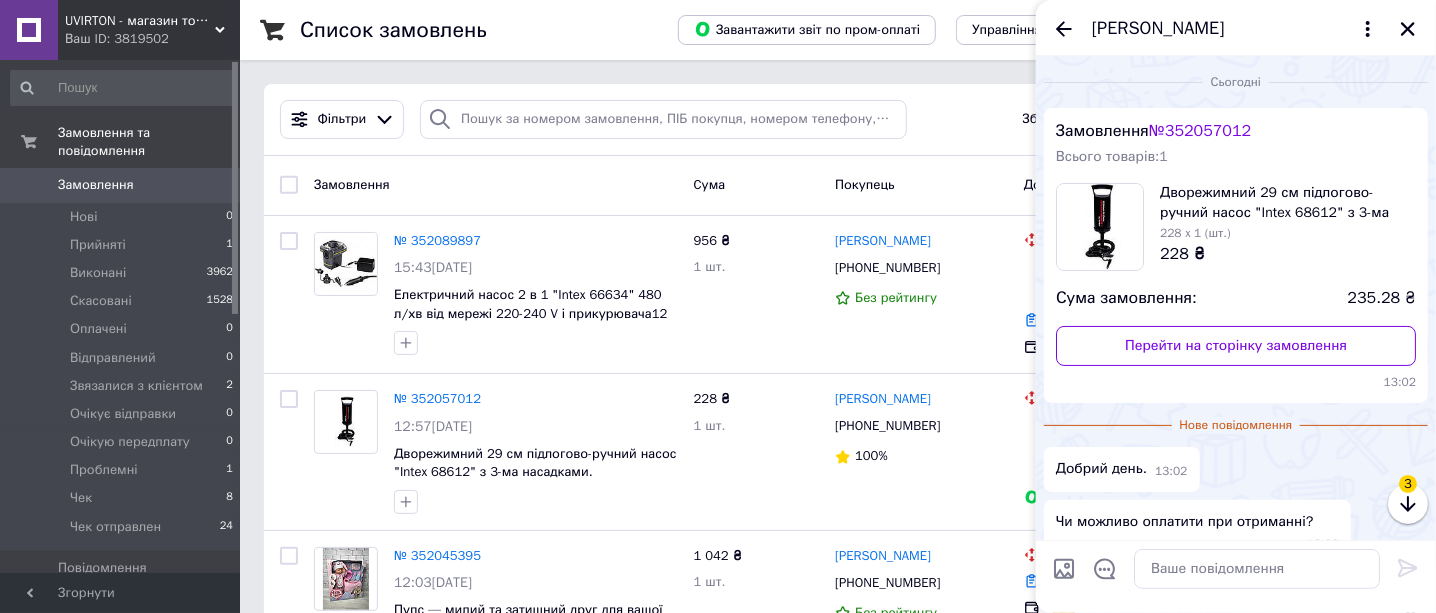 scroll, scrollTop: 106, scrollLeft: 0, axis: vertical 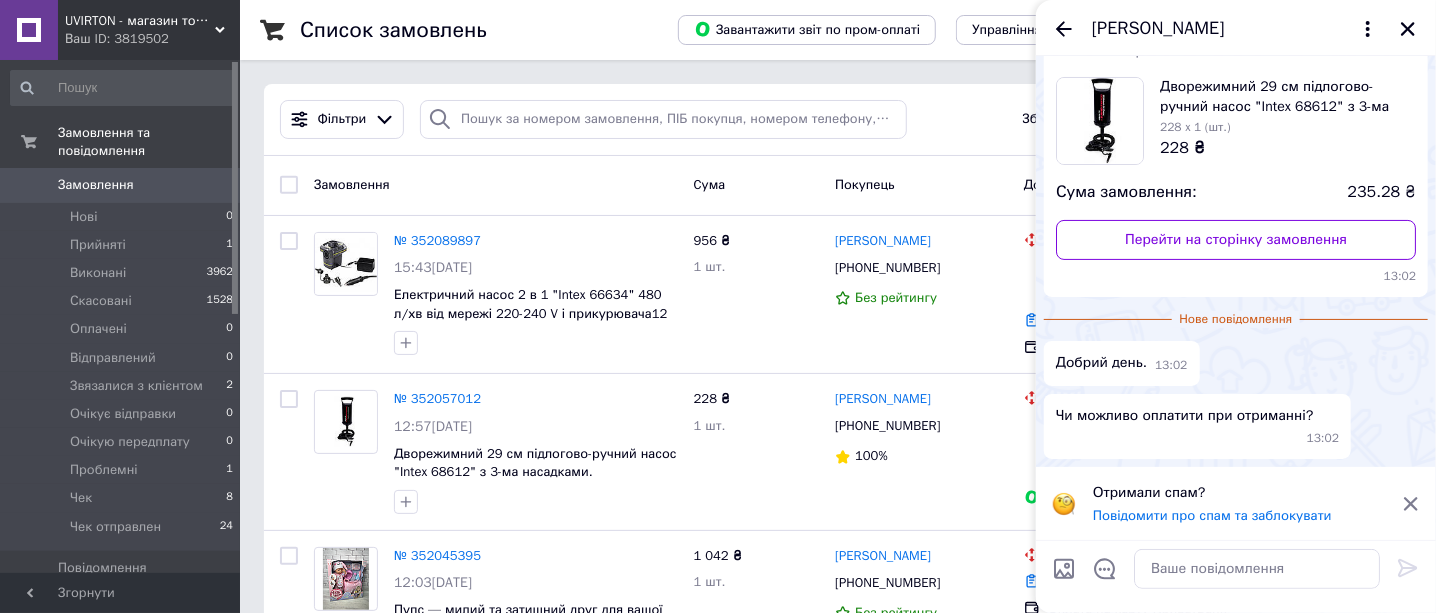 click on "Ревана Ващенко" at bounding box center [1236, 28] 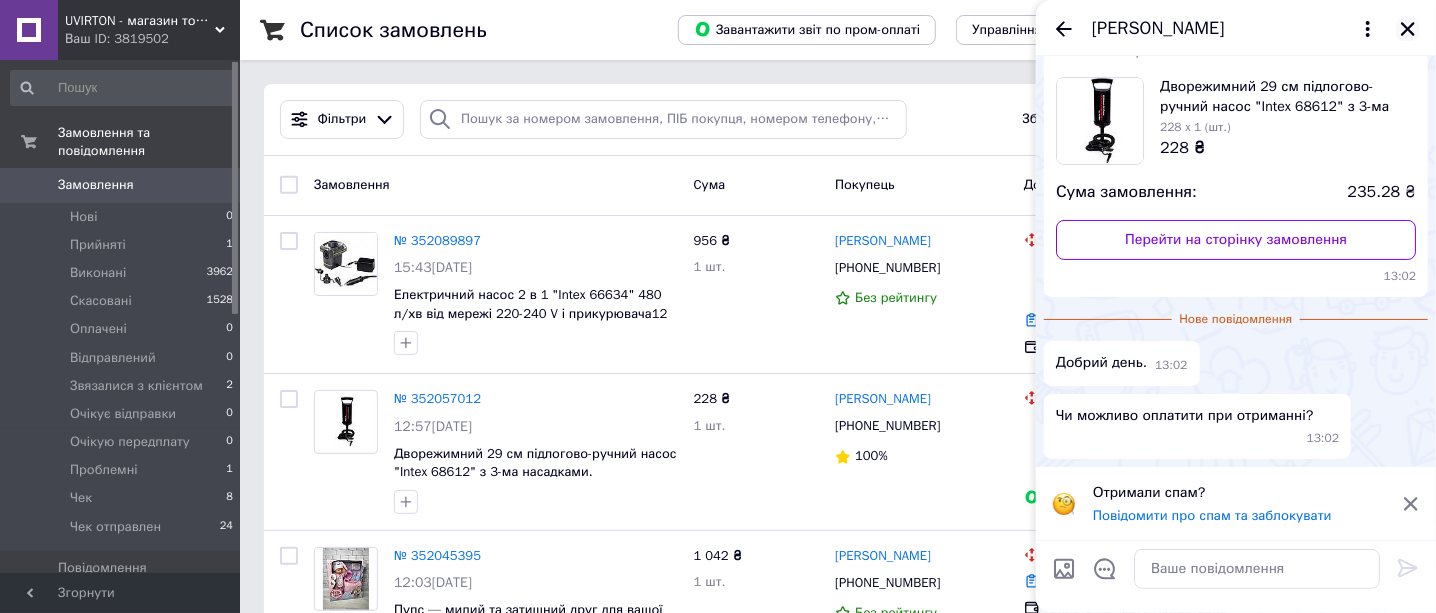 click at bounding box center [1408, 29] 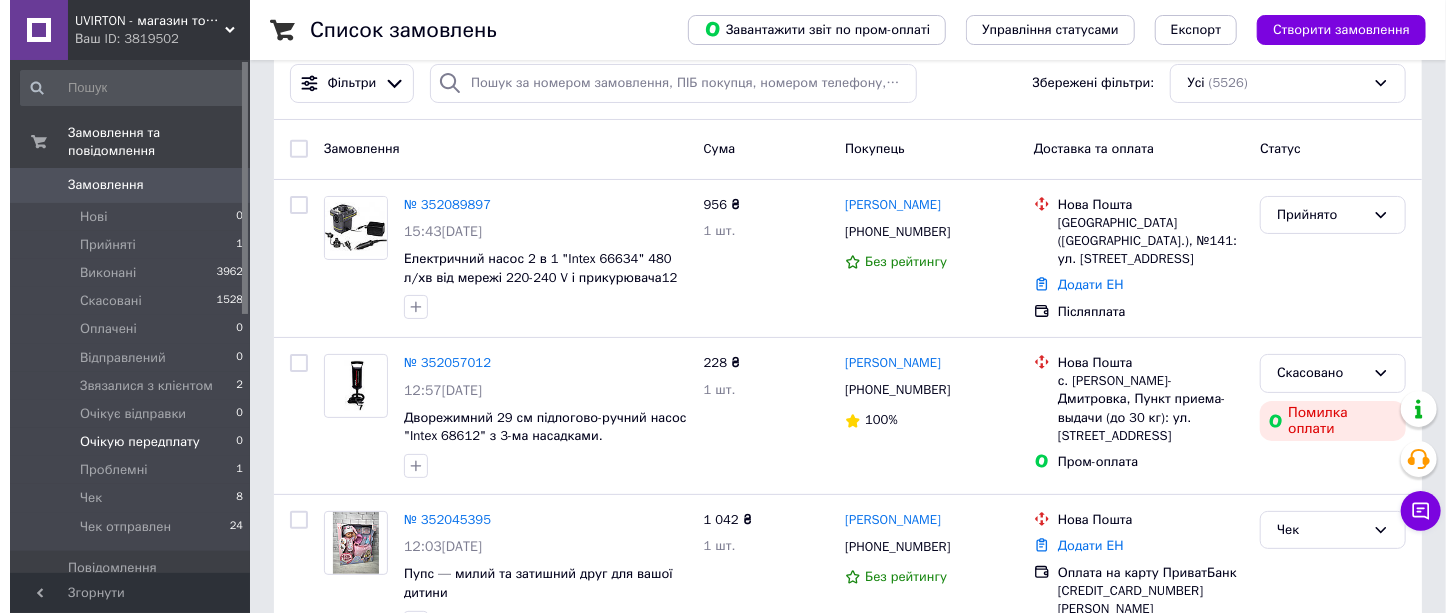 scroll, scrollTop: 0, scrollLeft: 0, axis: both 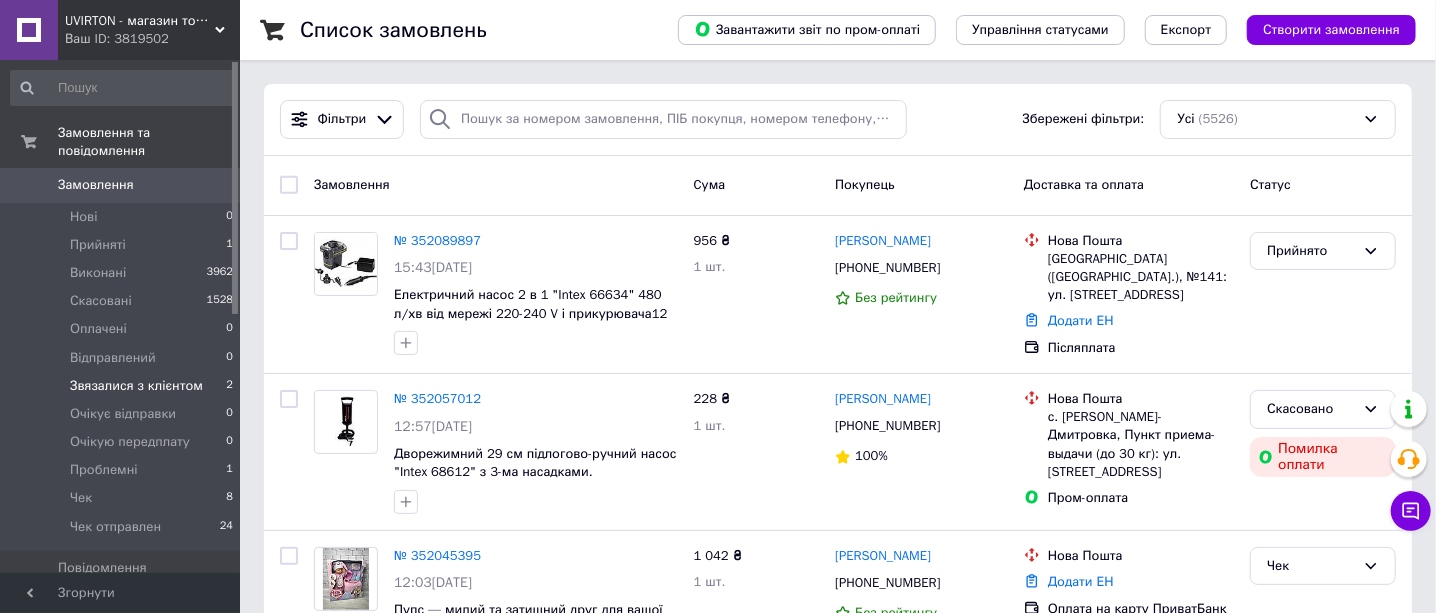 click on "Звязалися з клієнтом" at bounding box center (136, 386) 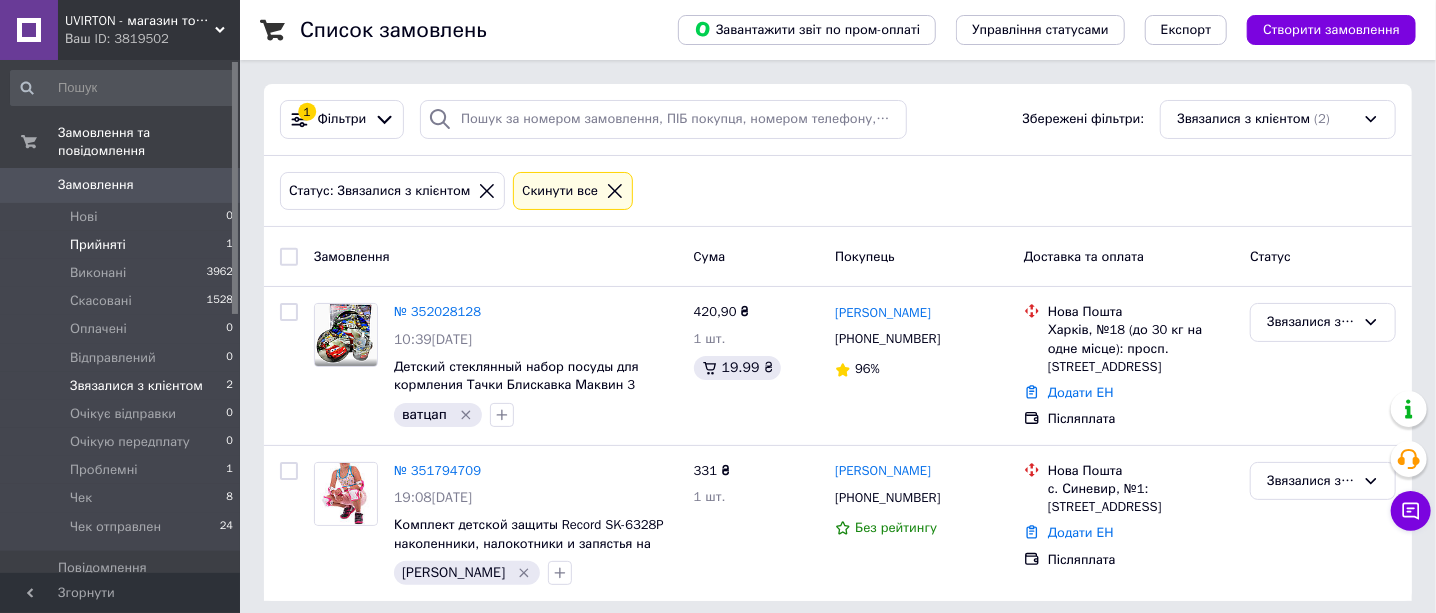 drag, startPoint x: 108, startPoint y: 230, endPoint x: 120, endPoint y: 235, distance: 13 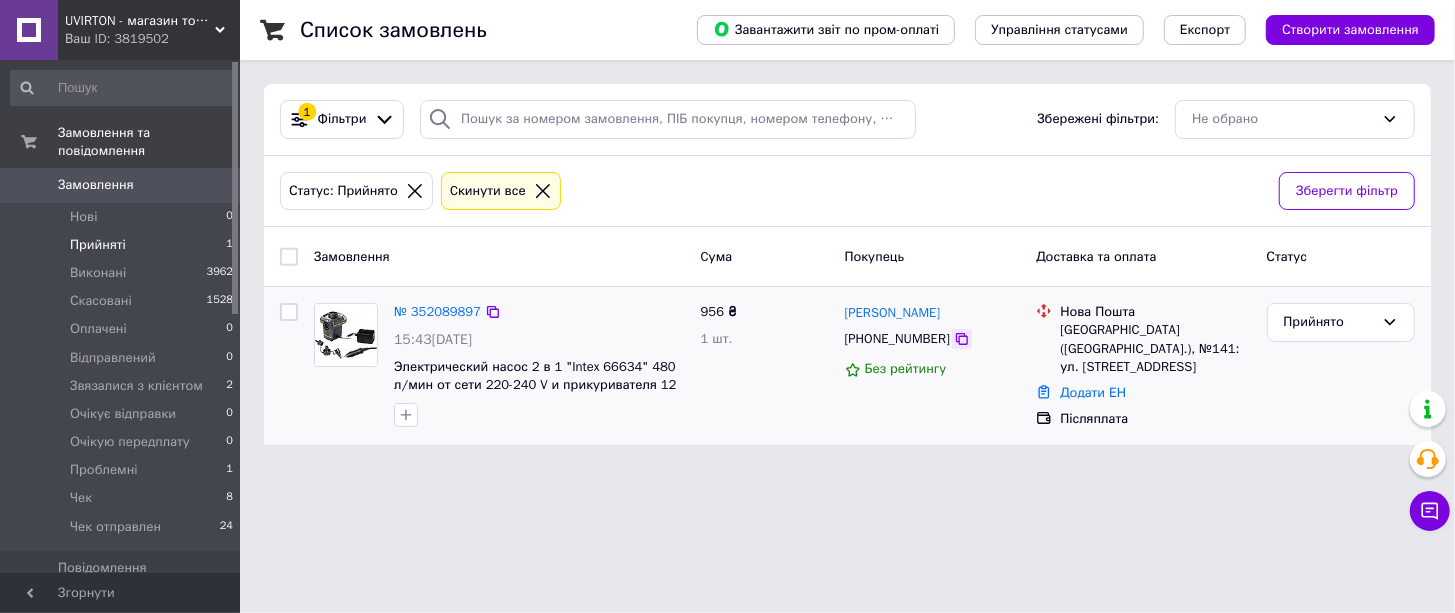 click 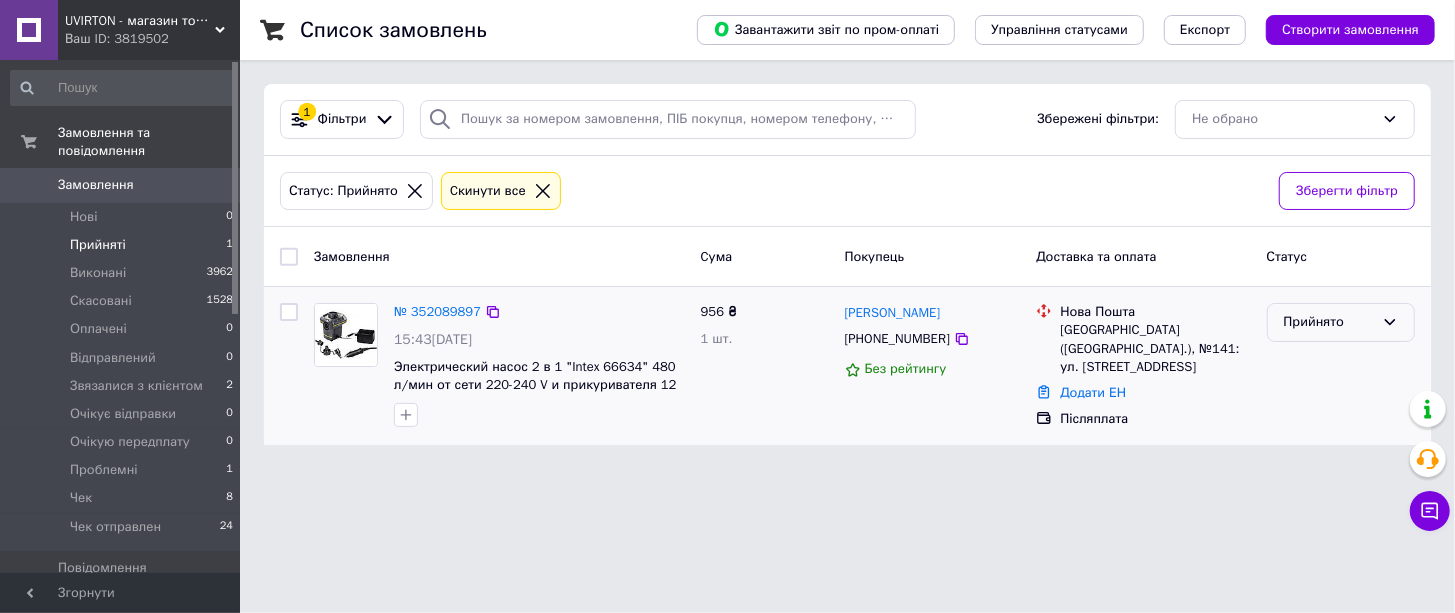 click on "Прийнято" at bounding box center (1329, 322) 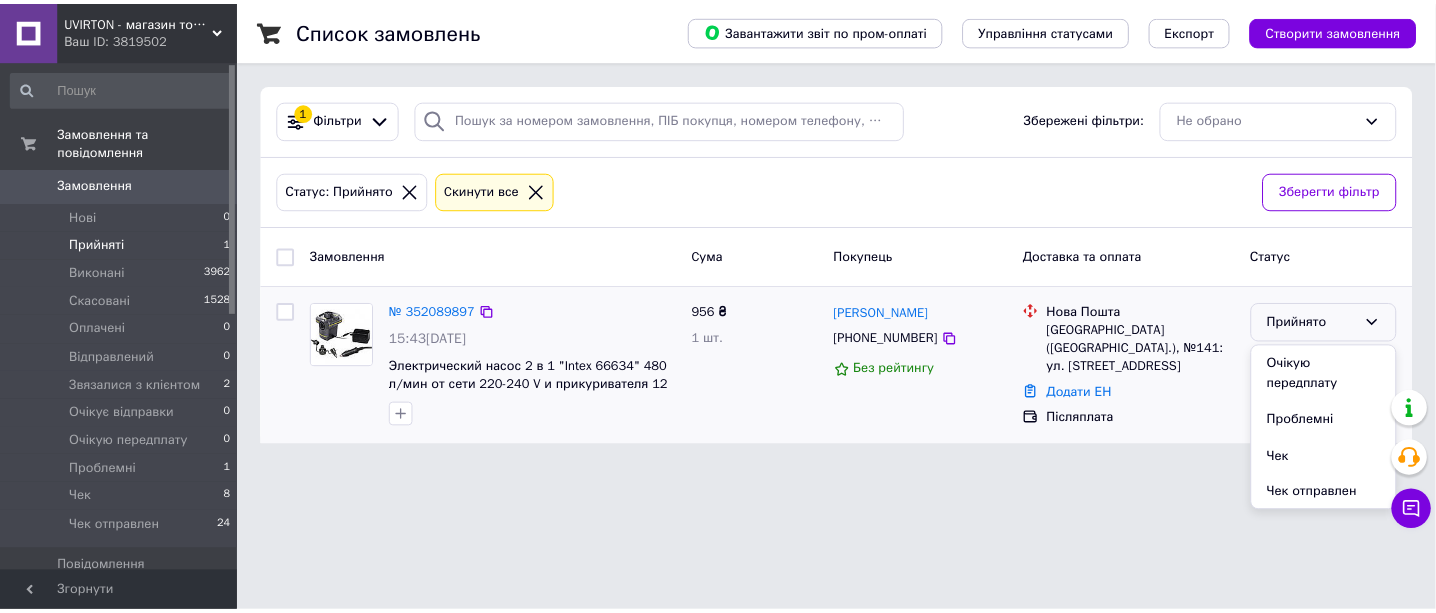 scroll, scrollTop: 115, scrollLeft: 0, axis: vertical 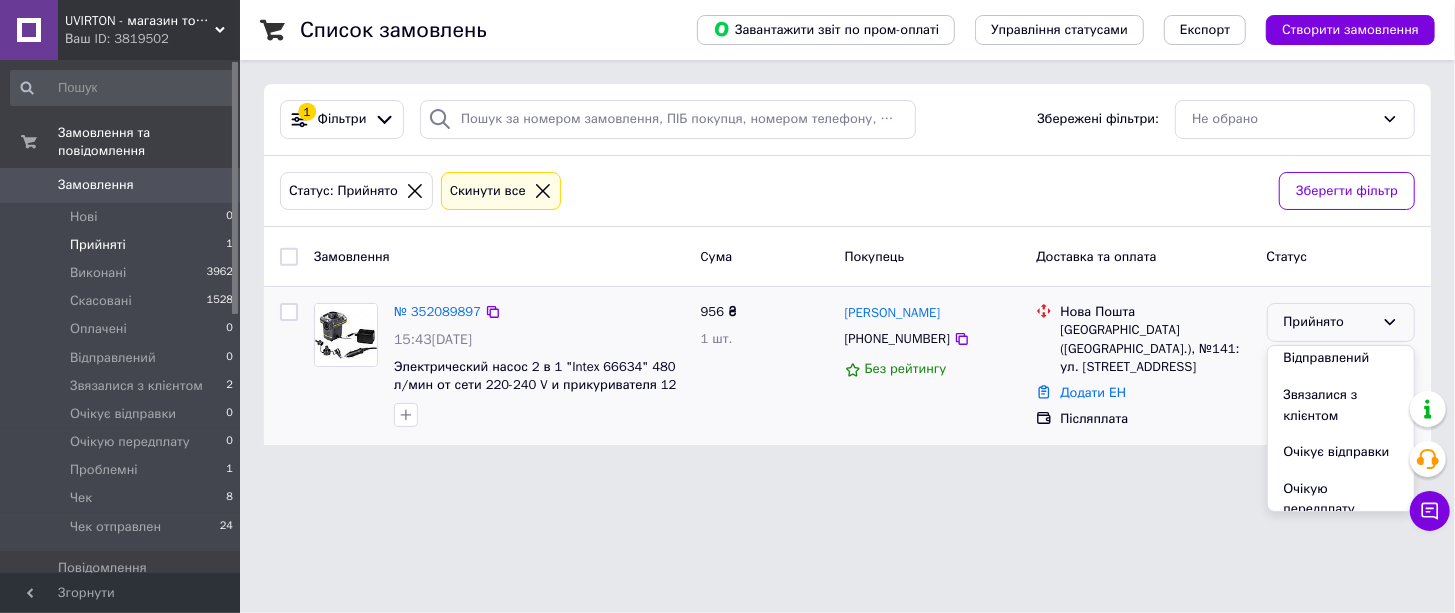 drag, startPoint x: 1303, startPoint y: 404, endPoint x: 1139, endPoint y: 419, distance: 164.68454 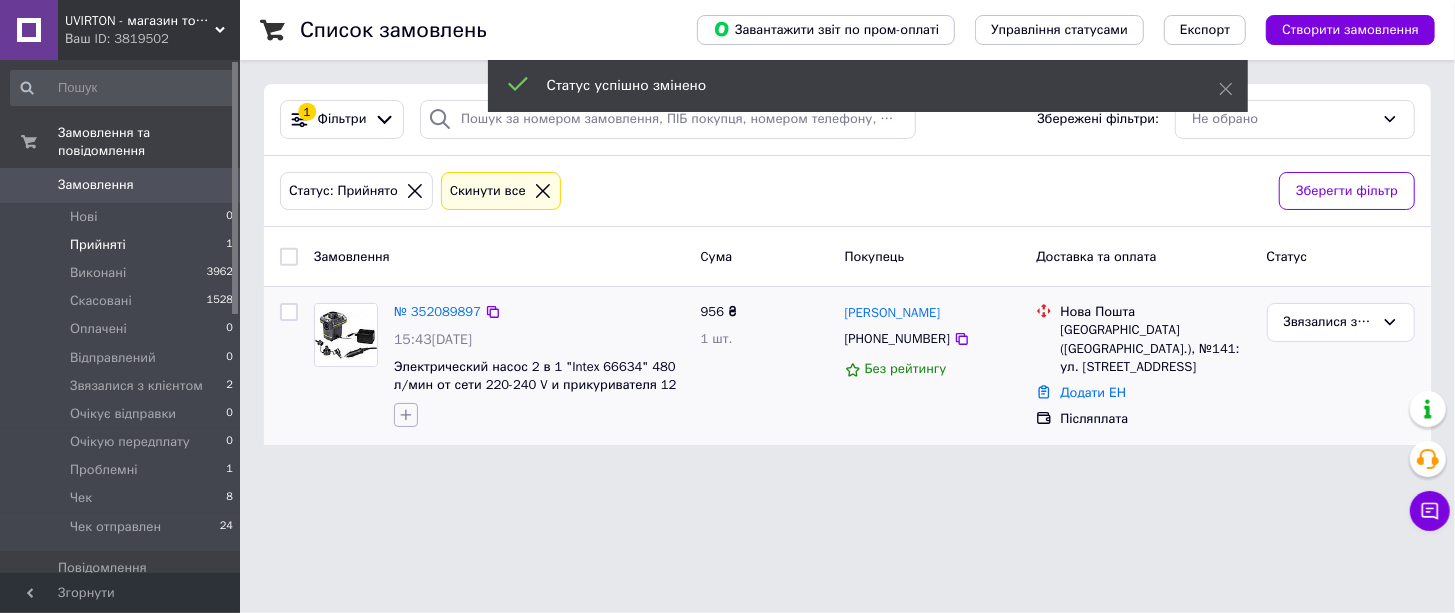 click 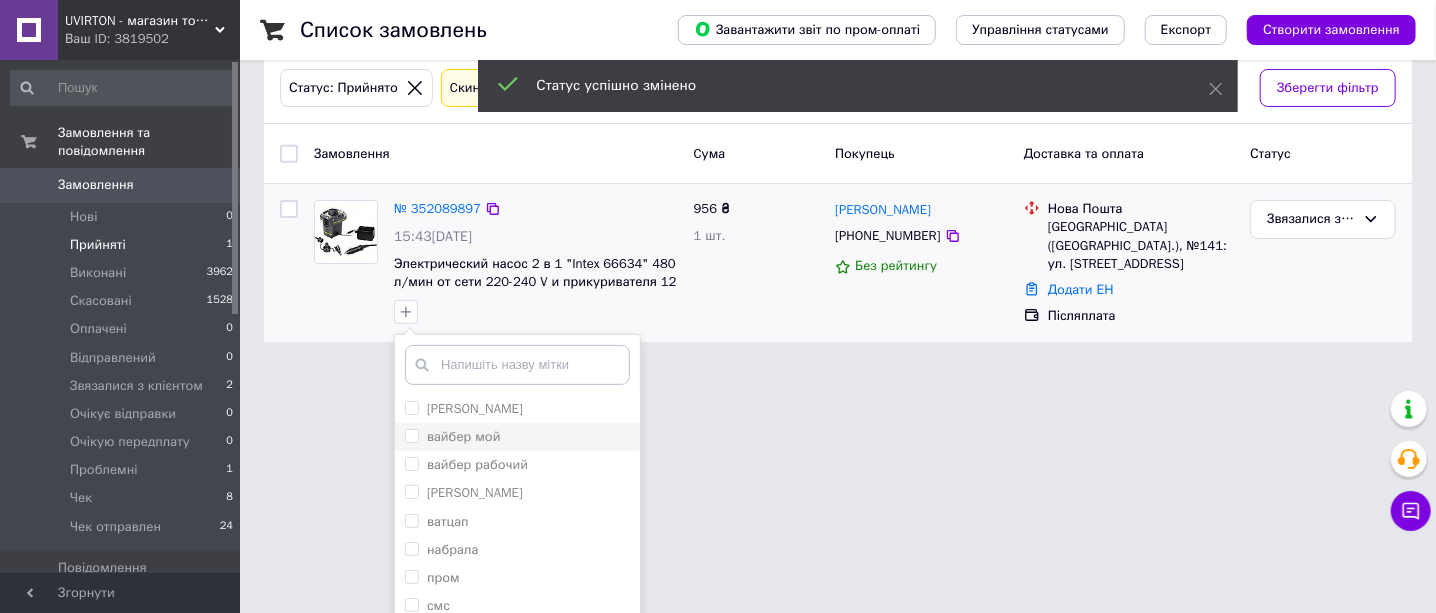 scroll, scrollTop: 124, scrollLeft: 0, axis: vertical 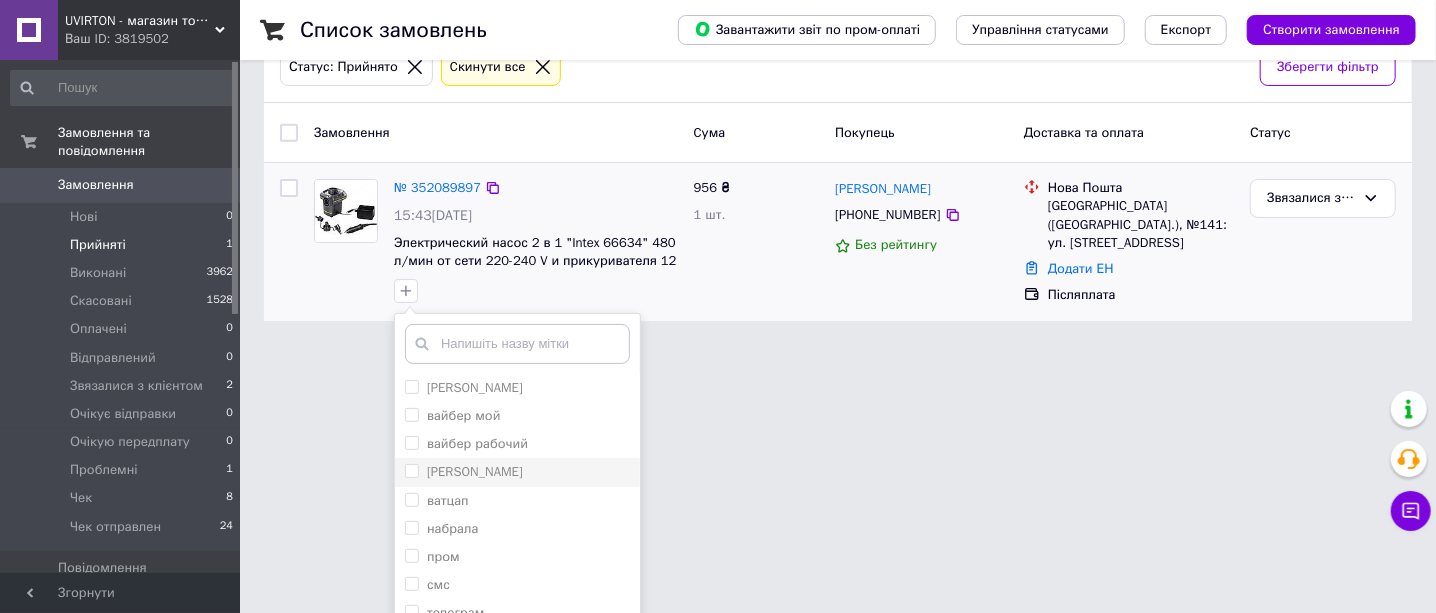 click on "[PERSON_NAME]" at bounding box center (411, 470) 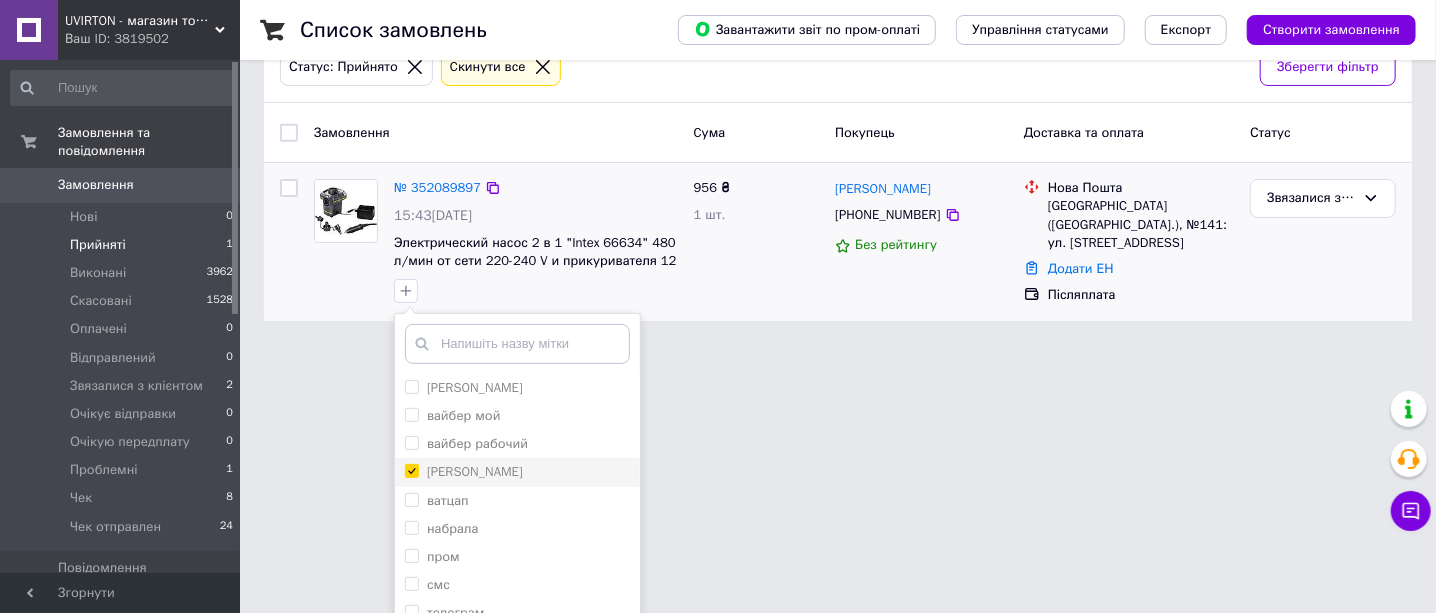 checkbox on "true" 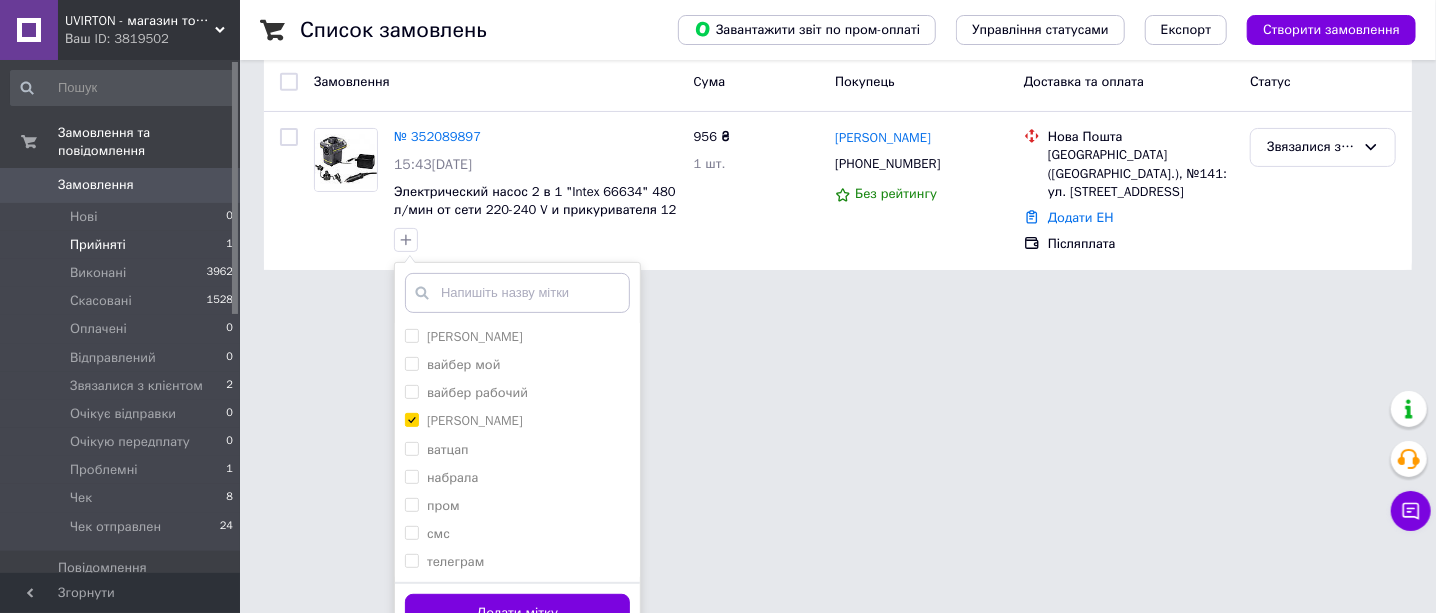 scroll, scrollTop: 202, scrollLeft: 0, axis: vertical 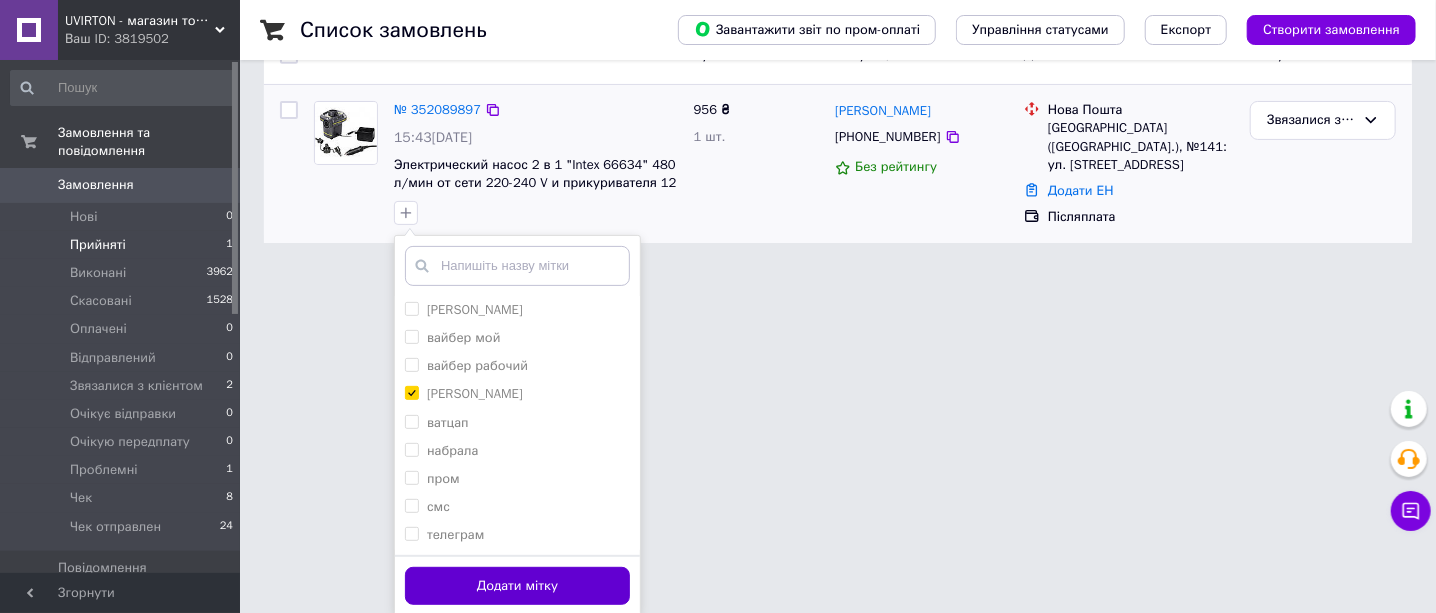 click on "Додати мітку" at bounding box center [517, 586] 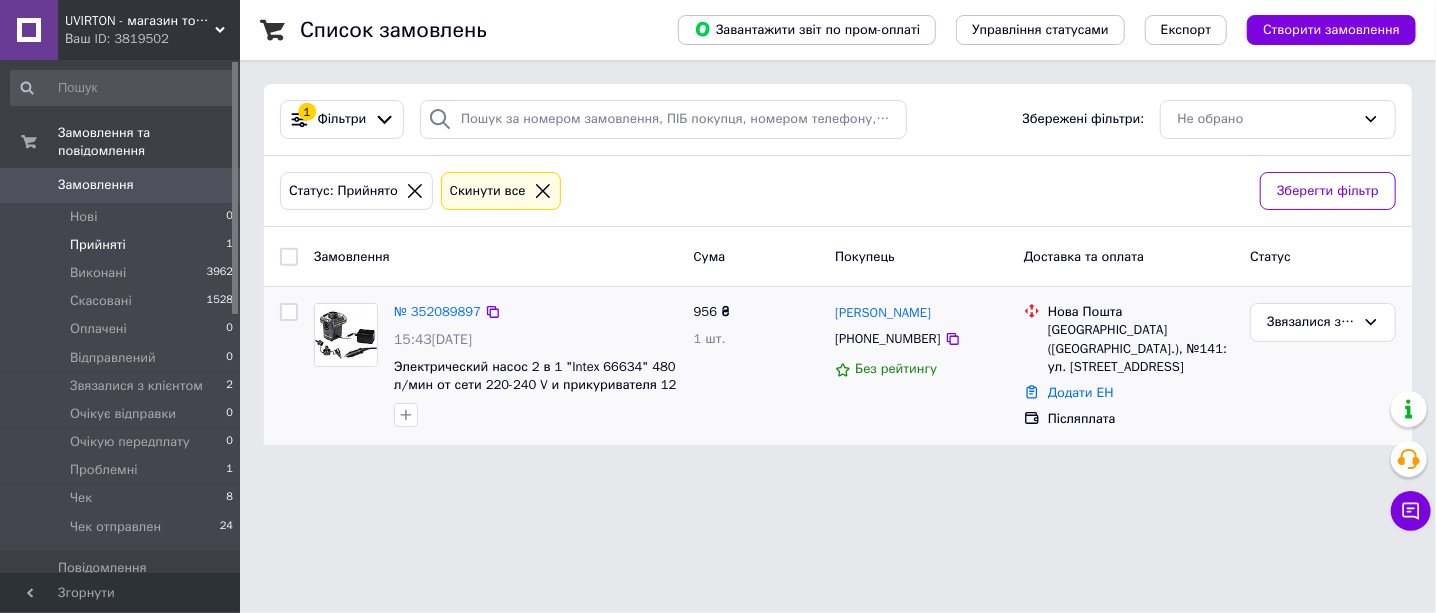 scroll, scrollTop: 0, scrollLeft: 0, axis: both 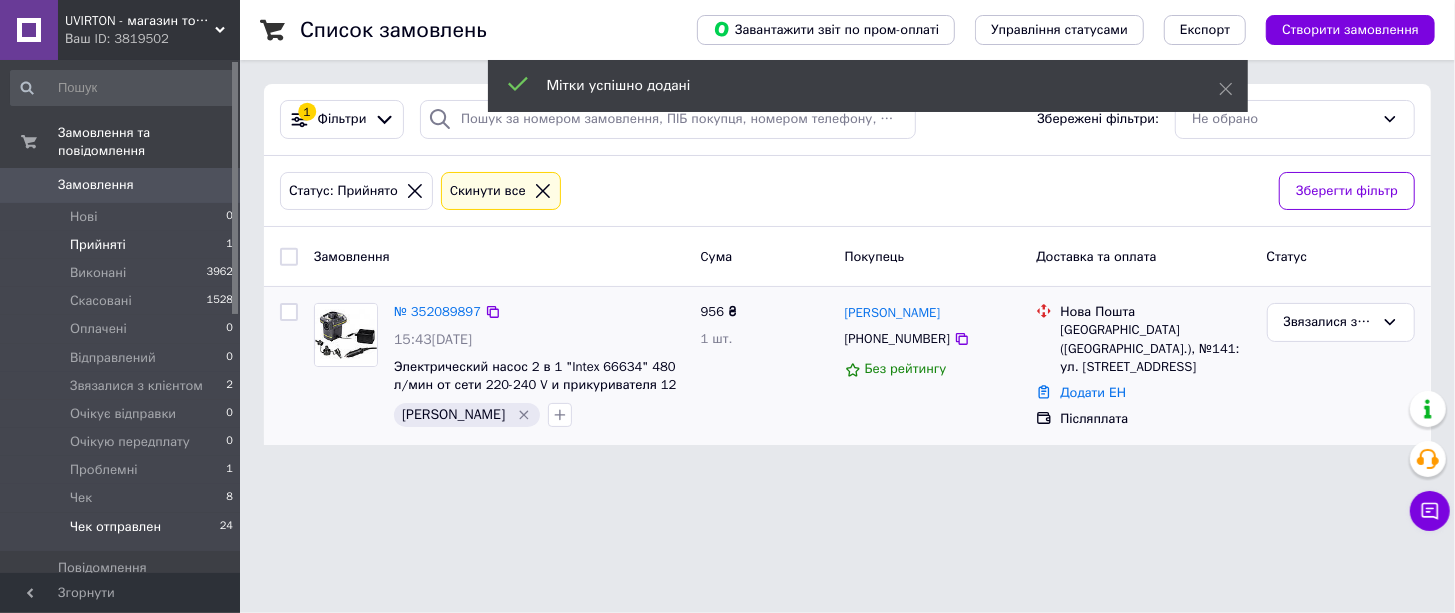 click on "Чек отправлен" at bounding box center (115, 527) 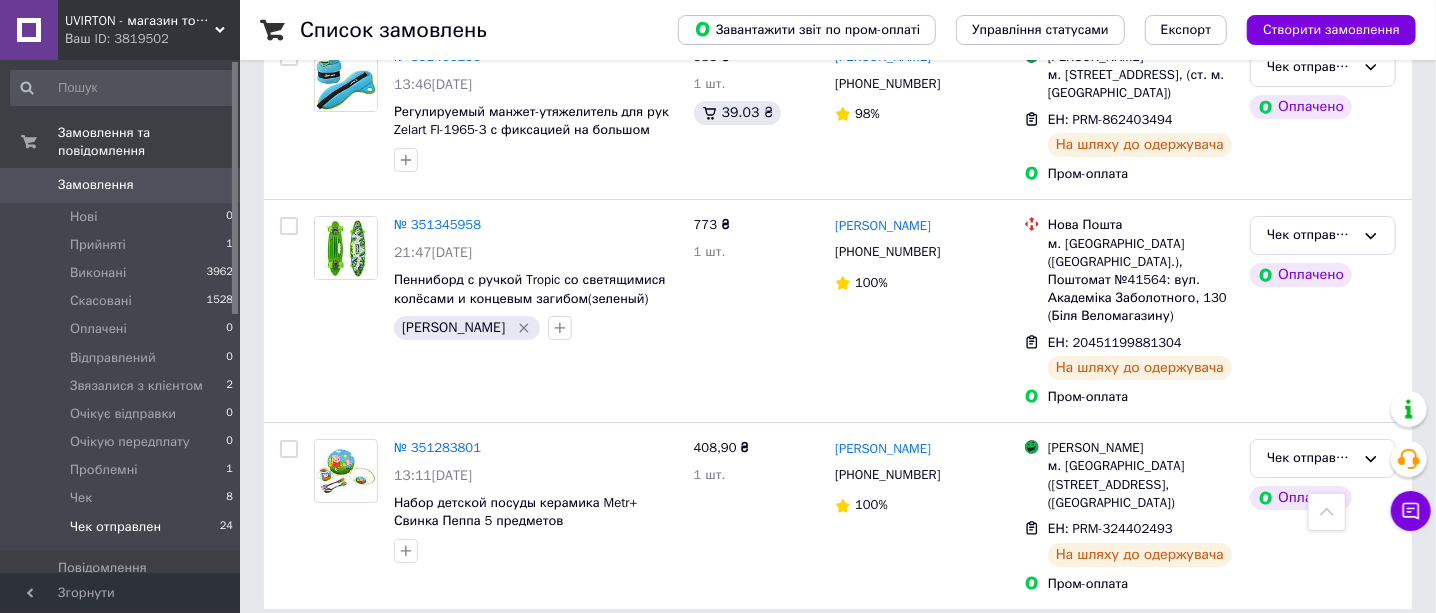 scroll, scrollTop: 3831, scrollLeft: 0, axis: vertical 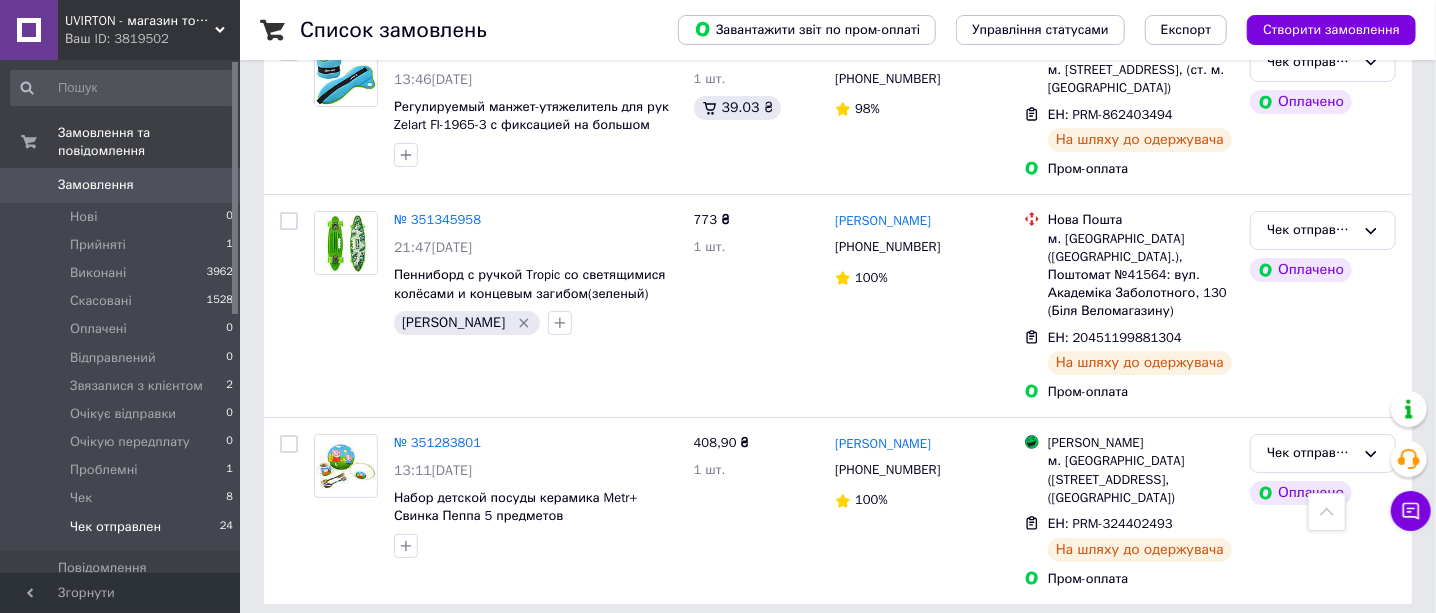 click on "2" at bounding box center (327, 649) 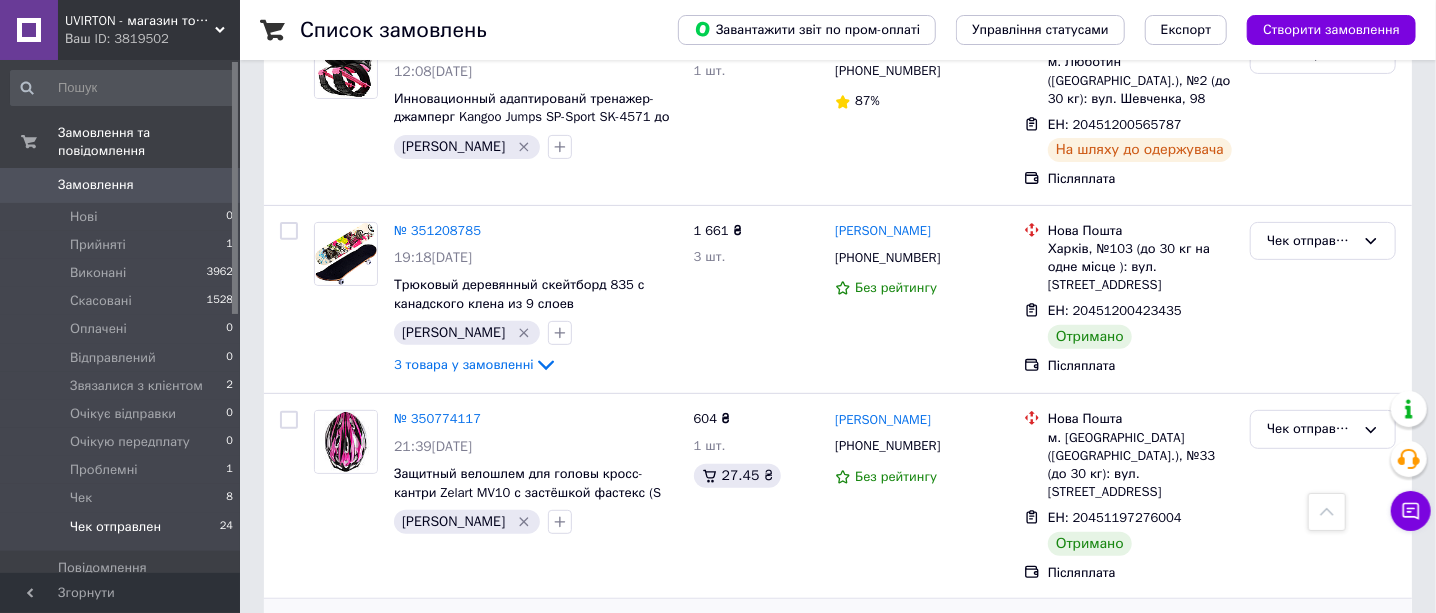 scroll, scrollTop: 124, scrollLeft: 0, axis: vertical 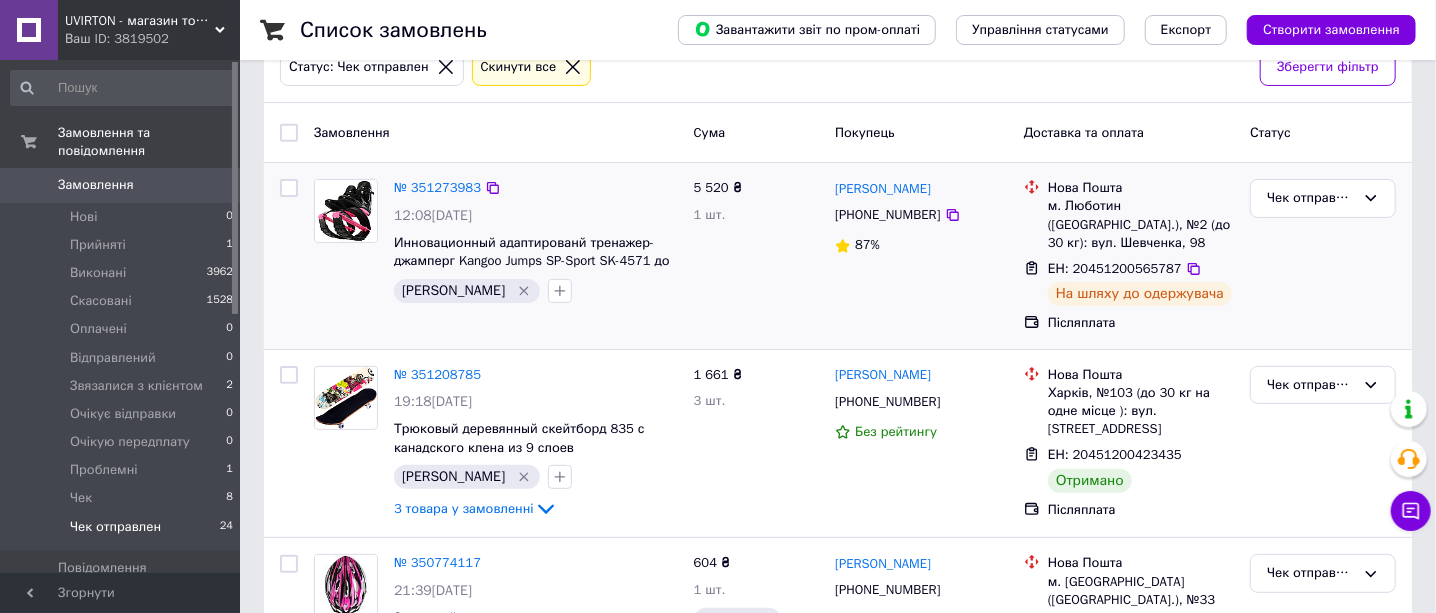 drag, startPoint x: 1183, startPoint y: 264, endPoint x: 1071, endPoint y: 324, distance: 127.059044 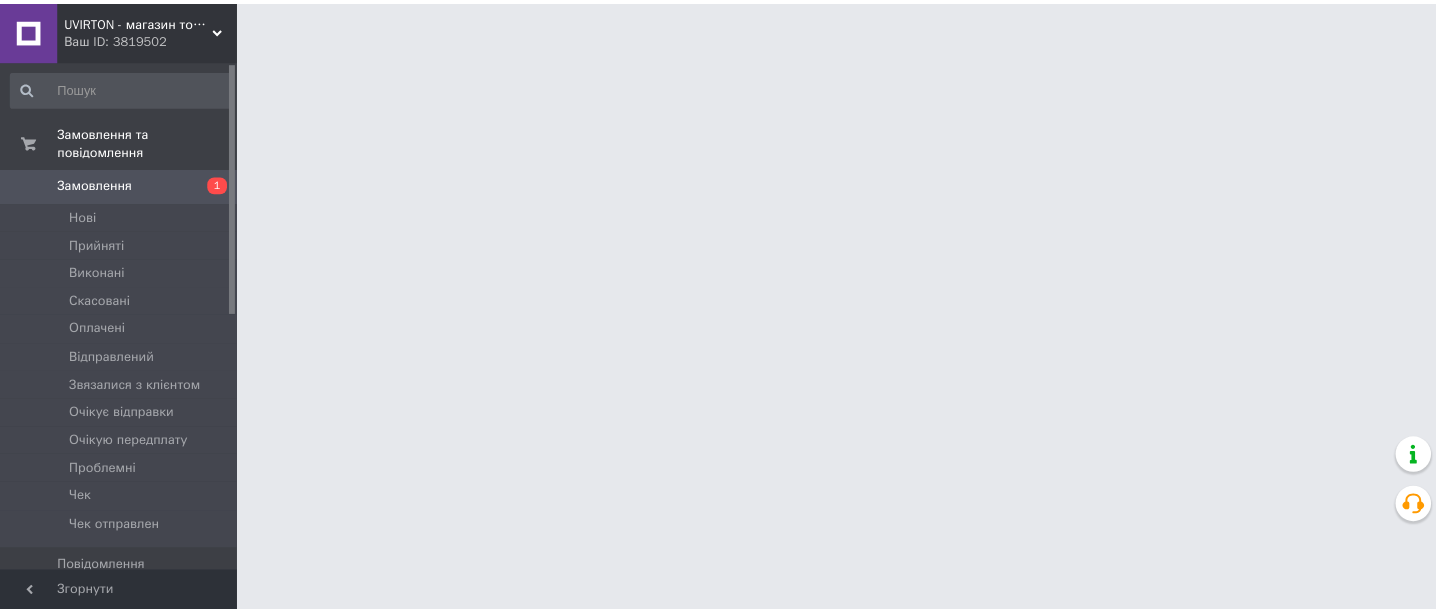 scroll, scrollTop: 0, scrollLeft: 0, axis: both 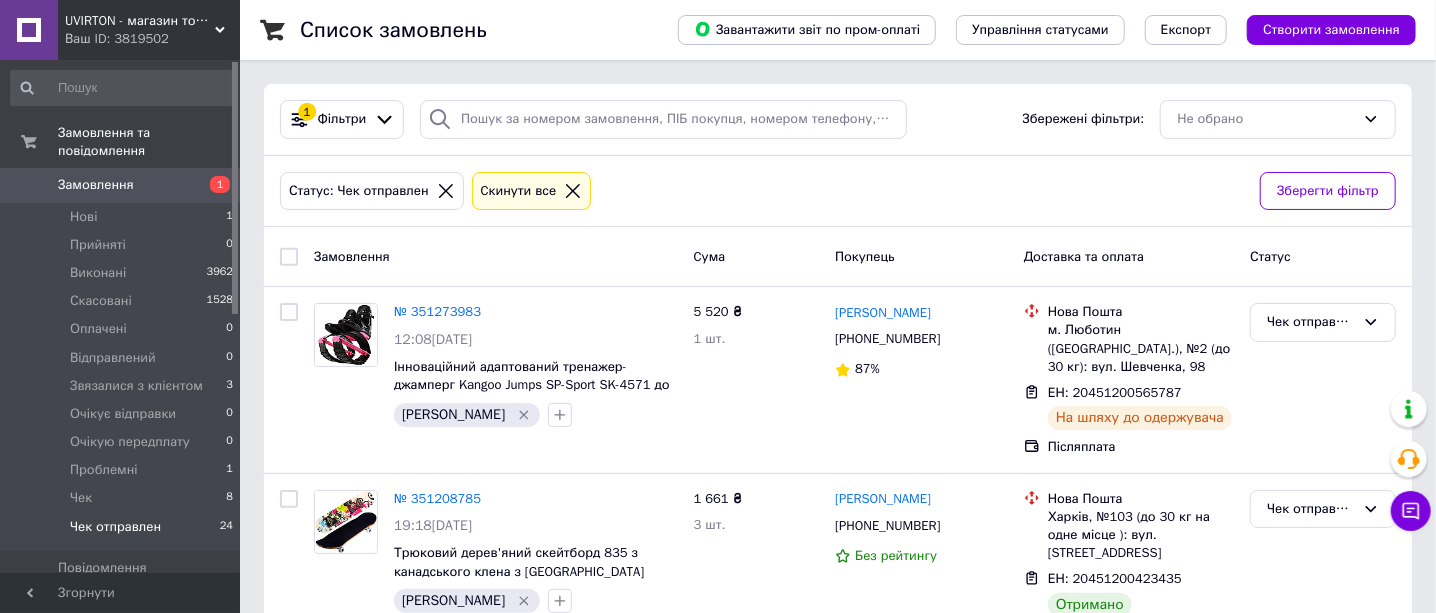 click on "Замовлення" at bounding box center [121, 185] 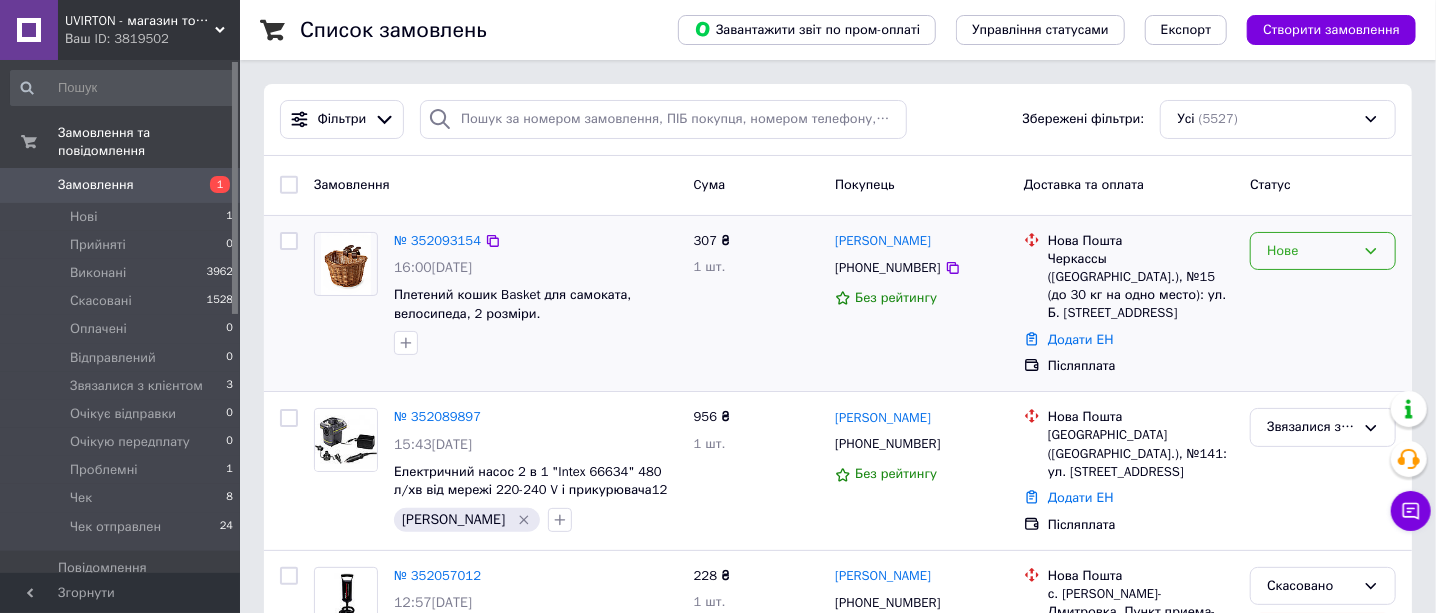 click on "Нове" at bounding box center [1323, 251] 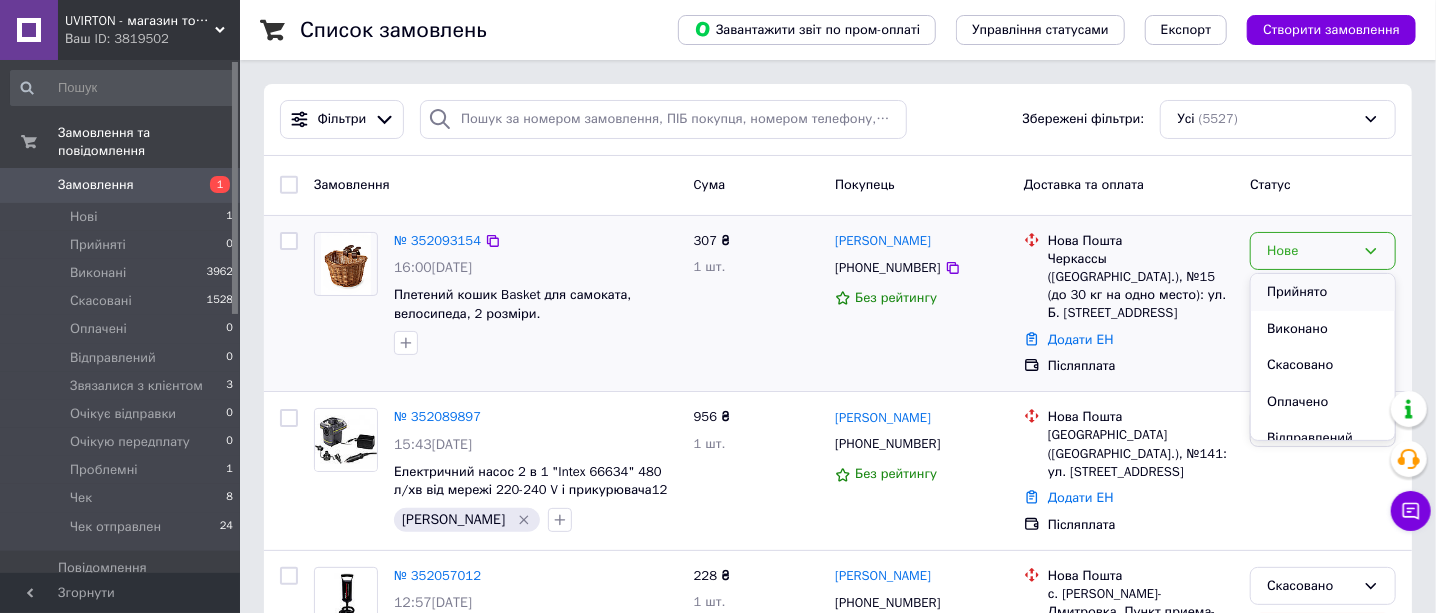click on "Прийнято" at bounding box center [1323, 292] 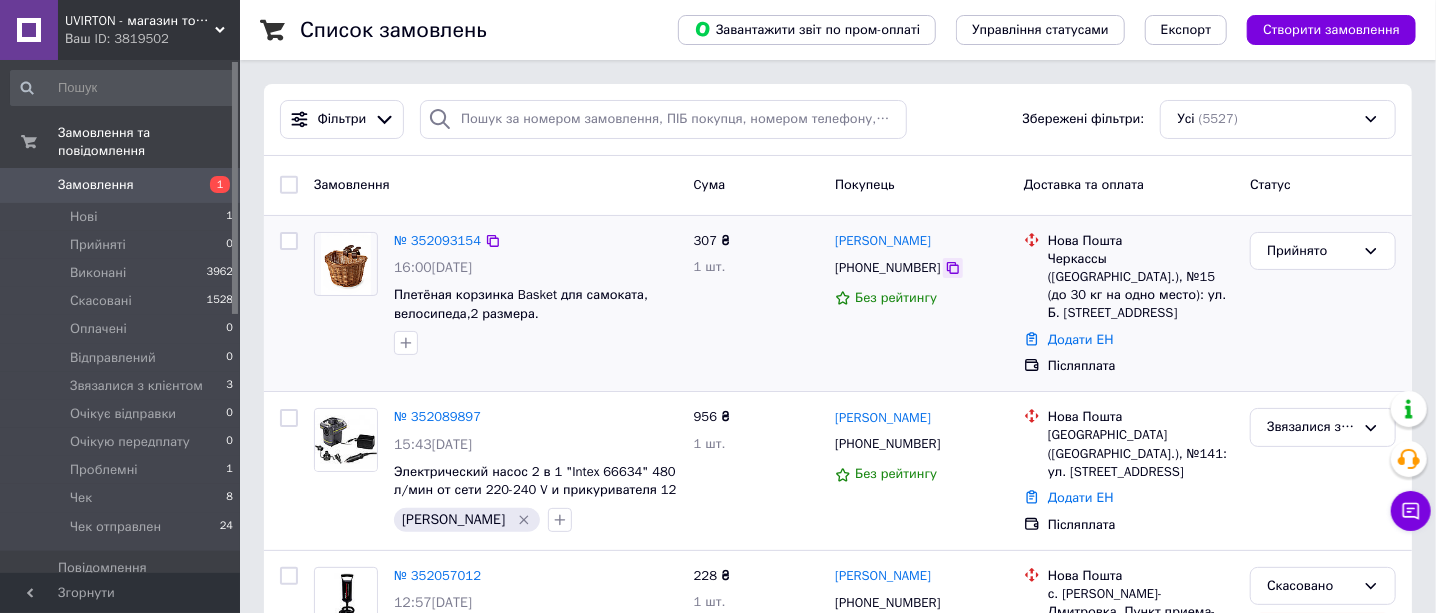 click 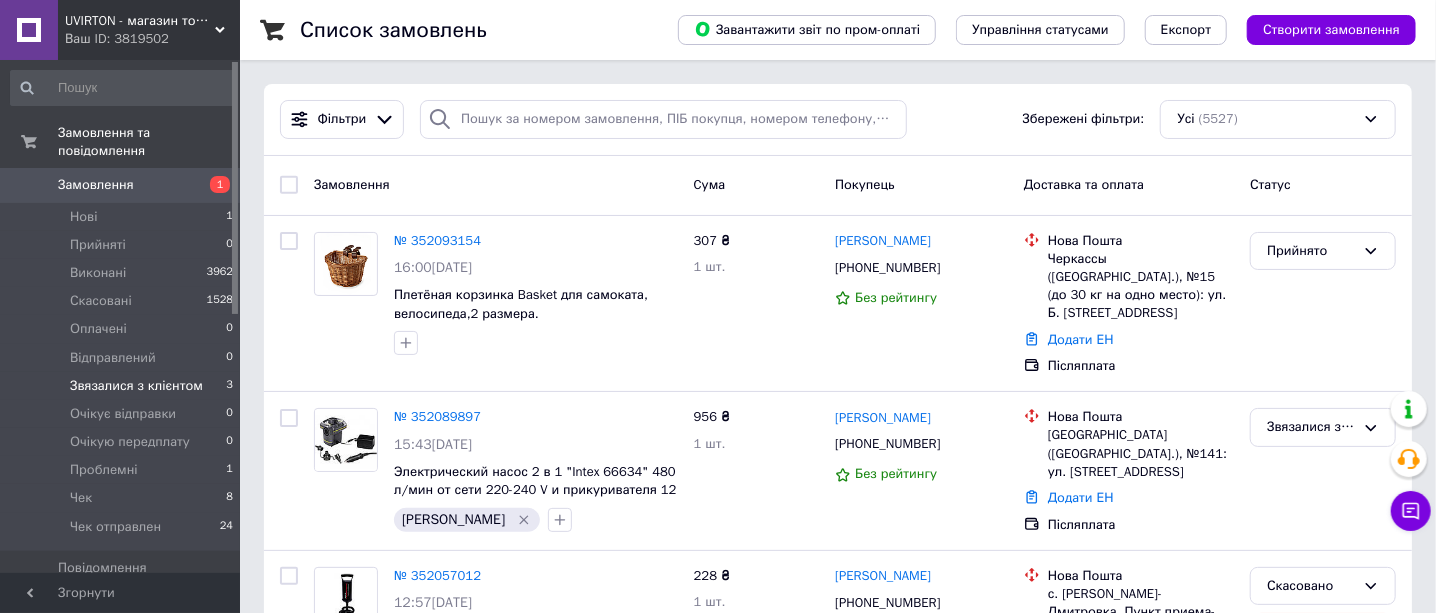 click on "Звязалися з клієнтом" at bounding box center [136, 386] 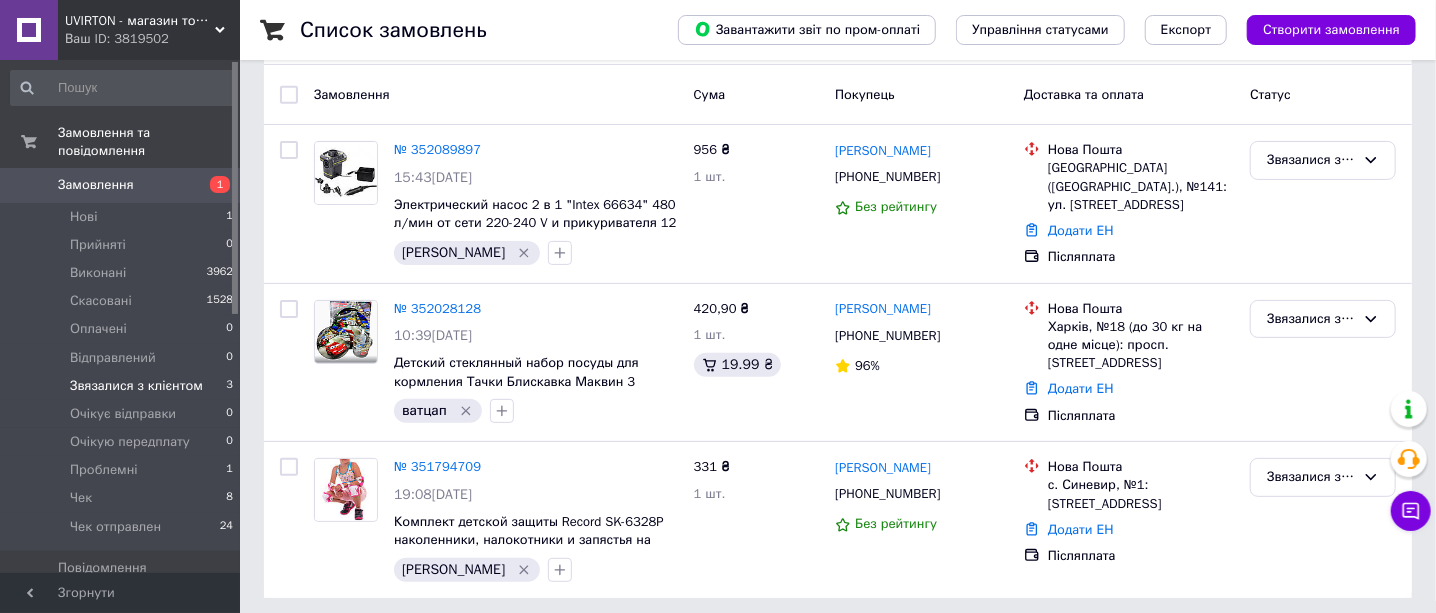 scroll, scrollTop: 165, scrollLeft: 0, axis: vertical 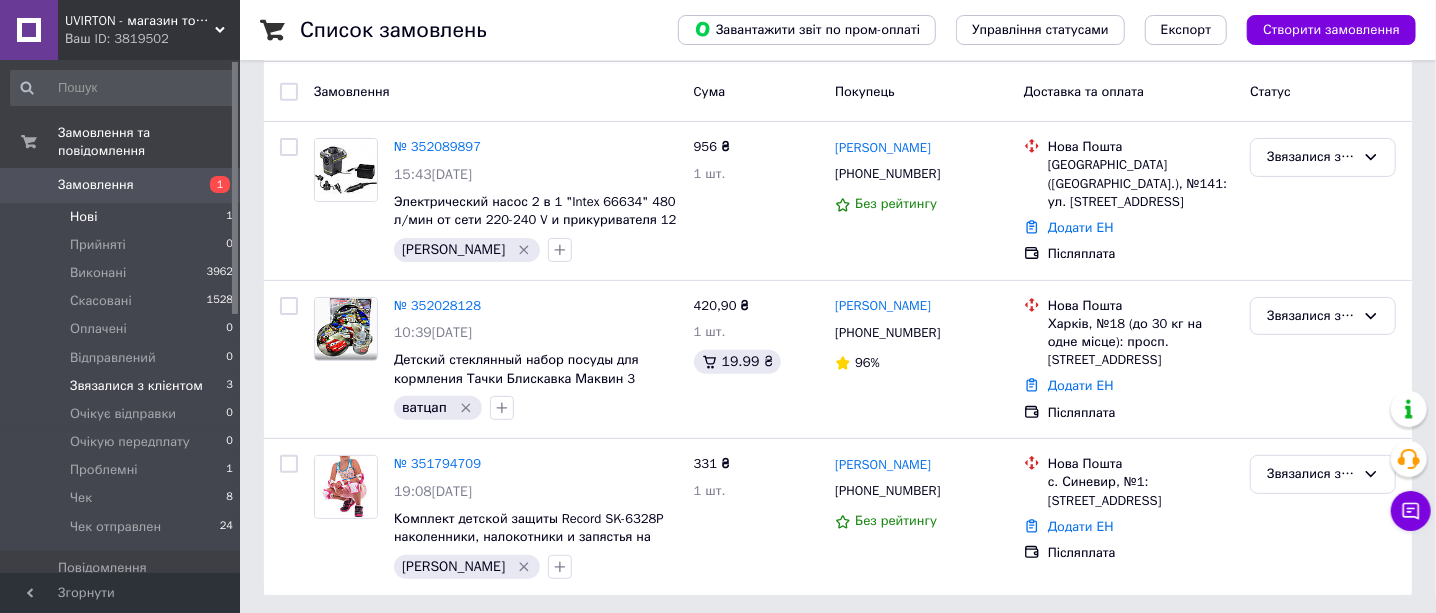 click on "Нові" at bounding box center [83, 217] 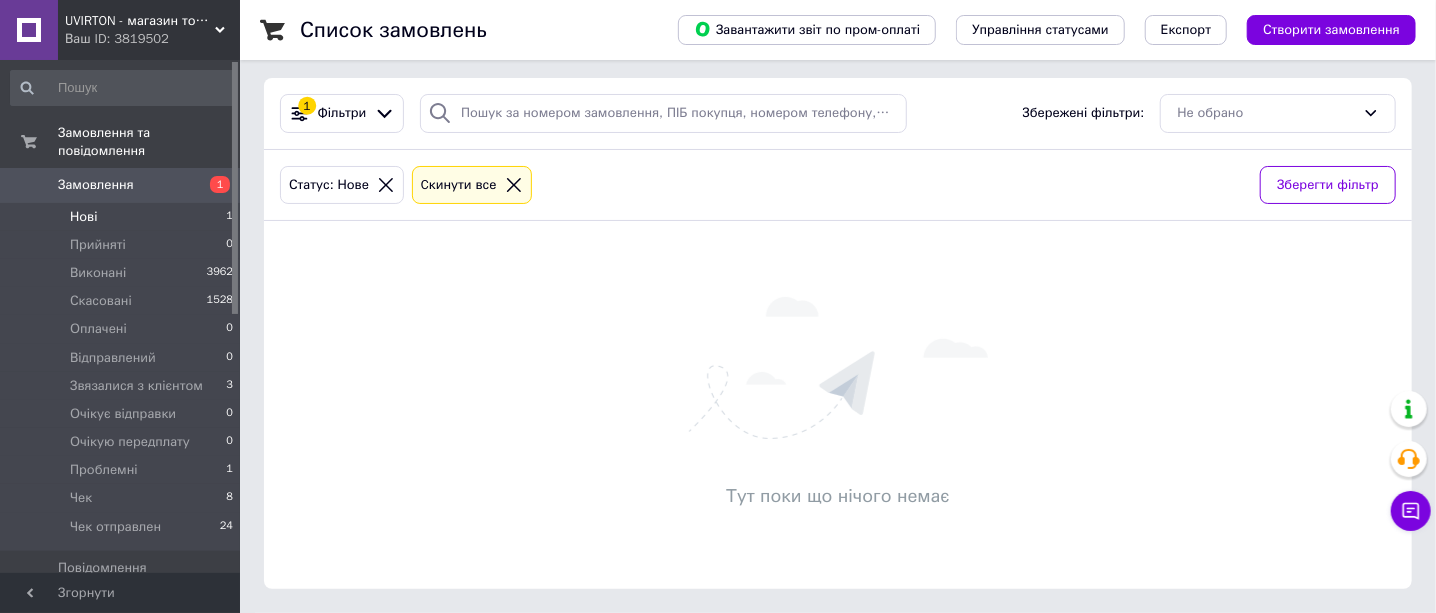 scroll, scrollTop: 0, scrollLeft: 0, axis: both 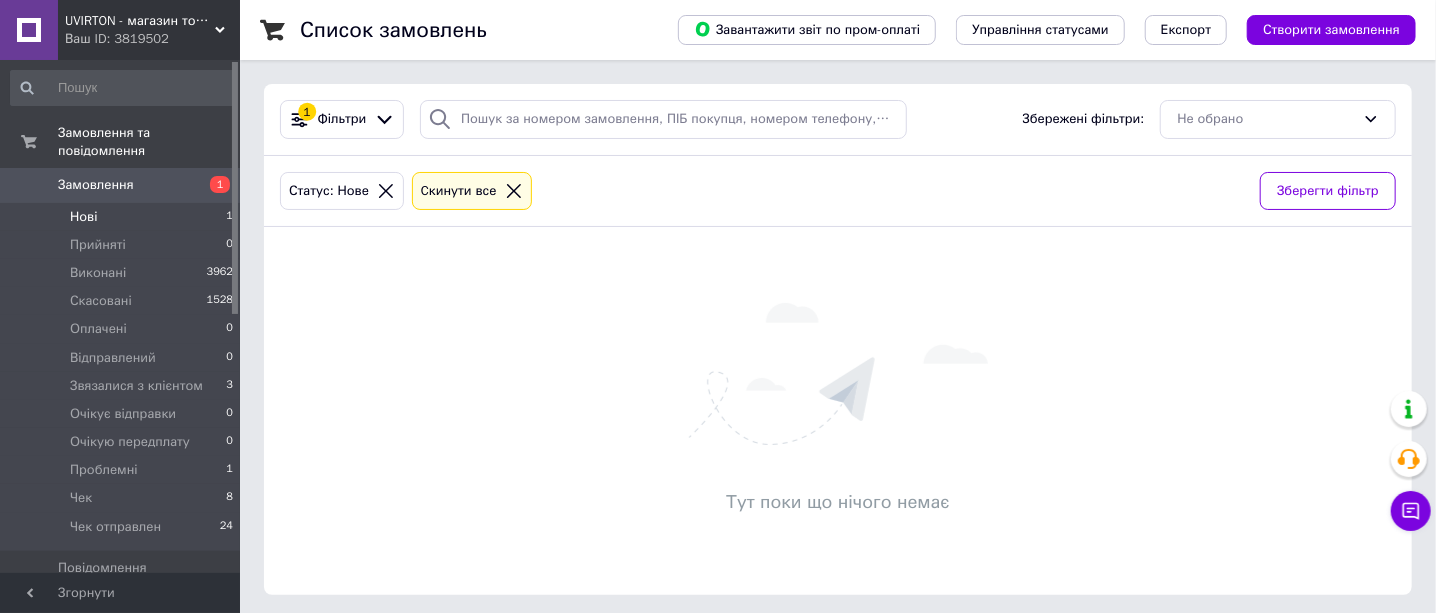 click on "Нові 1" at bounding box center [122, 217] 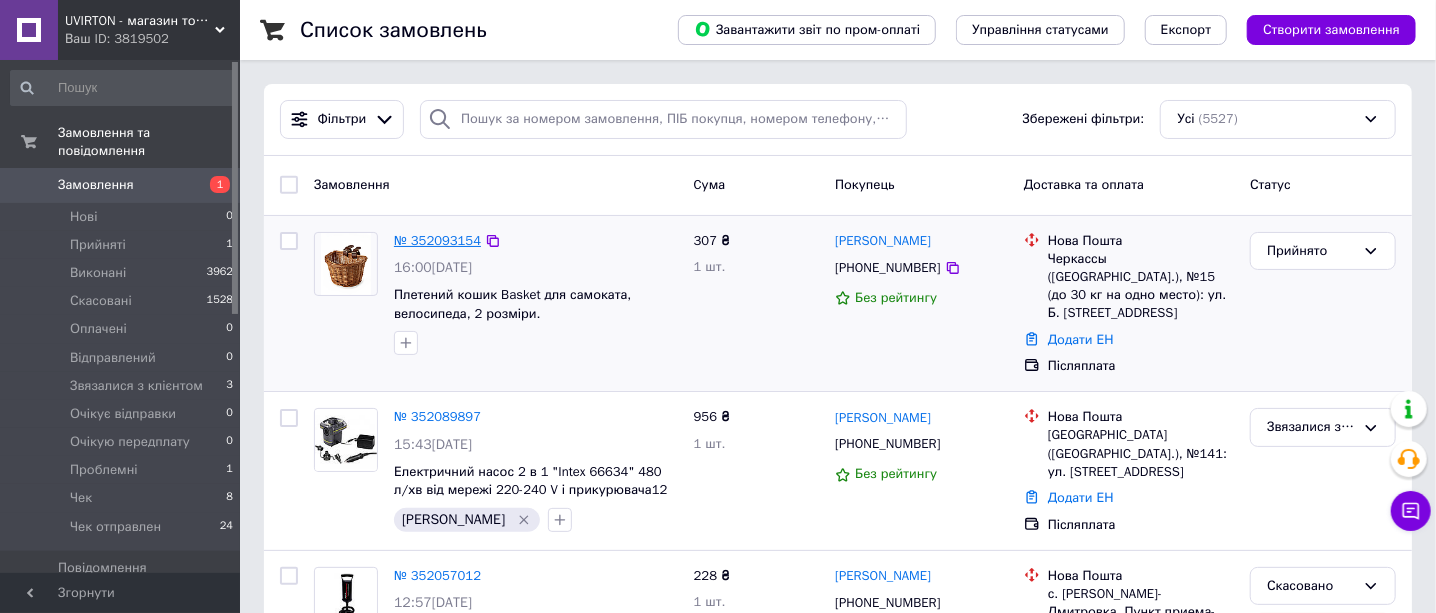 click on "№ 352093154" at bounding box center [437, 240] 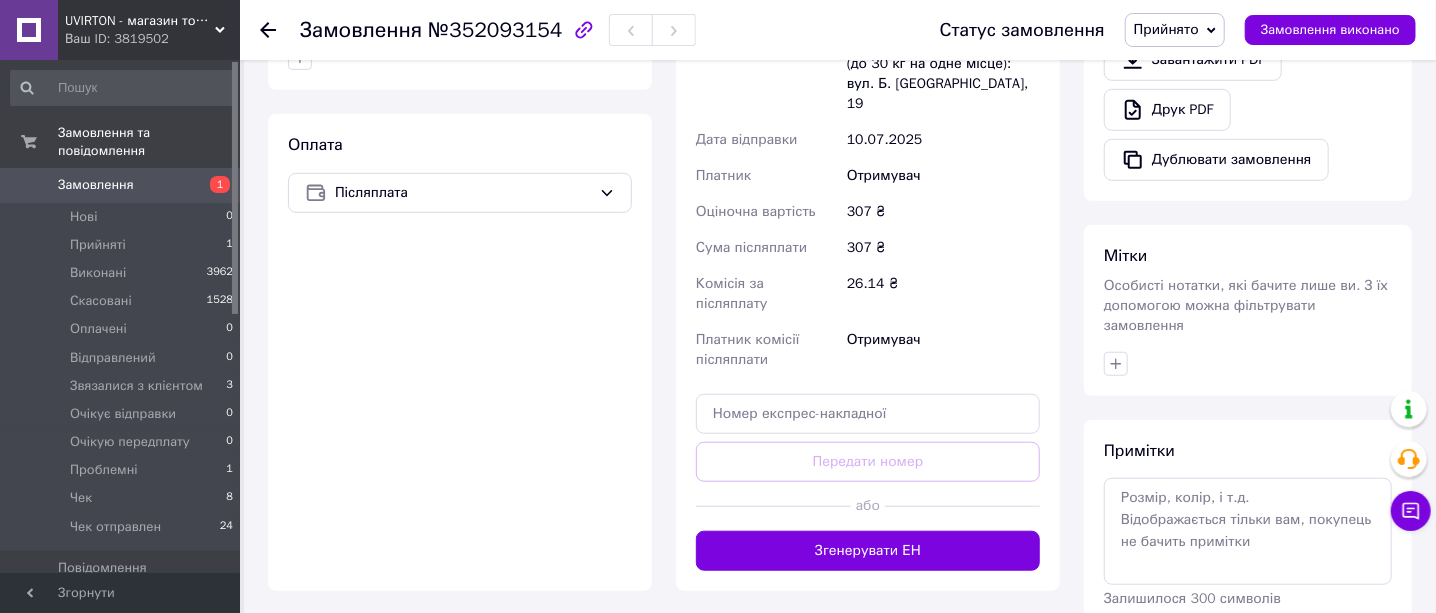 scroll, scrollTop: 746, scrollLeft: 0, axis: vertical 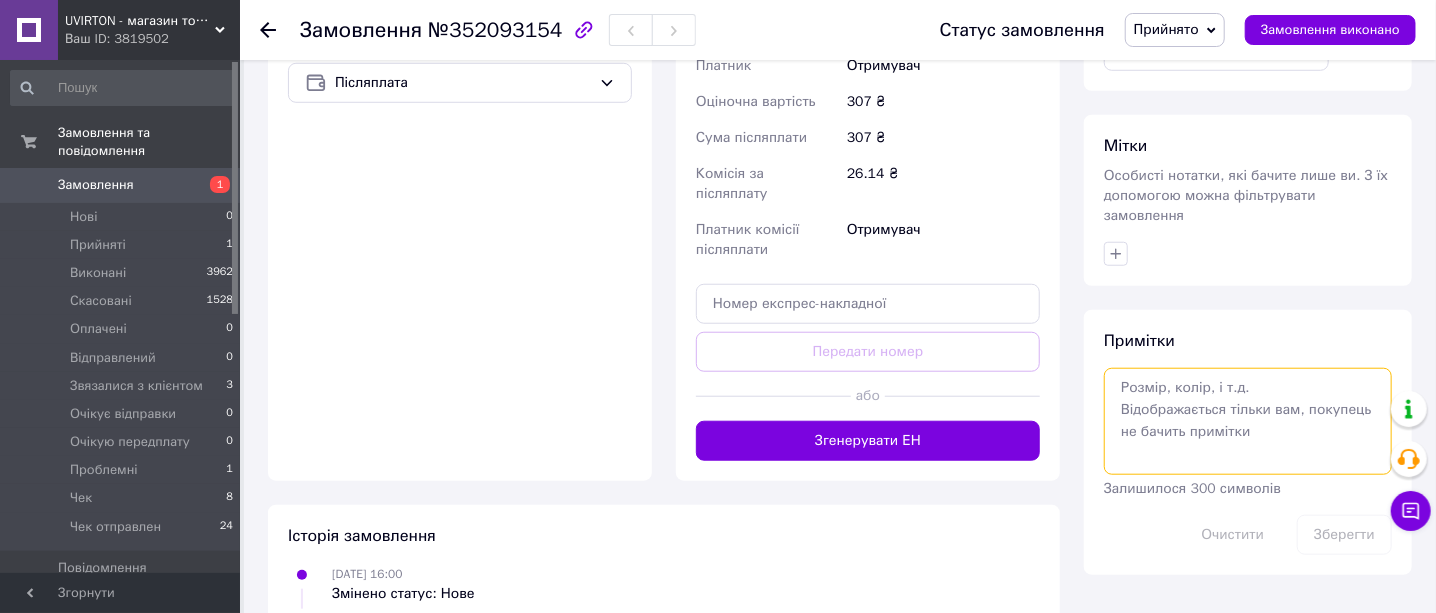 click at bounding box center (1248, 421) 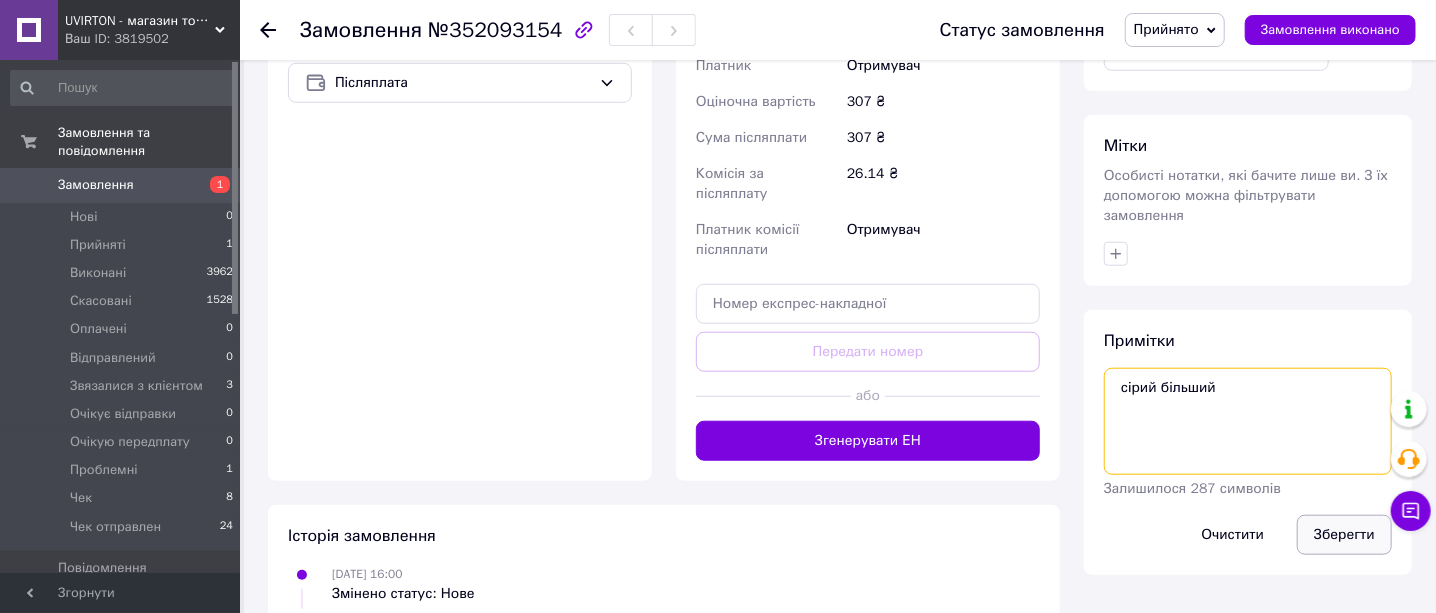 type on "сірий більший" 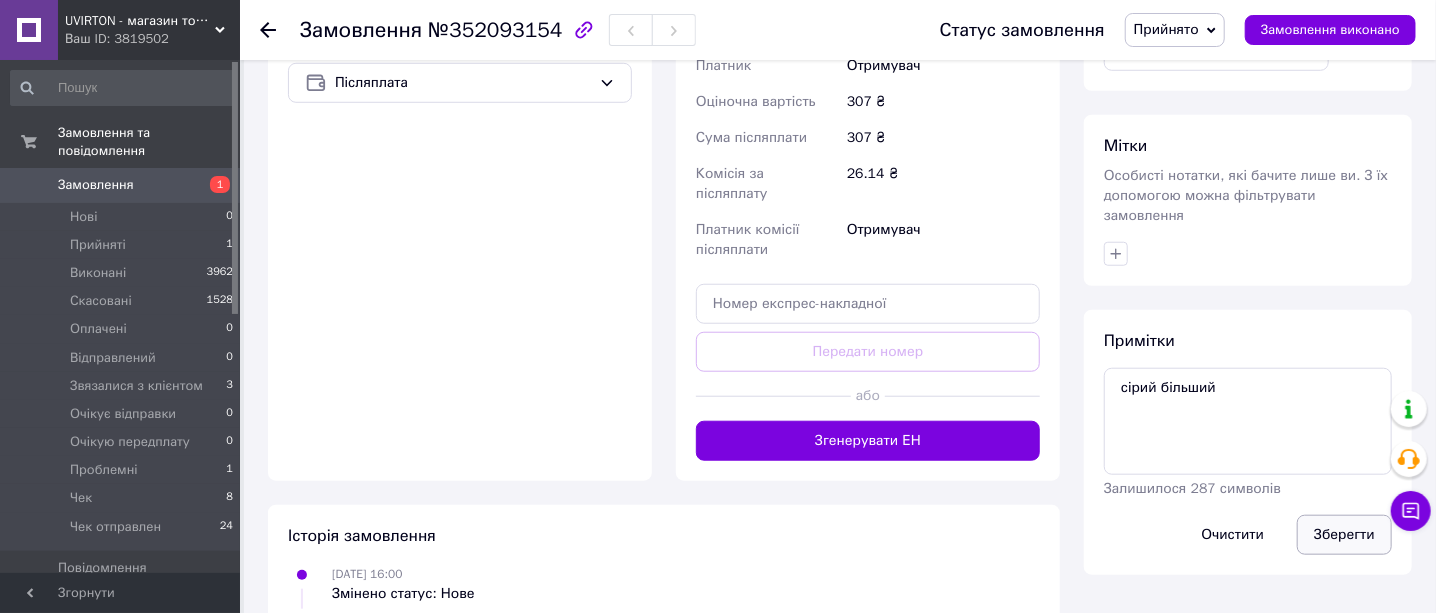 click on "Зберегти" at bounding box center (1344, 535) 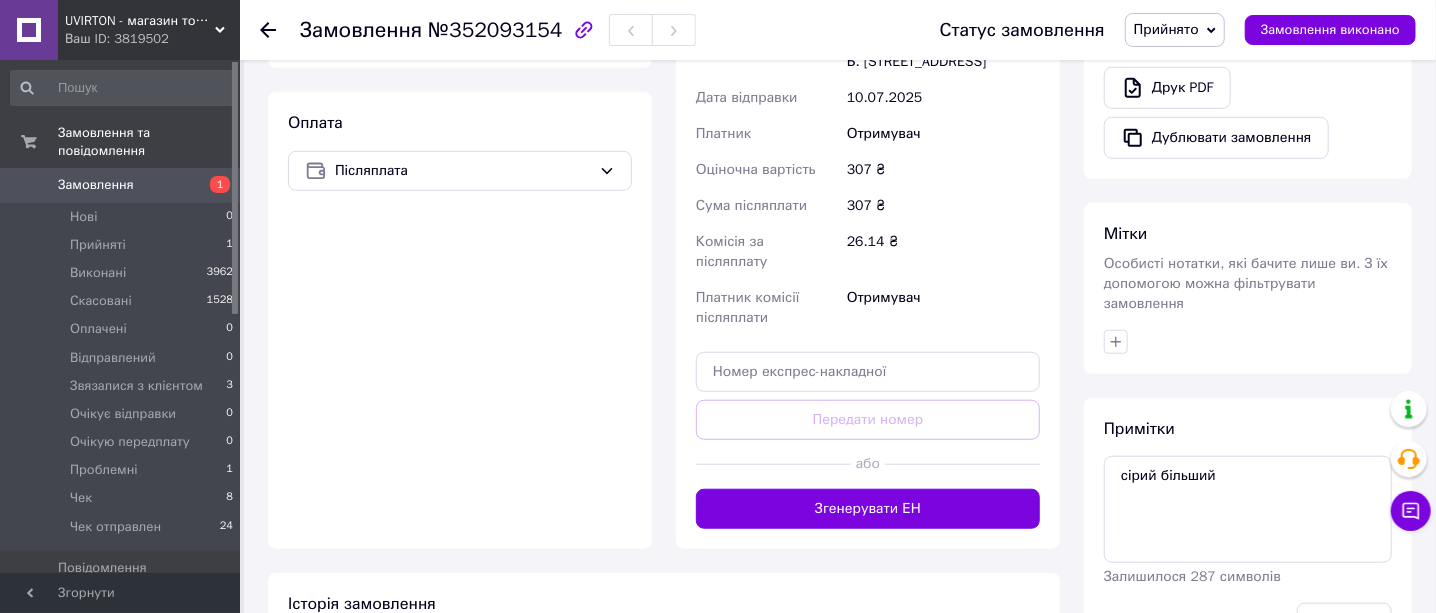 scroll, scrollTop: 621, scrollLeft: 0, axis: vertical 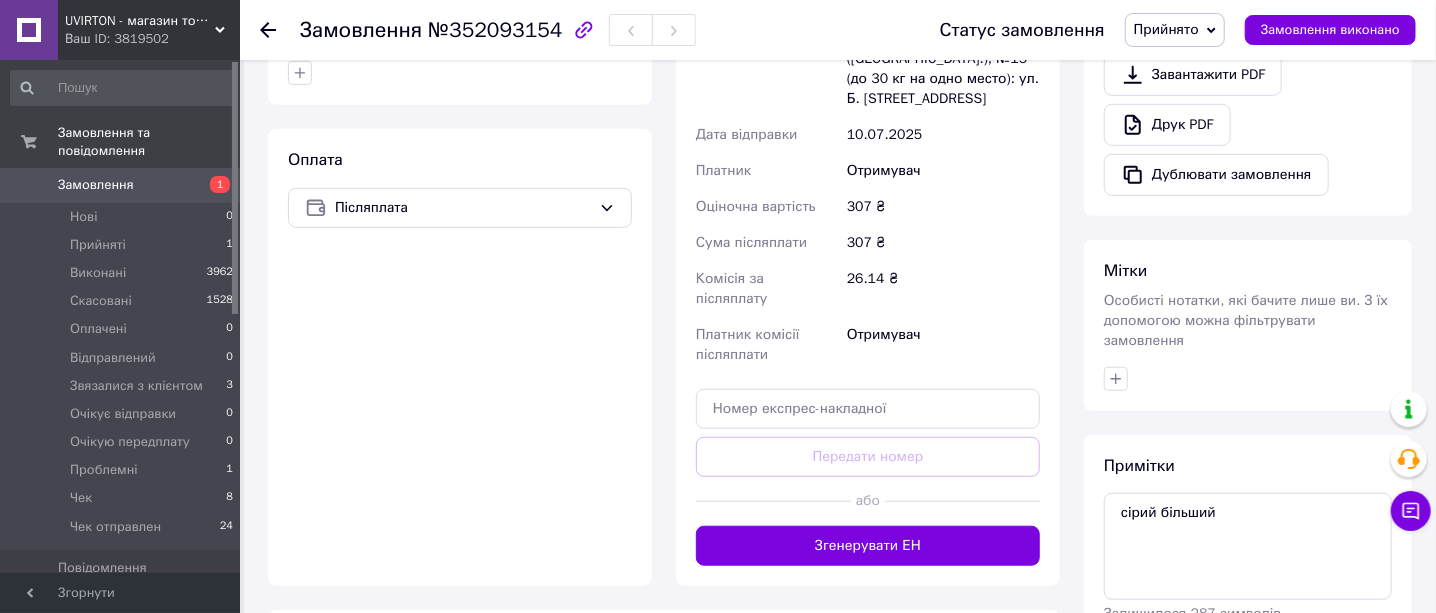 drag, startPoint x: 1181, startPoint y: 32, endPoint x: 1164, endPoint y: 63, distance: 35.35534 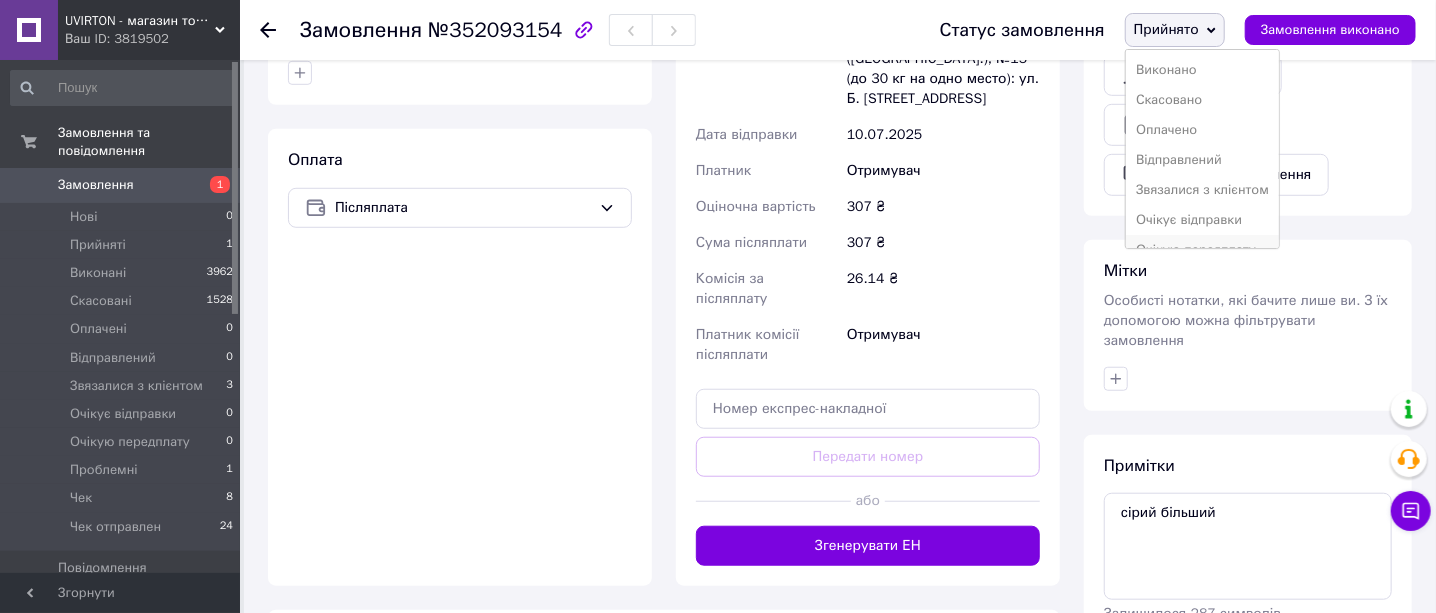 scroll, scrollTop: 111, scrollLeft: 0, axis: vertical 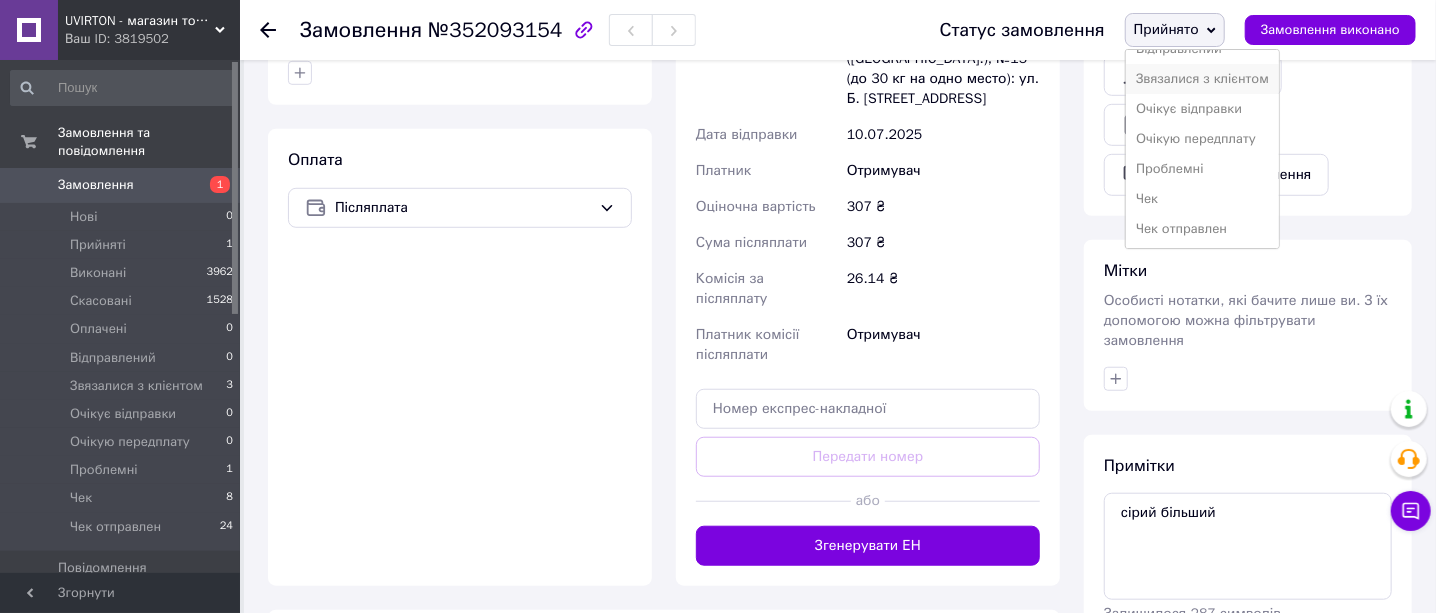 click on "Звязалися з клієнтом" at bounding box center (1202, 79) 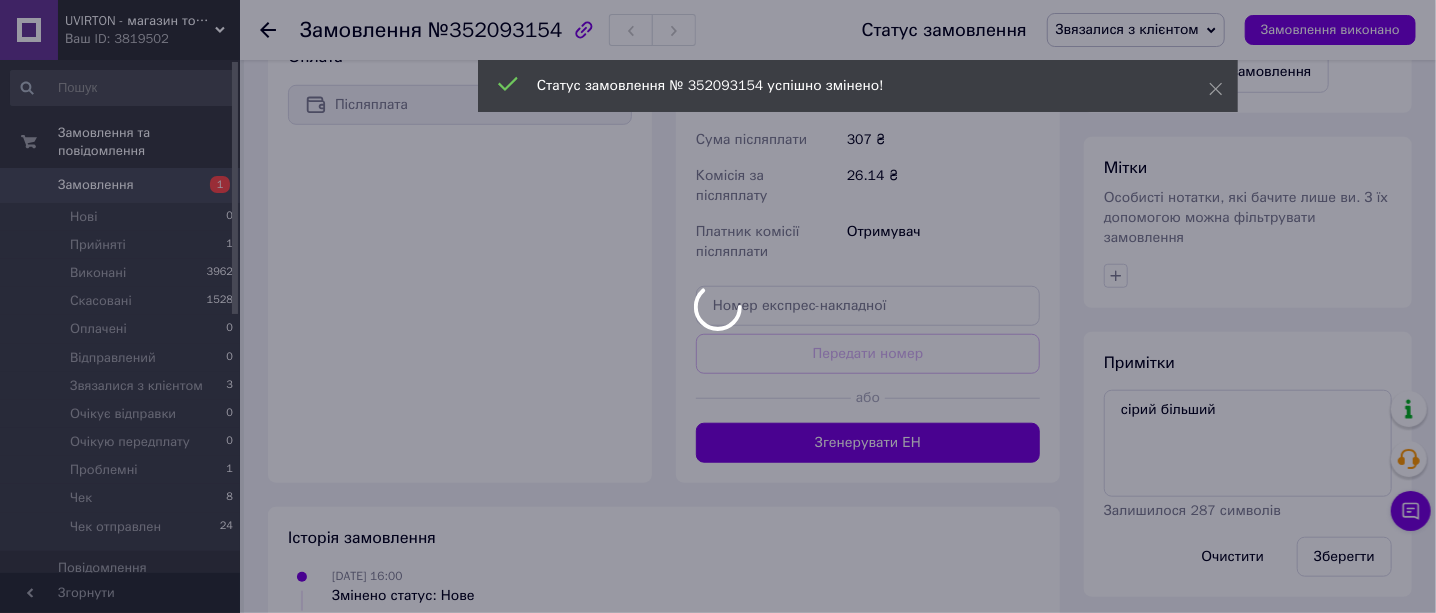 scroll, scrollTop: 815, scrollLeft: 0, axis: vertical 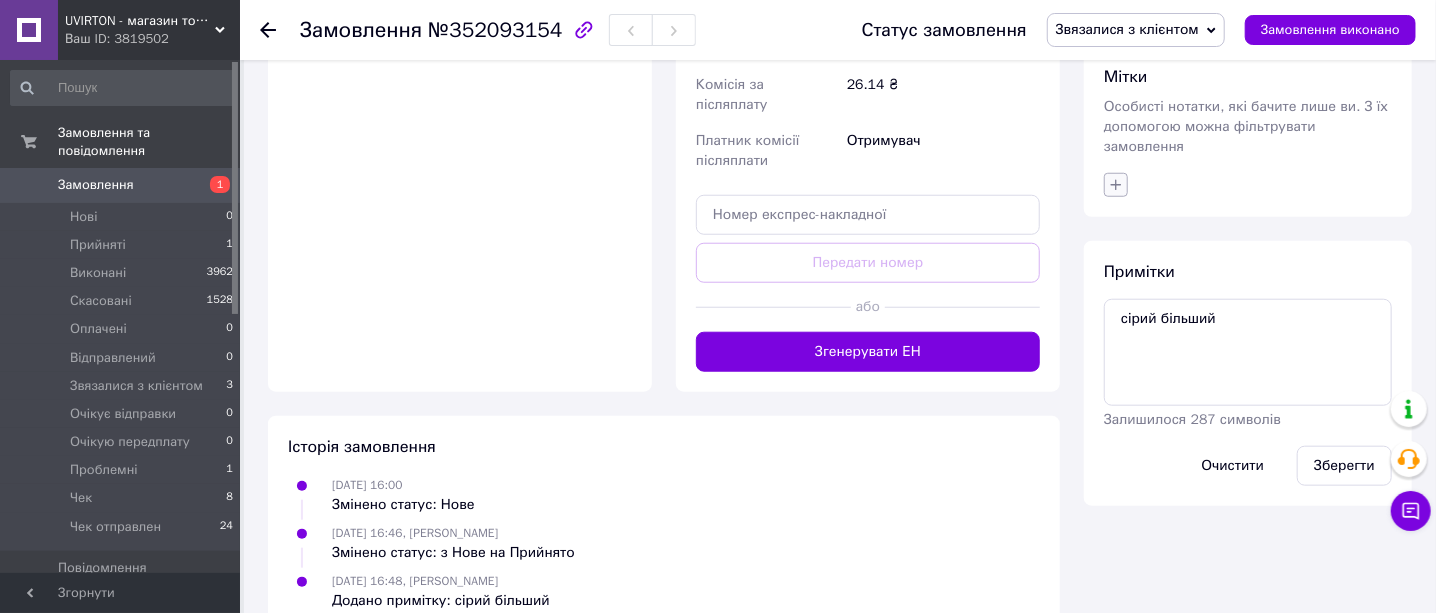 click 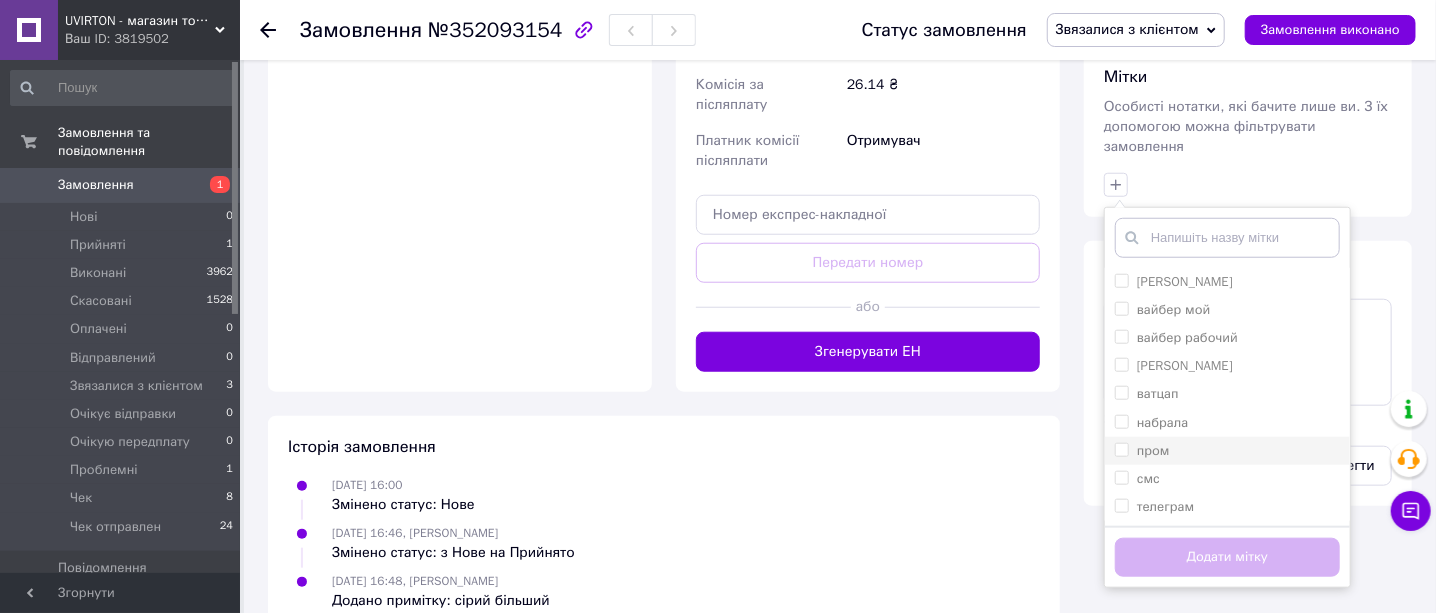 drag, startPoint x: 1114, startPoint y: 338, endPoint x: 1189, endPoint y: 413, distance: 106.06602 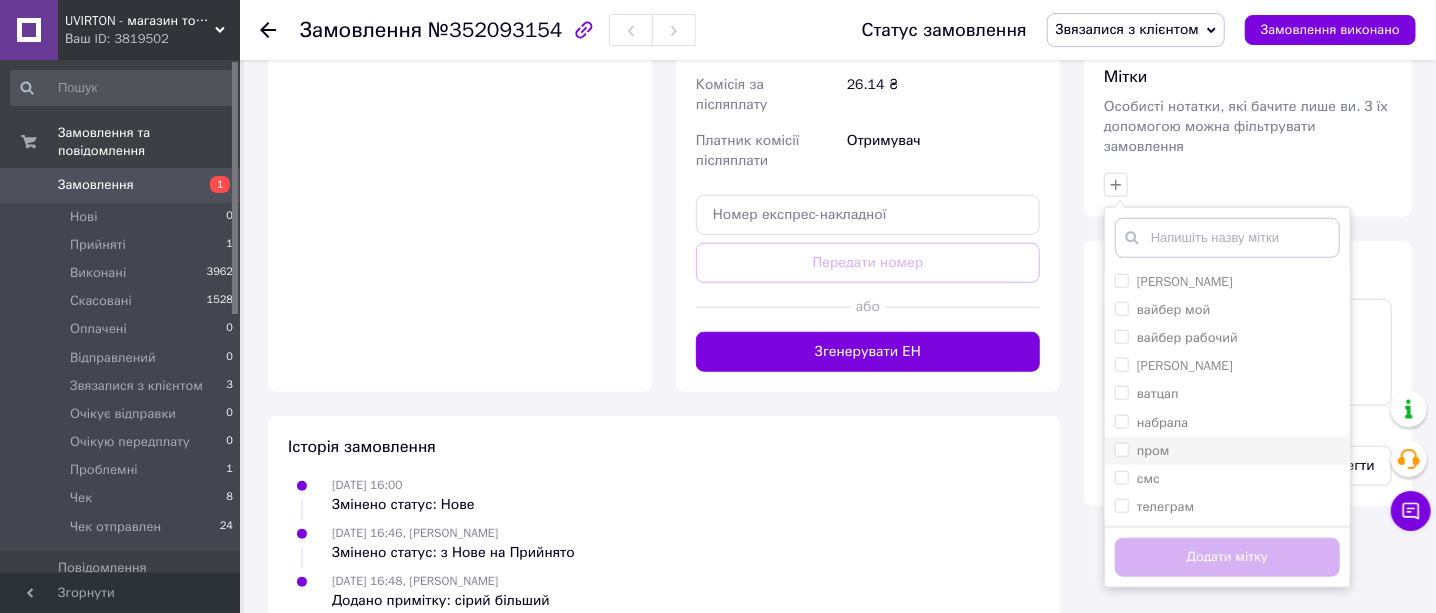 click on "[PERSON_NAME]" at bounding box center (1121, 364) 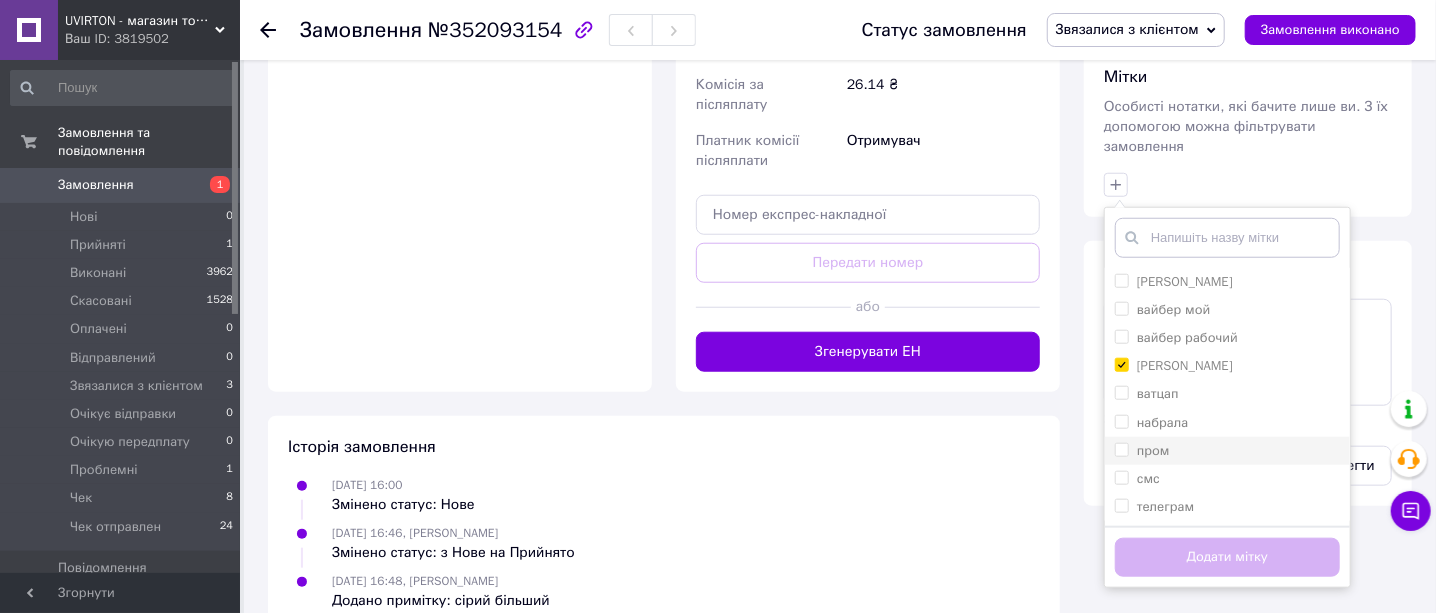 checkbox on "true" 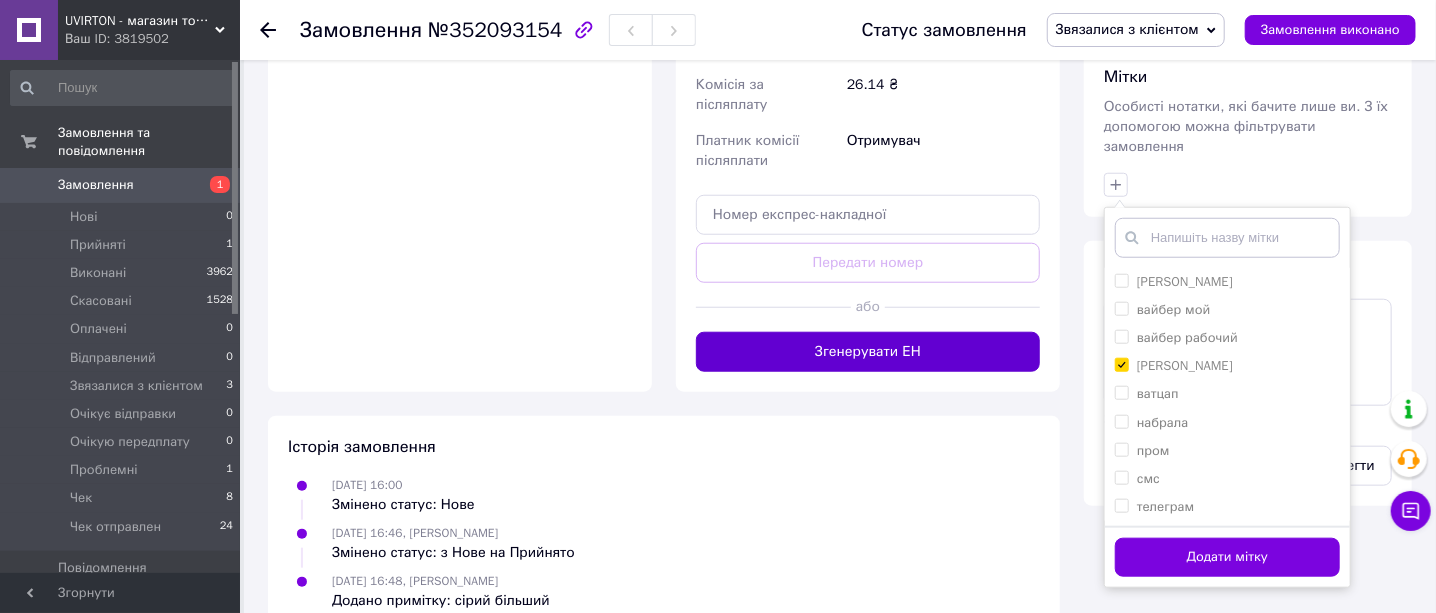 drag, startPoint x: 1241, startPoint y: 532, endPoint x: 702, endPoint y: 293, distance: 589.61176 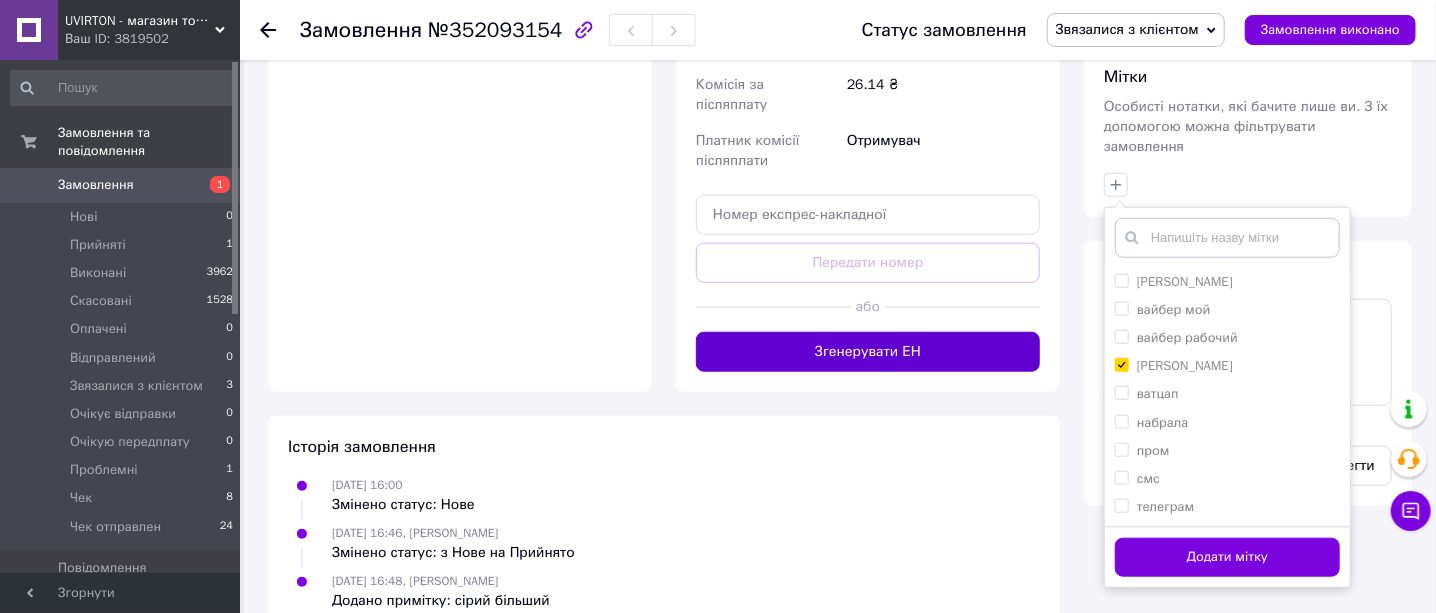 click on "Додати мітку" at bounding box center (1227, 557) 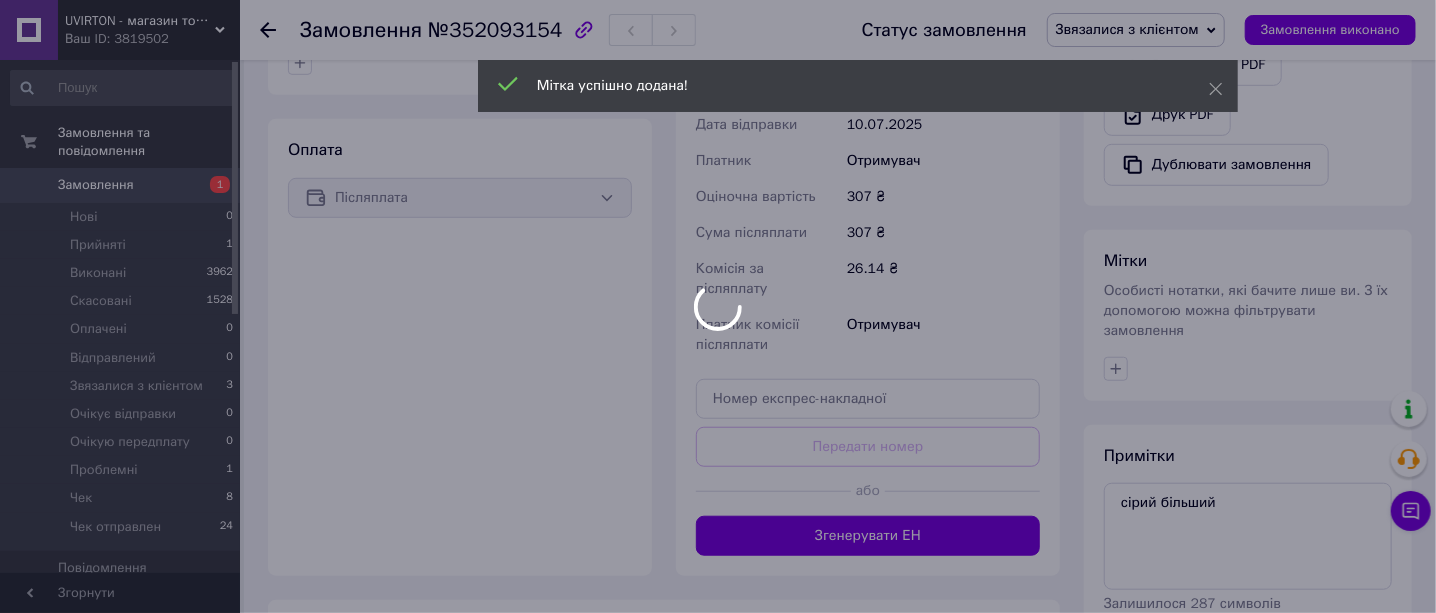 scroll, scrollTop: 565, scrollLeft: 0, axis: vertical 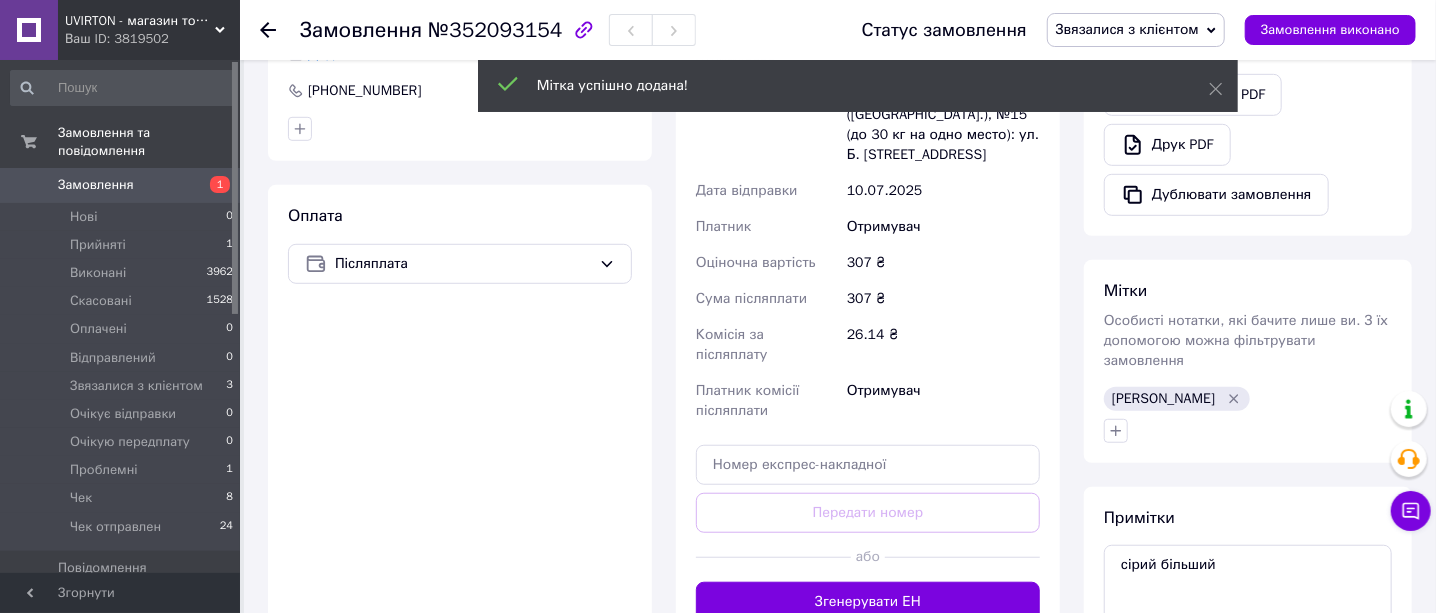 click 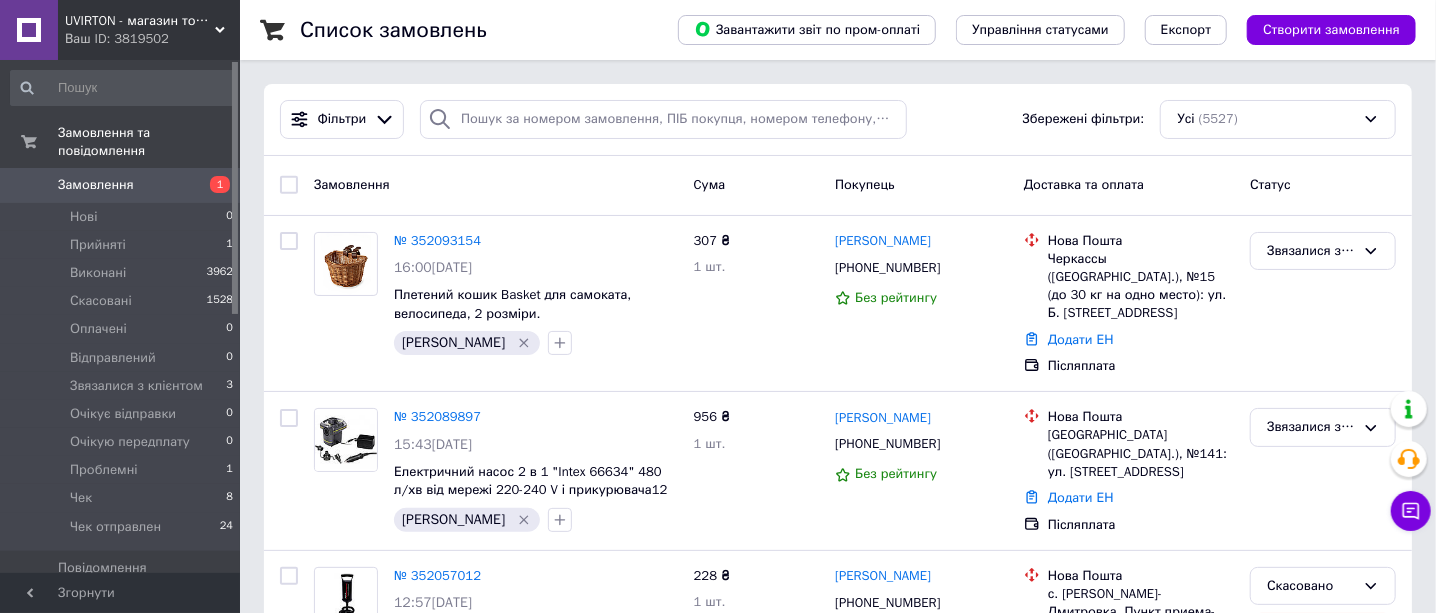 drag, startPoint x: 185, startPoint y: 51, endPoint x: 131, endPoint y: 107, distance: 77.7946 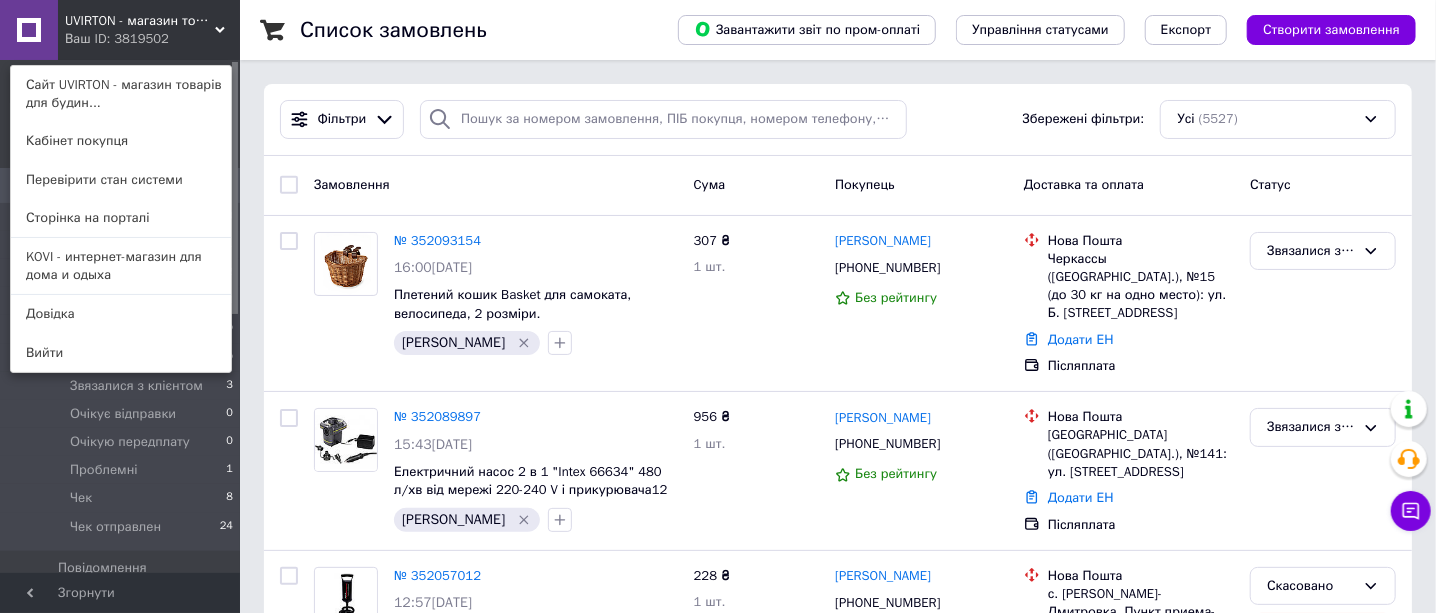 drag, startPoint x: 159, startPoint y: 33, endPoint x: 87, endPoint y: 121, distance: 113.70136 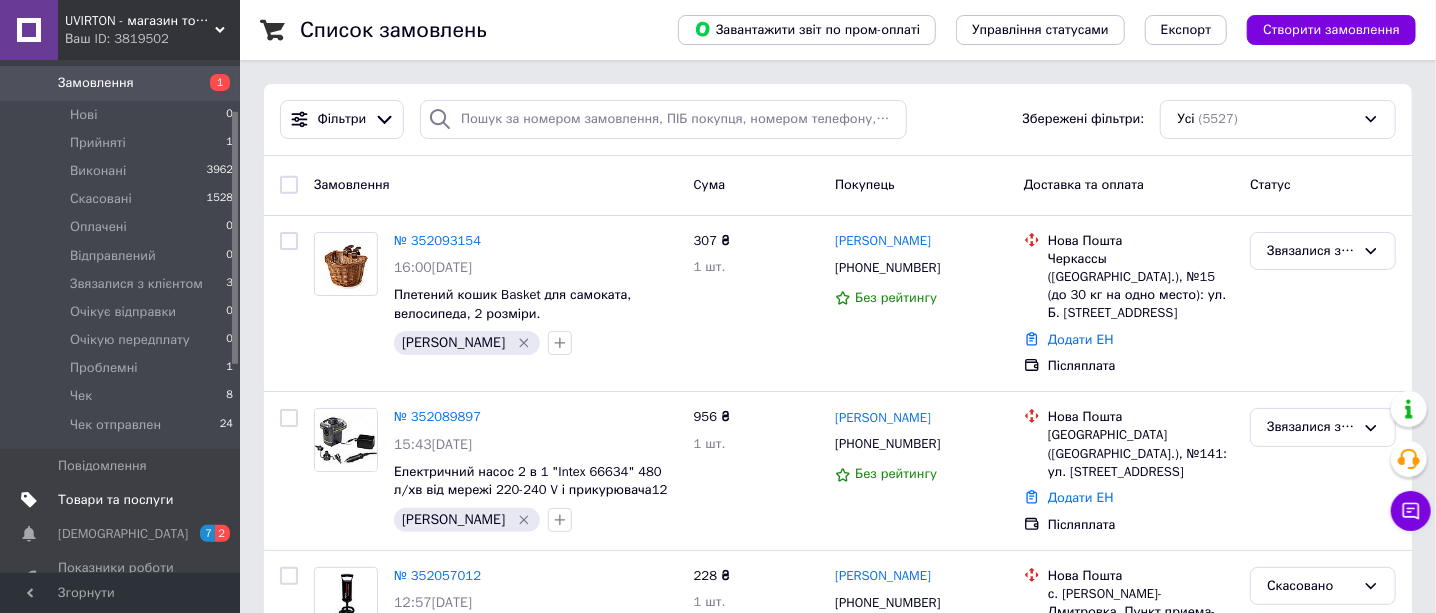 scroll, scrollTop: 249, scrollLeft: 0, axis: vertical 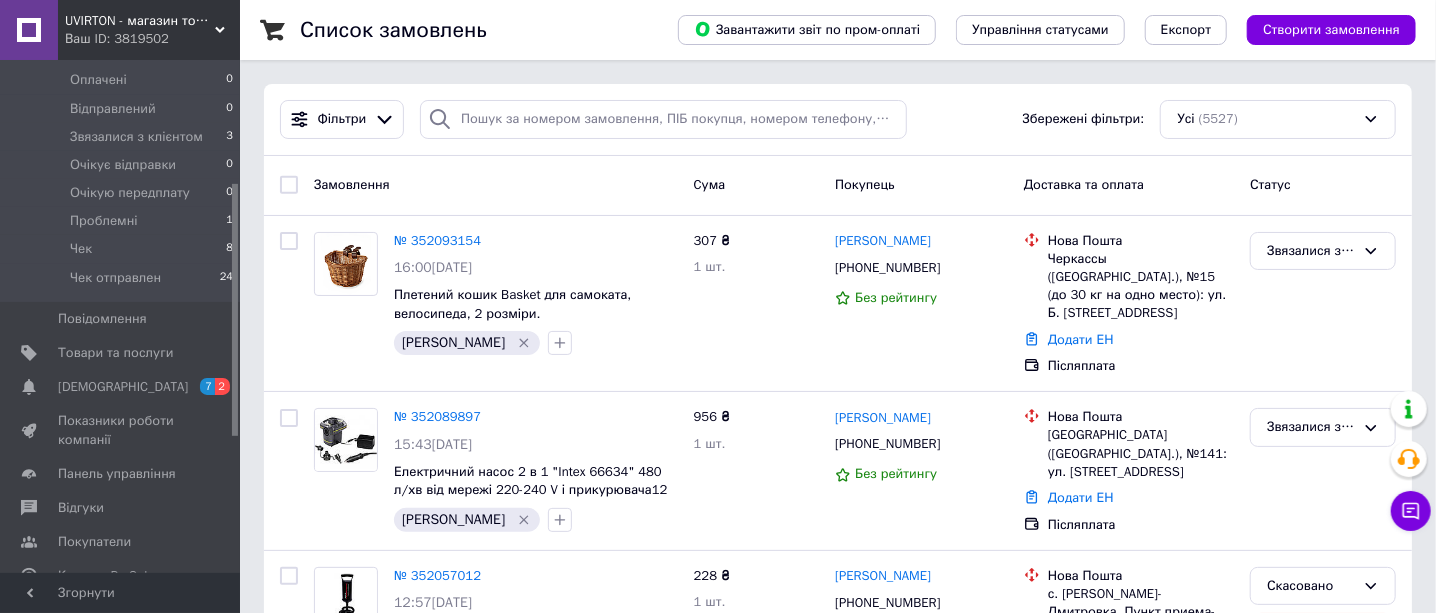 drag, startPoint x: 81, startPoint y: 491, endPoint x: 128, endPoint y: 491, distance: 47 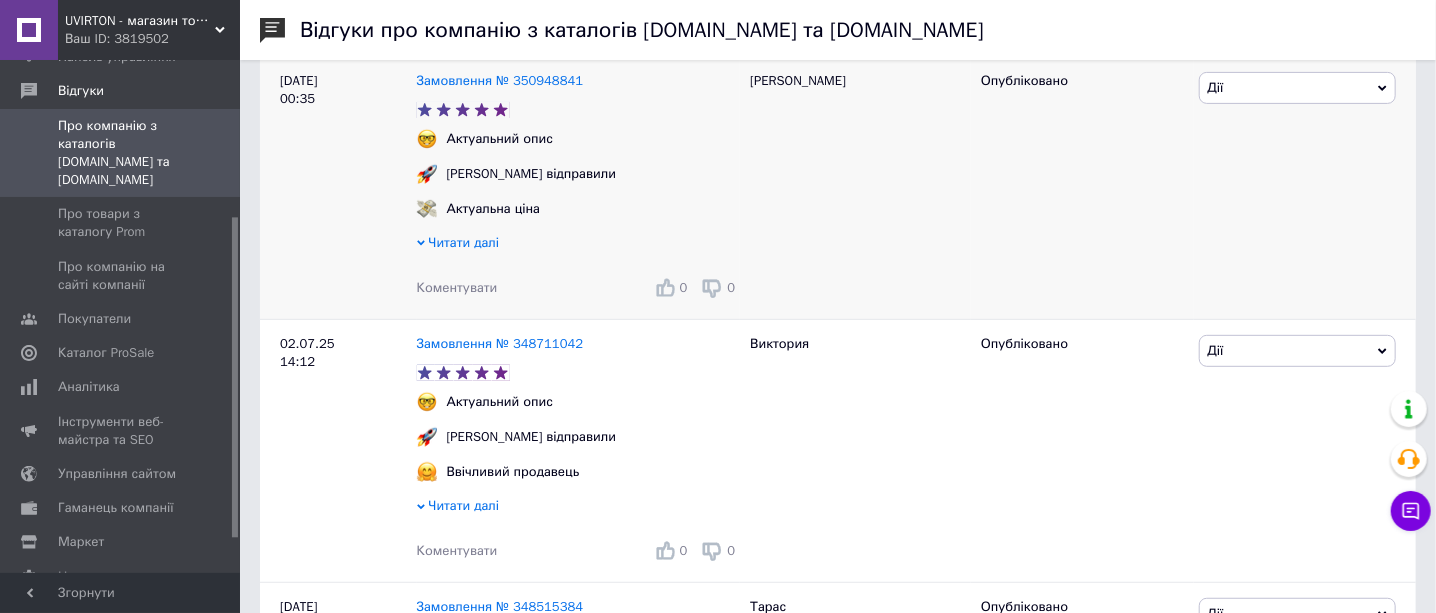 scroll, scrollTop: 0, scrollLeft: 0, axis: both 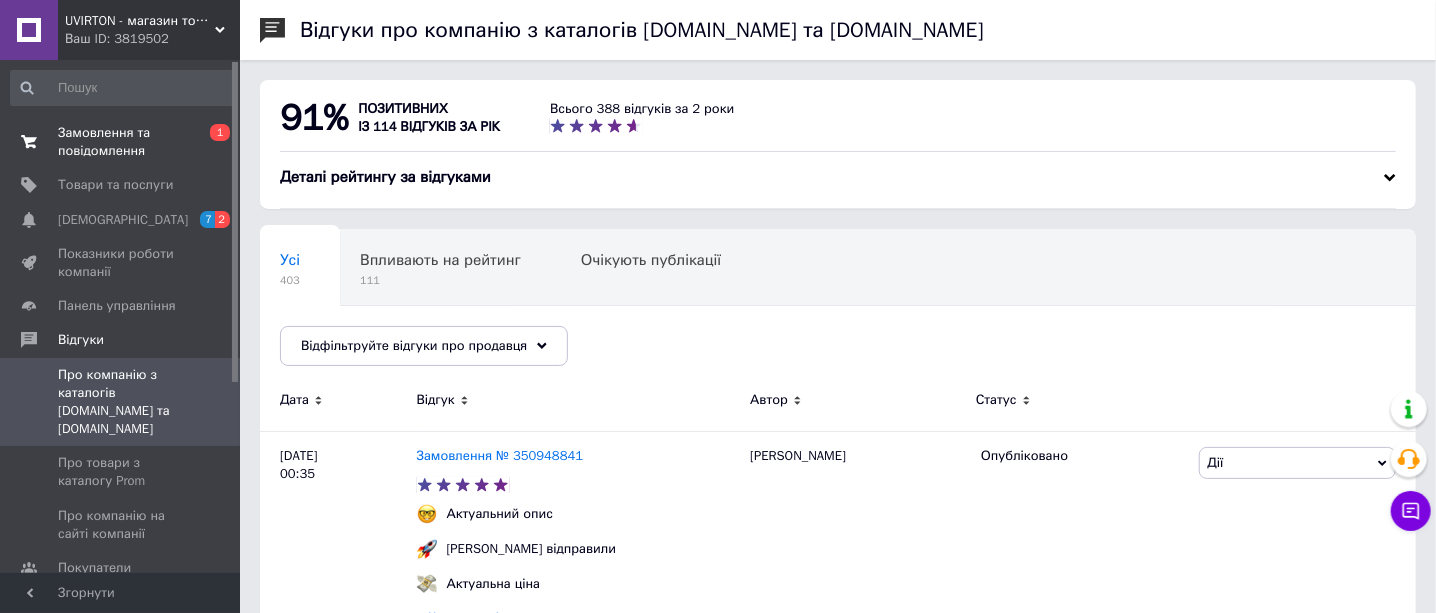 click on "Замовлення та повідомлення" at bounding box center (121, 142) 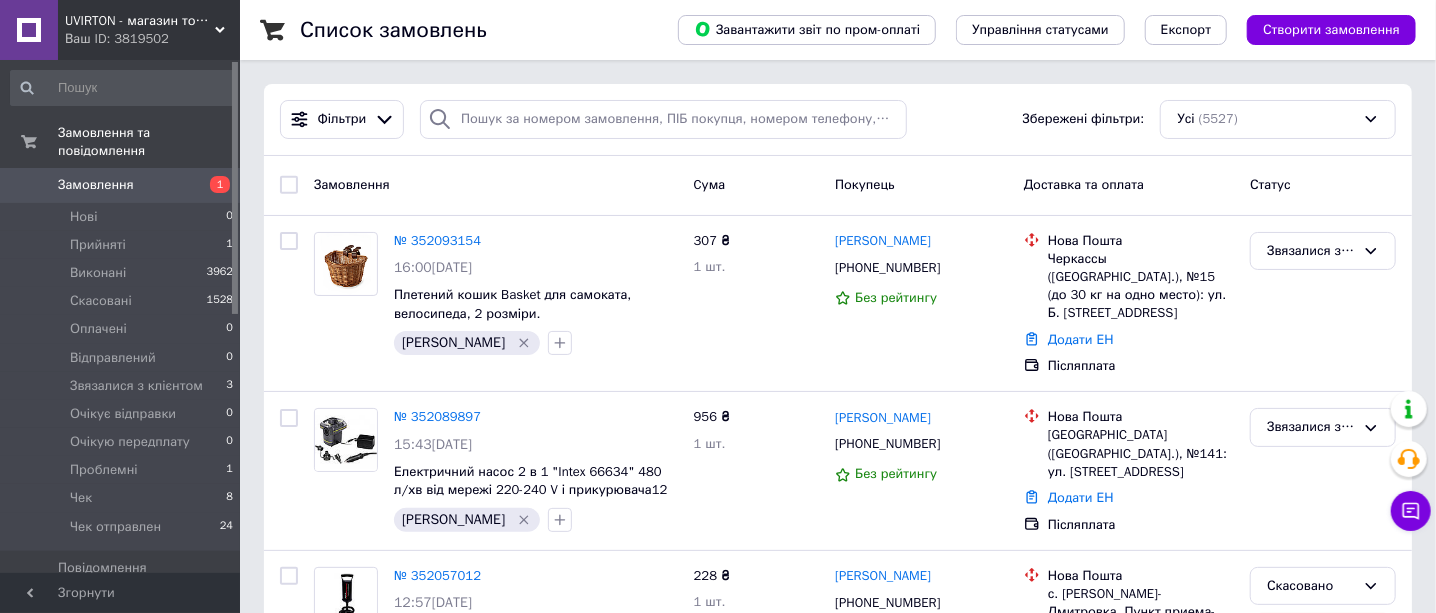drag, startPoint x: 124, startPoint y: 32, endPoint x: 125, endPoint y: 73, distance: 41.01219 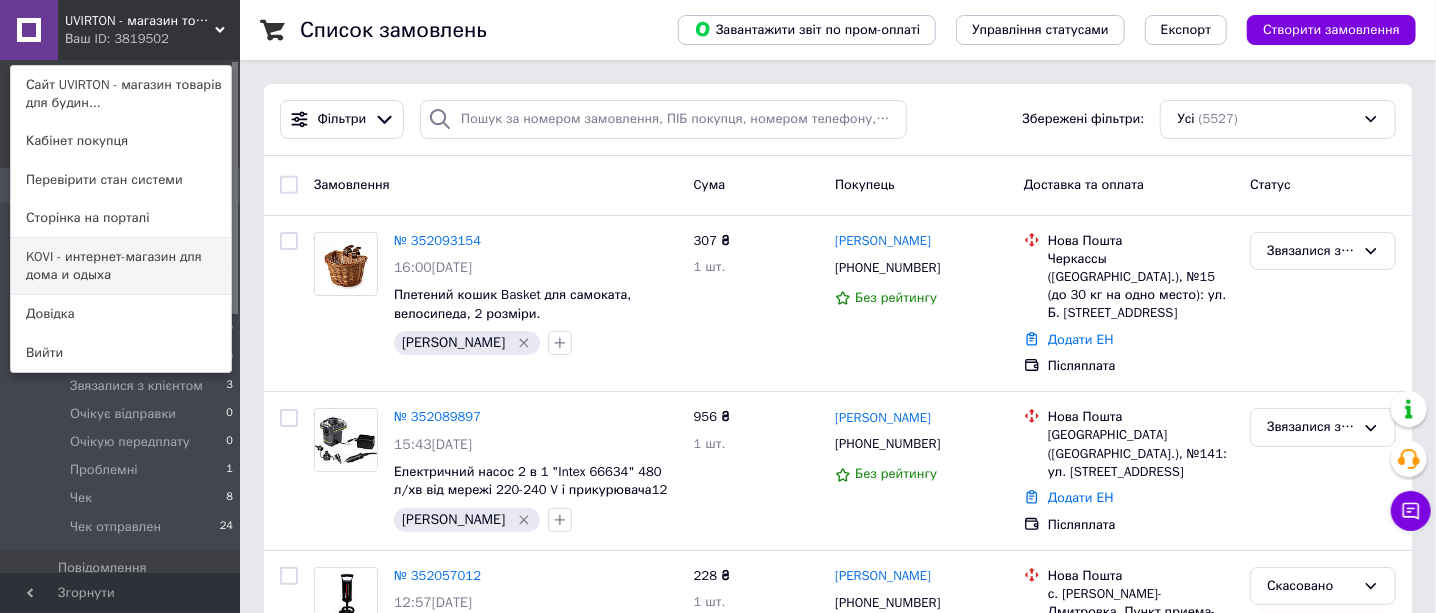 click on "KOVI - интернет-магазин для дома и одыха" at bounding box center [121, 266] 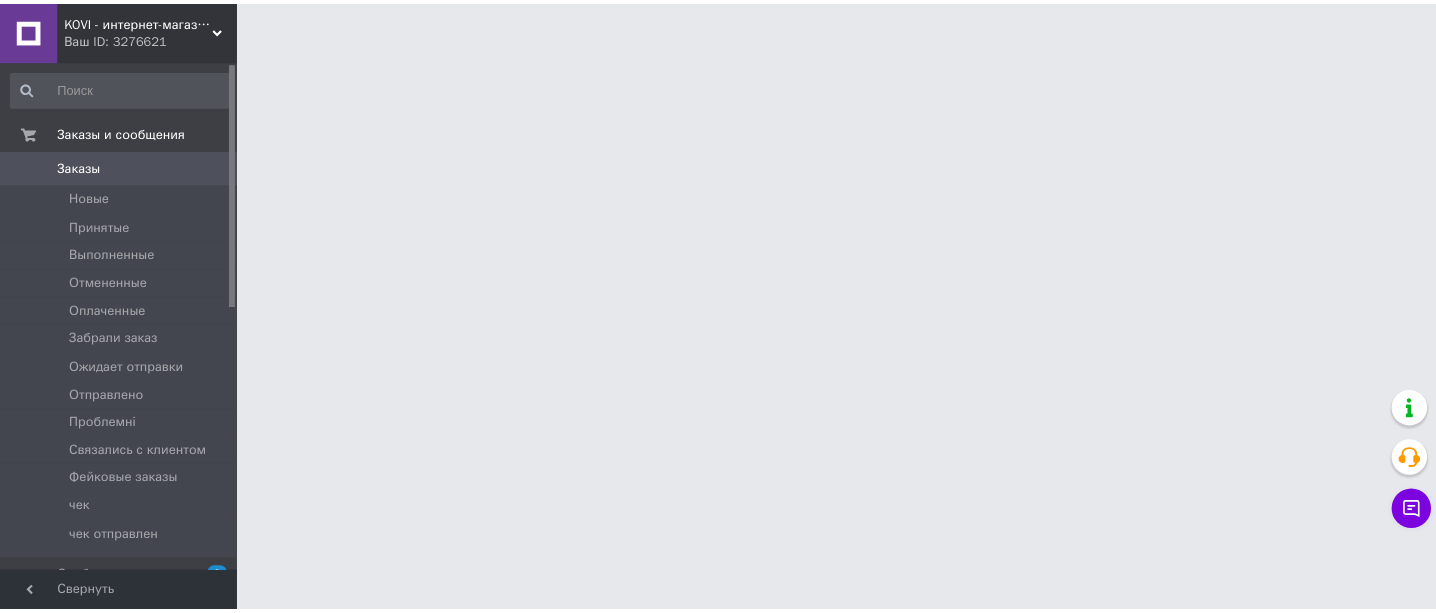 scroll, scrollTop: 0, scrollLeft: 0, axis: both 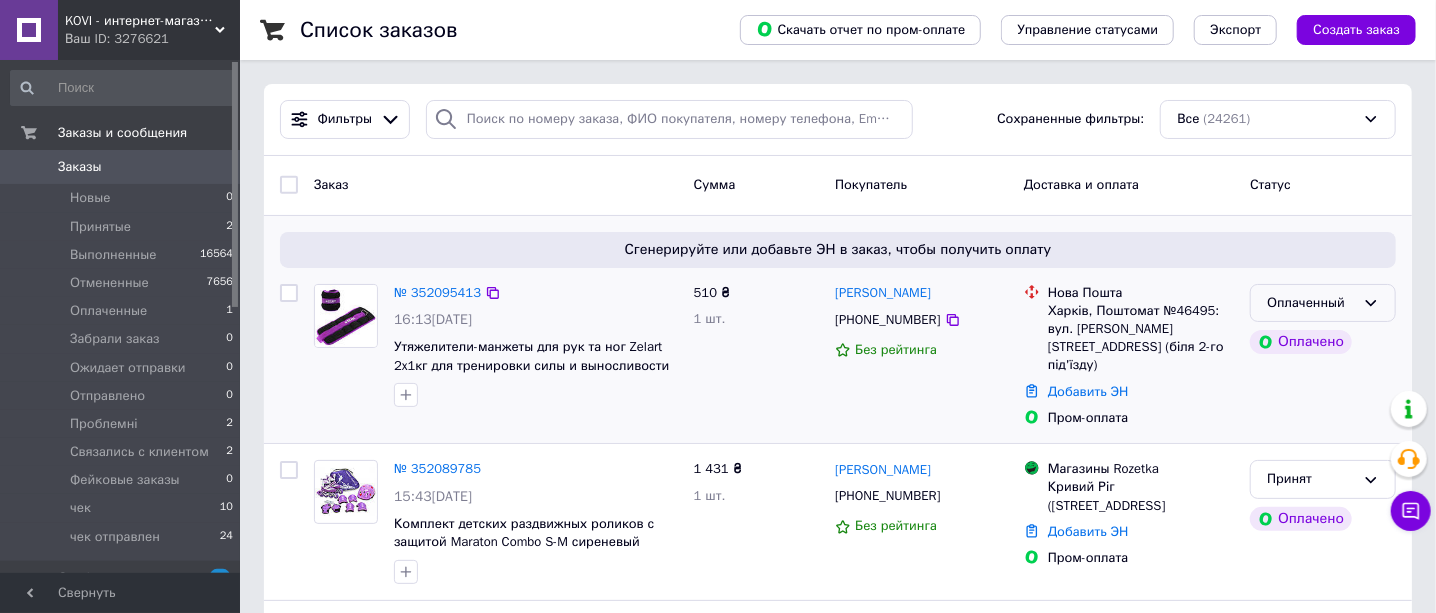 drag, startPoint x: 1310, startPoint y: 300, endPoint x: 1310, endPoint y: 313, distance: 13 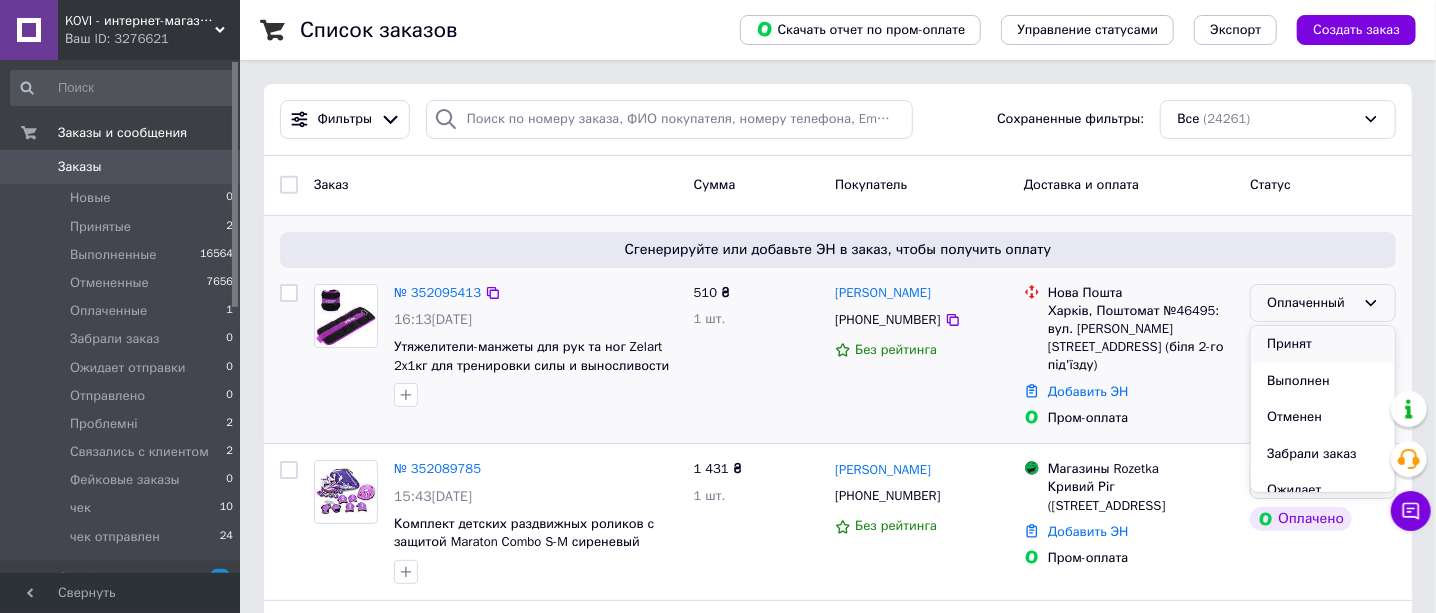 click on "Принят" at bounding box center (1323, 344) 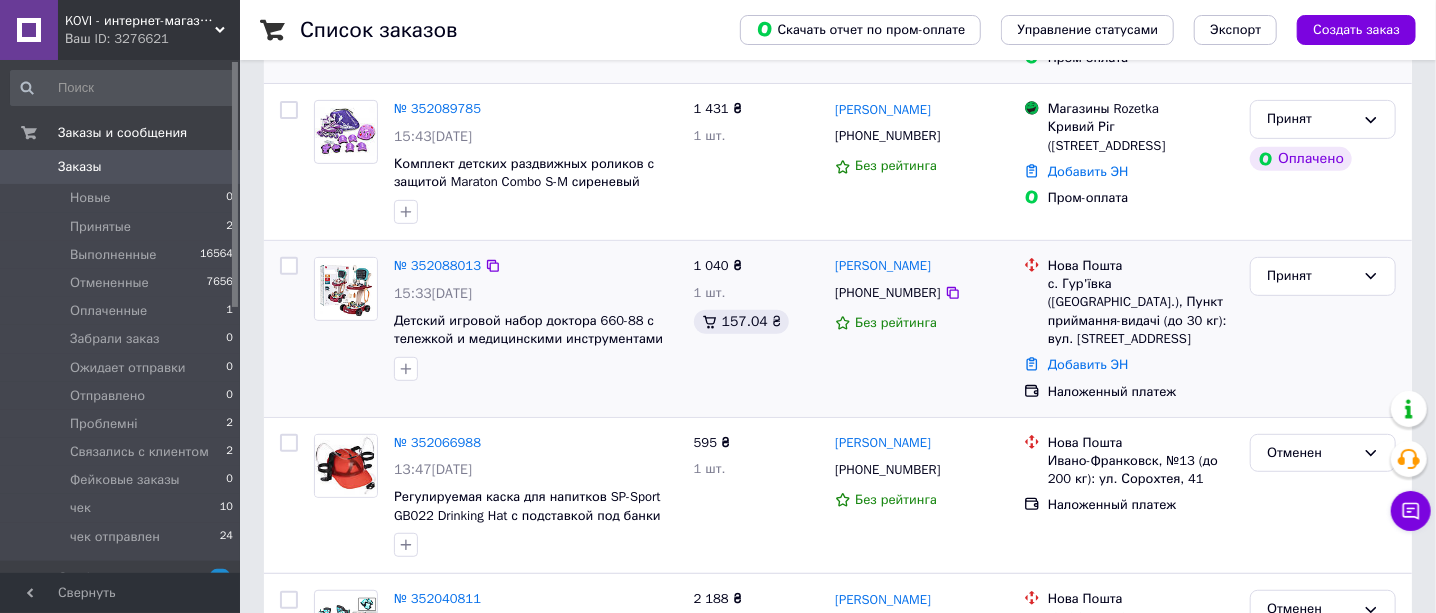scroll, scrollTop: 375, scrollLeft: 0, axis: vertical 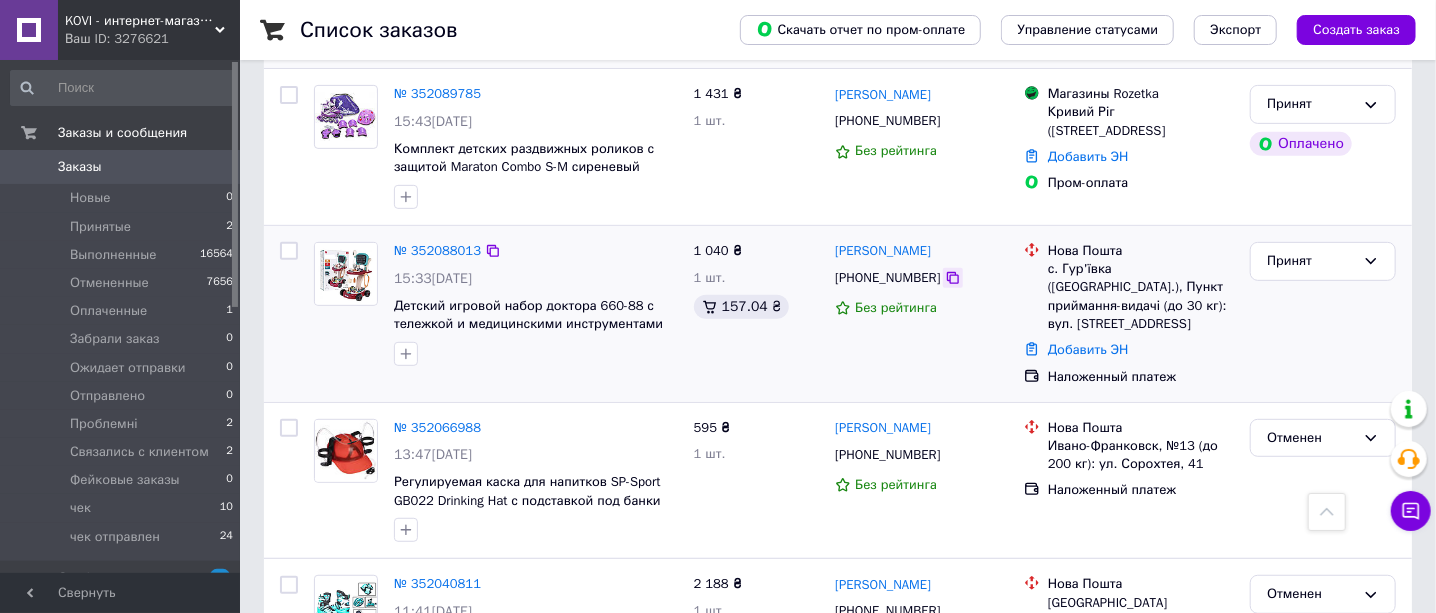 click 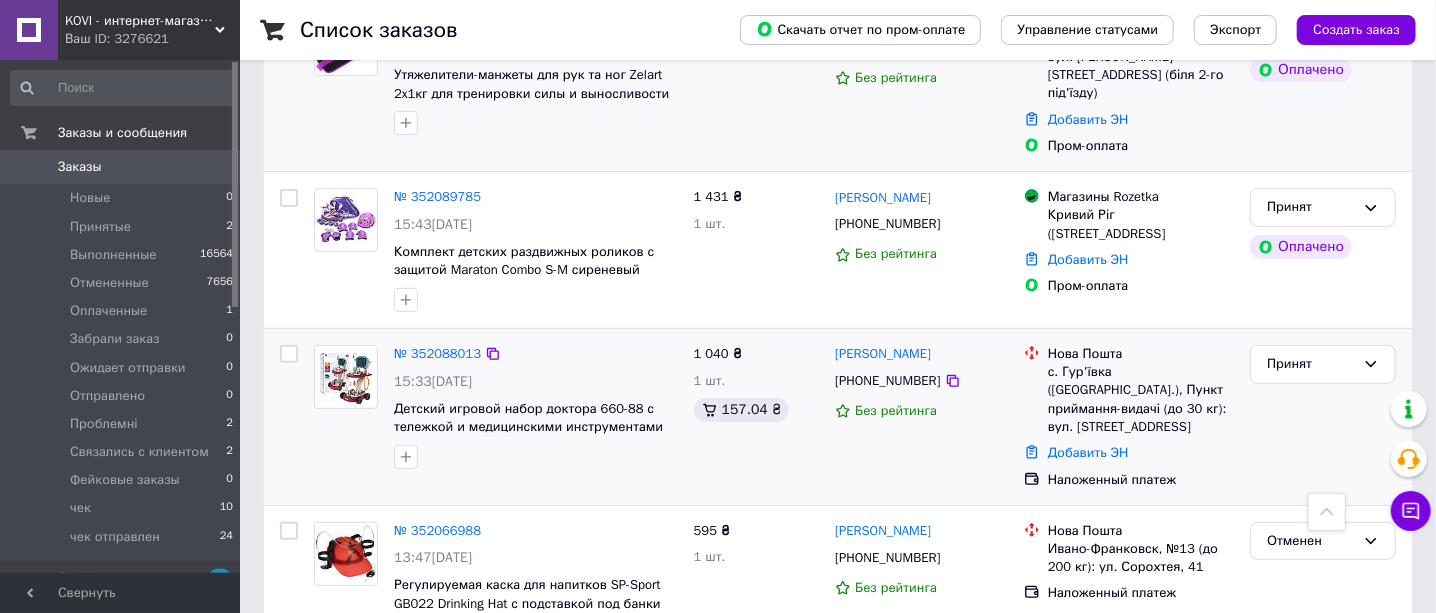 scroll, scrollTop: 124, scrollLeft: 0, axis: vertical 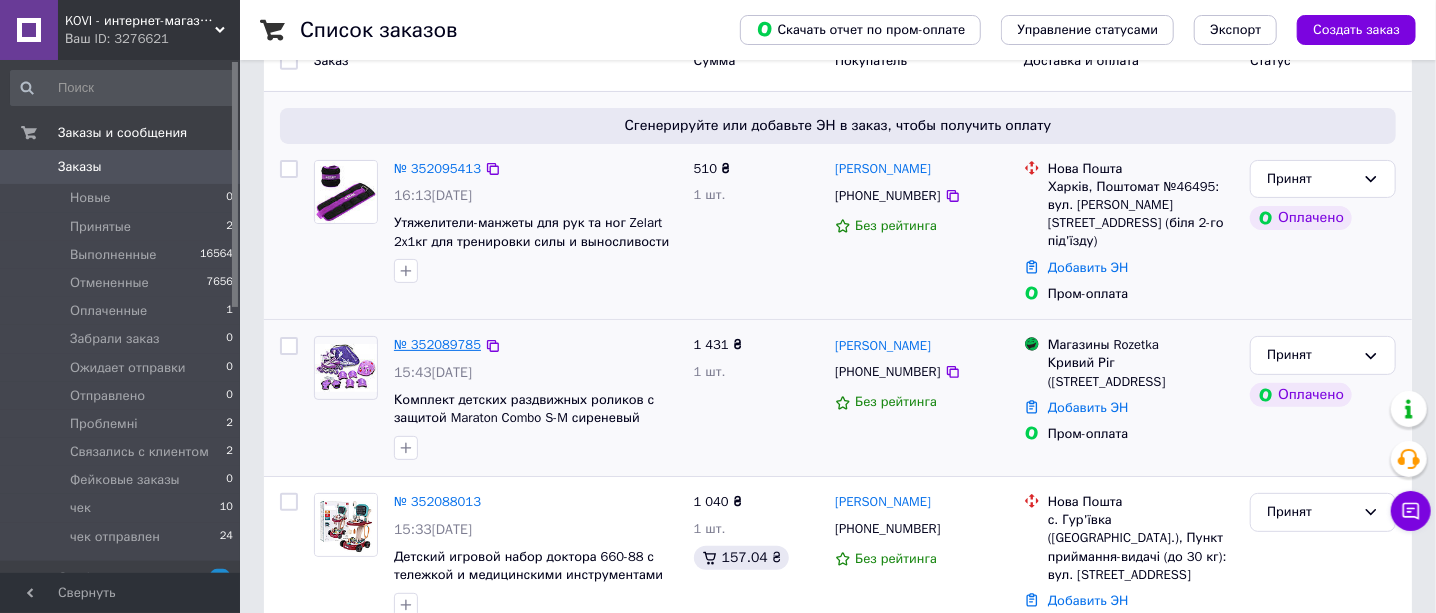 click on "№ 352089785" at bounding box center [437, 344] 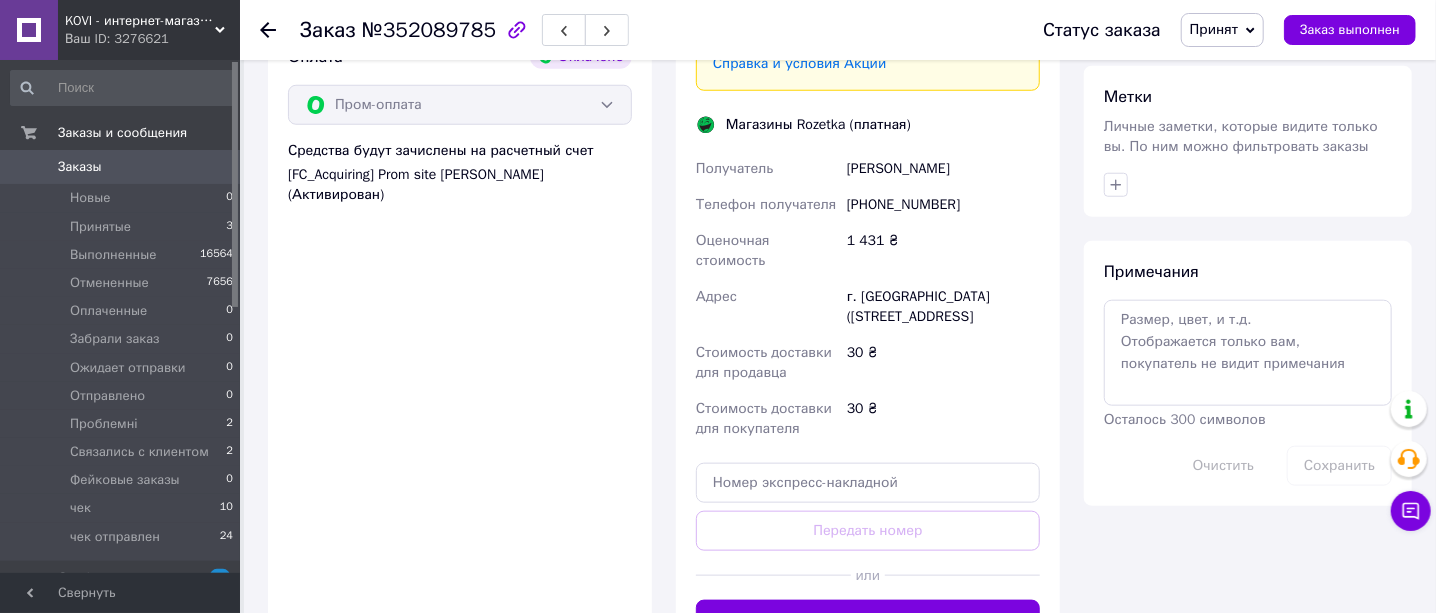 scroll, scrollTop: 999, scrollLeft: 0, axis: vertical 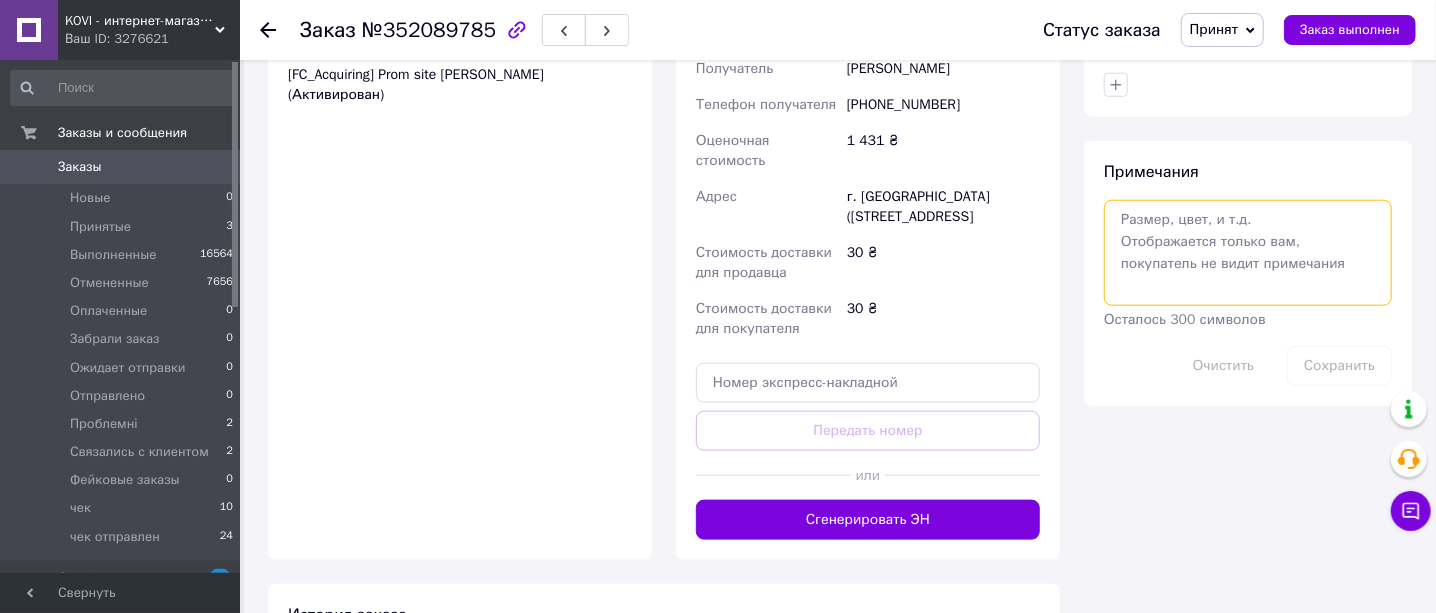 click at bounding box center (1248, 253) 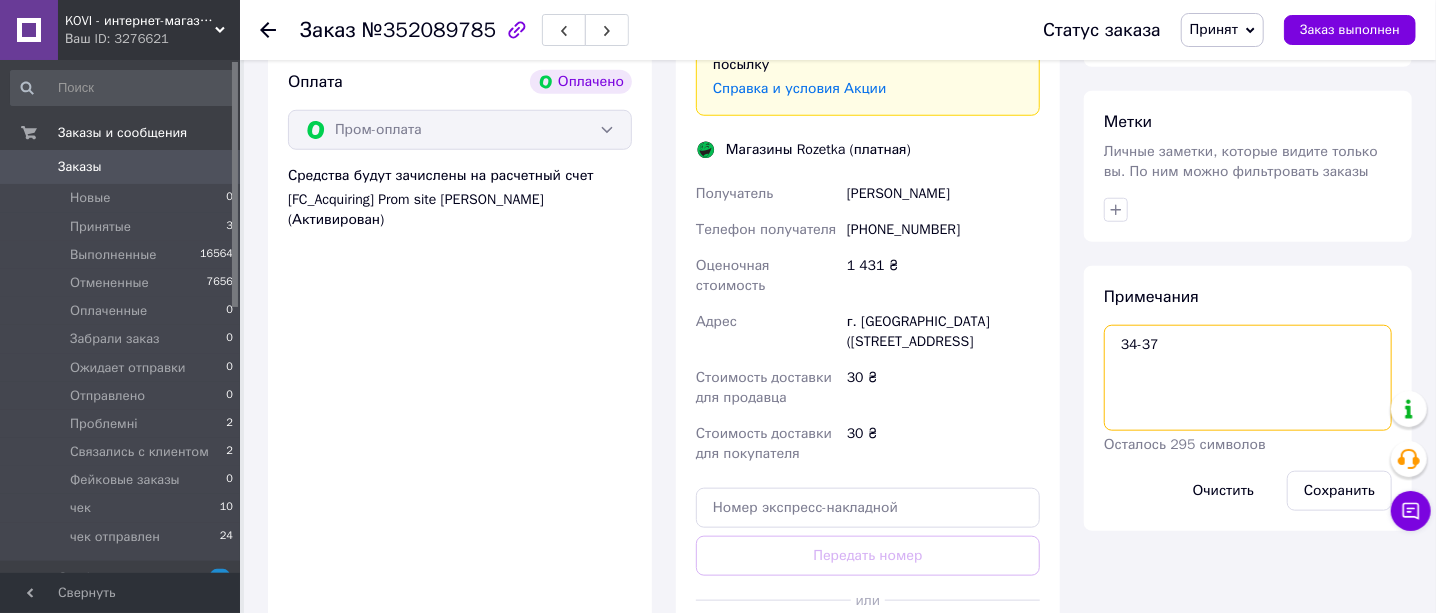 scroll, scrollTop: 874, scrollLeft: 0, axis: vertical 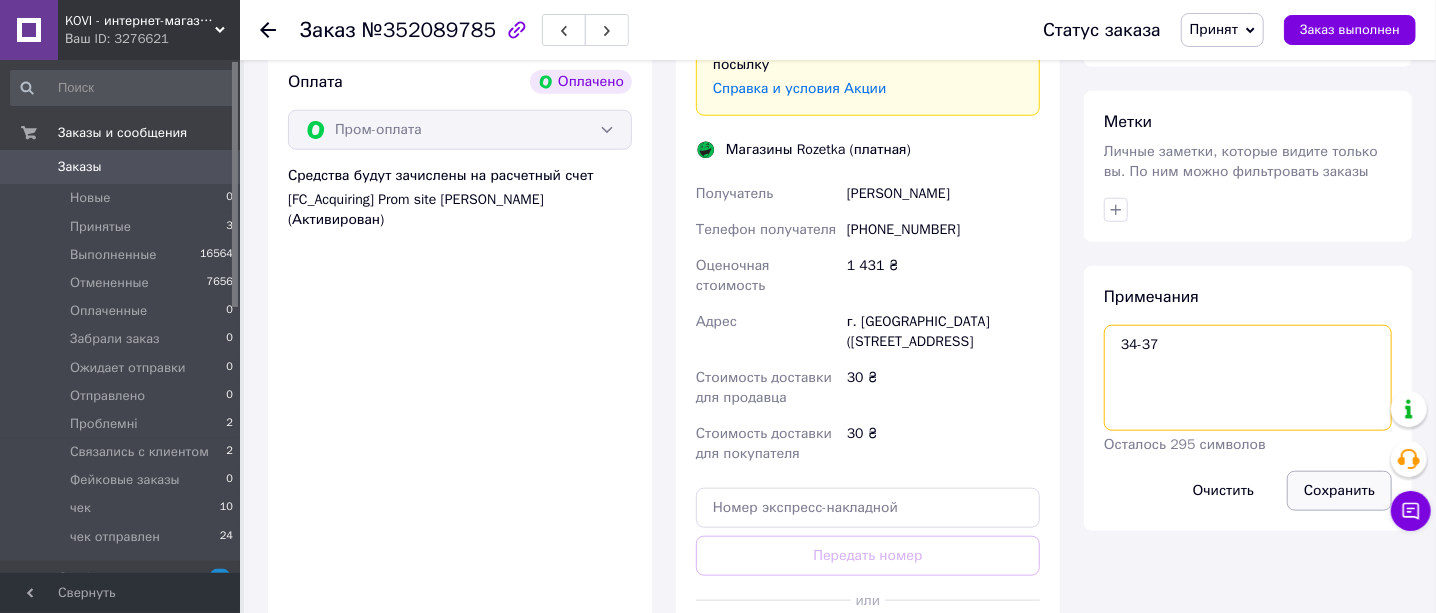 type on "34-37" 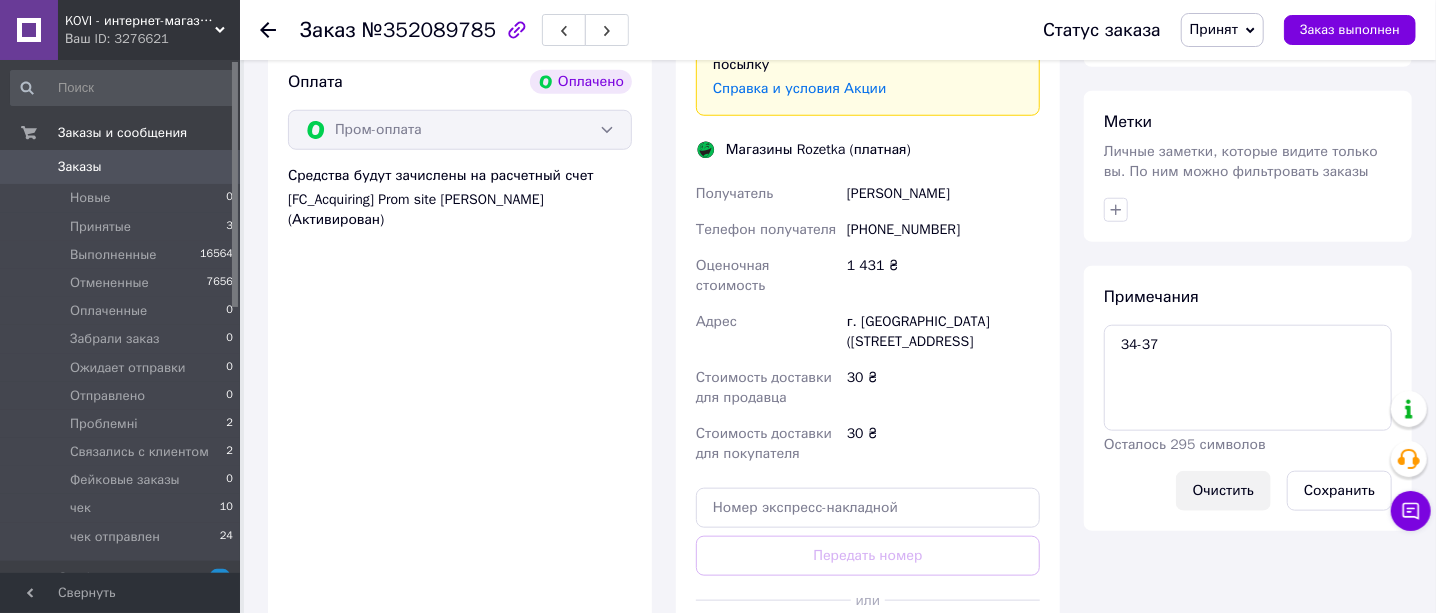 drag, startPoint x: 1347, startPoint y: 467, endPoint x: 1224, endPoint y: 466, distance: 123.00407 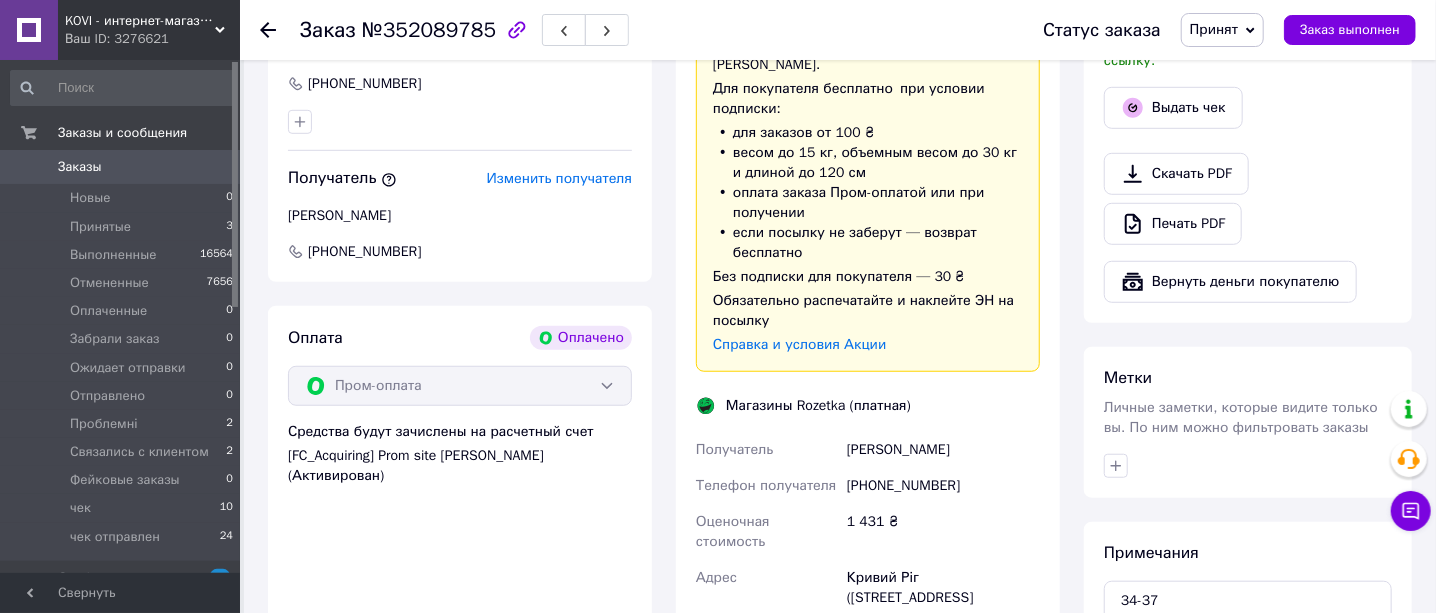 scroll, scrollTop: 750, scrollLeft: 0, axis: vertical 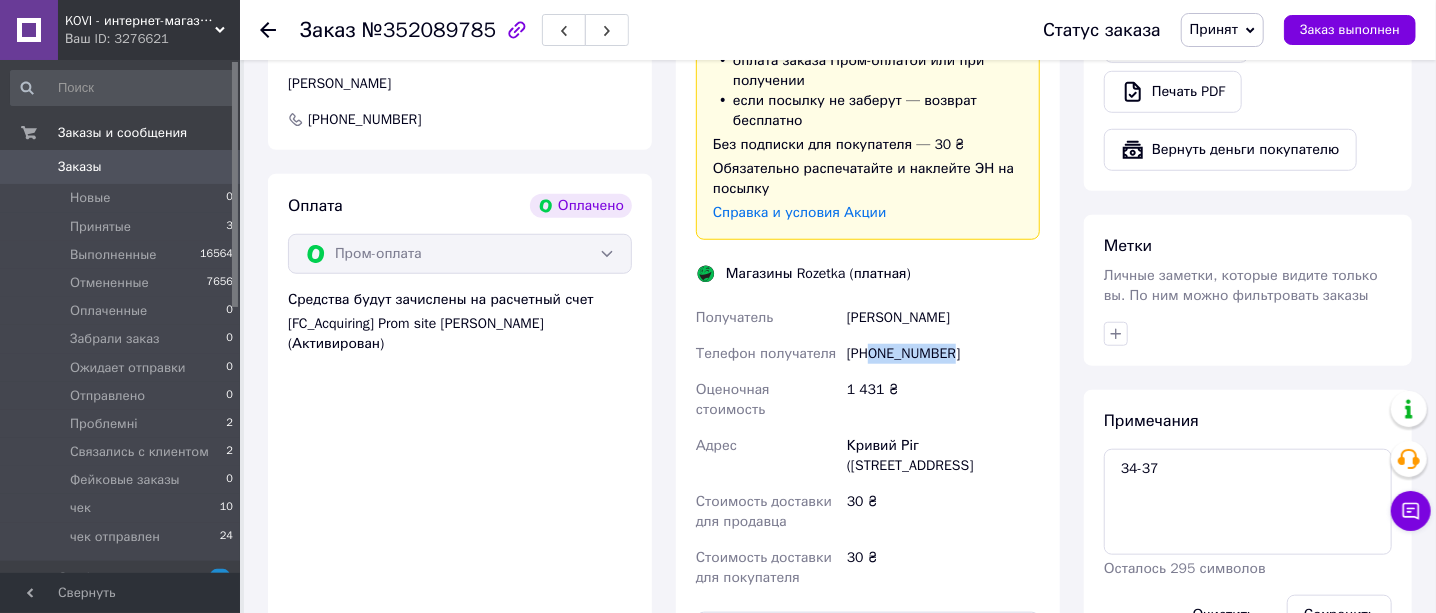 drag, startPoint x: 965, startPoint y: 310, endPoint x: 871, endPoint y: 307, distance: 94.04786 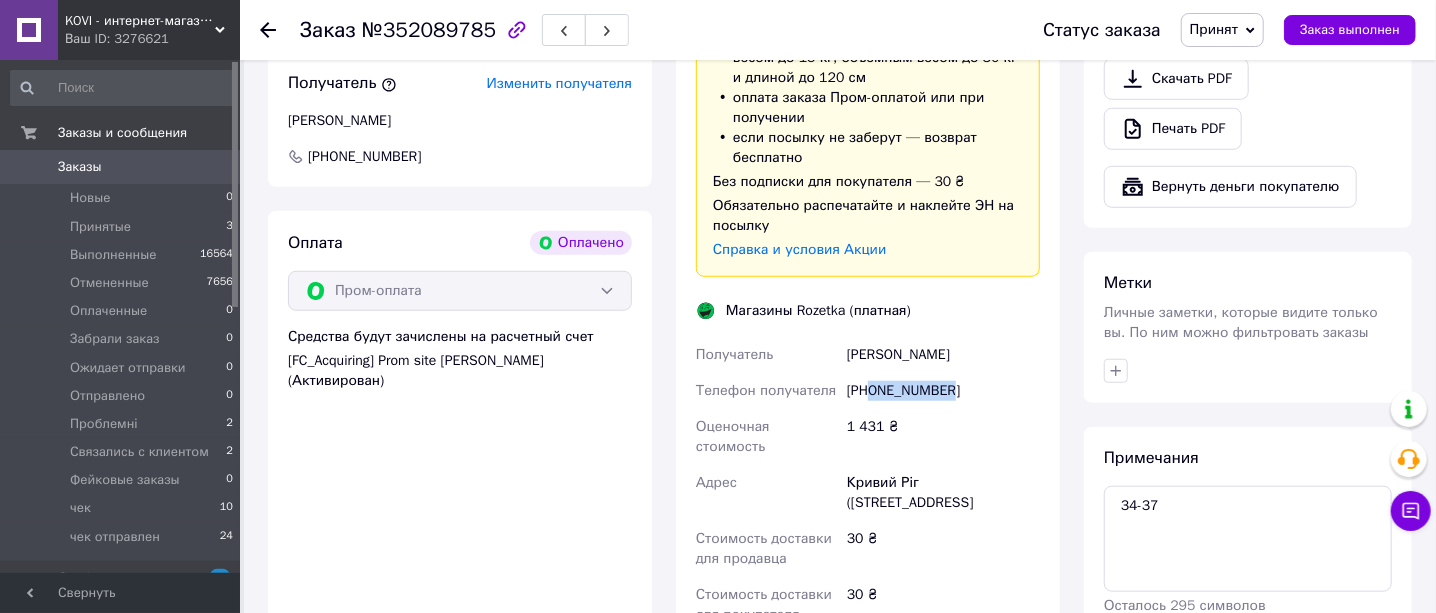 scroll, scrollTop: 750, scrollLeft: 0, axis: vertical 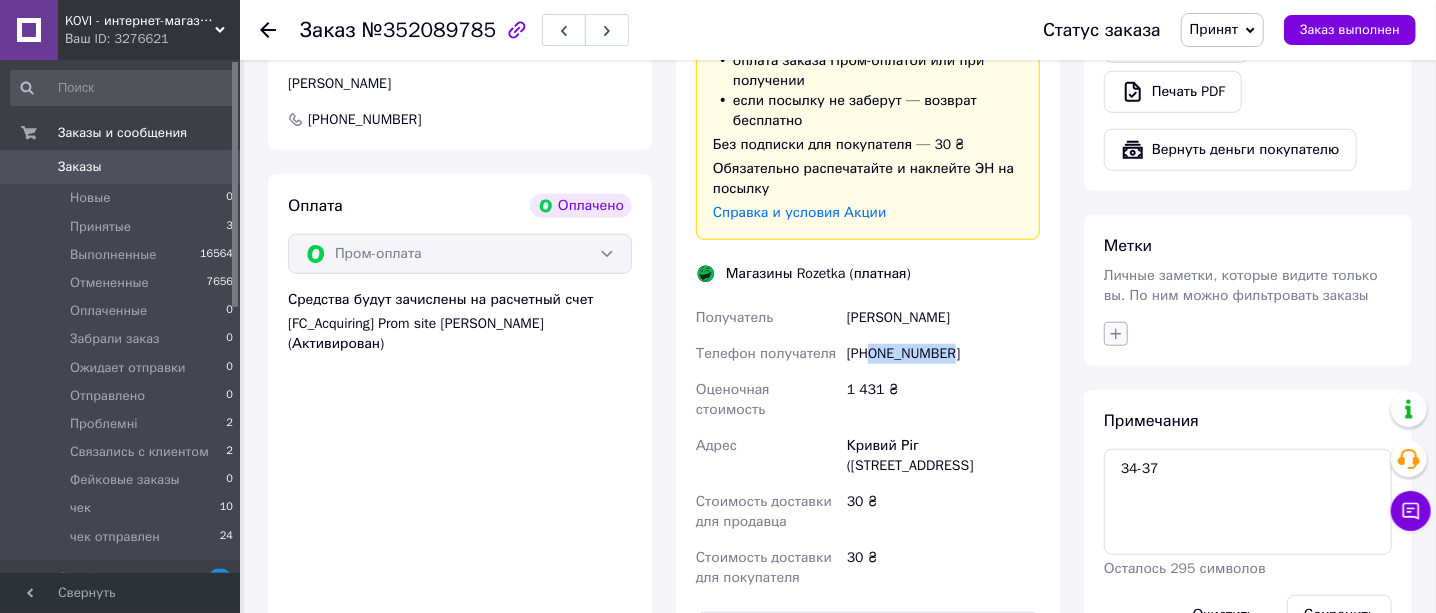 click 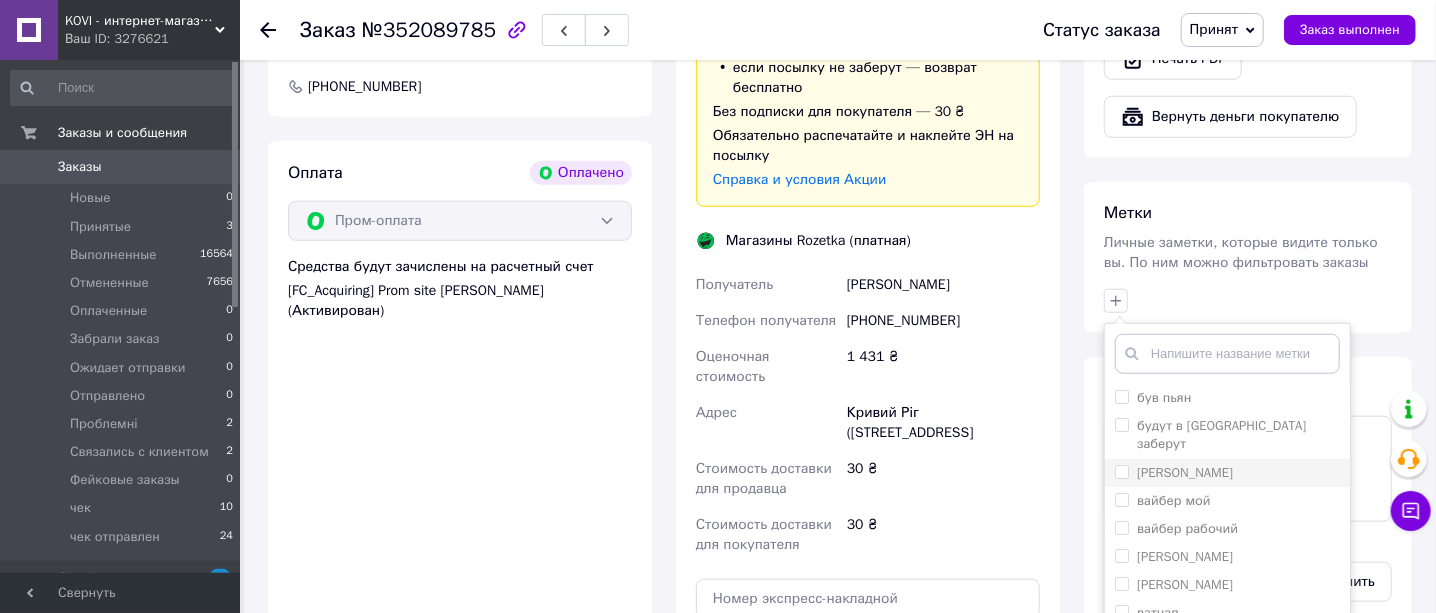 scroll, scrollTop: 874, scrollLeft: 0, axis: vertical 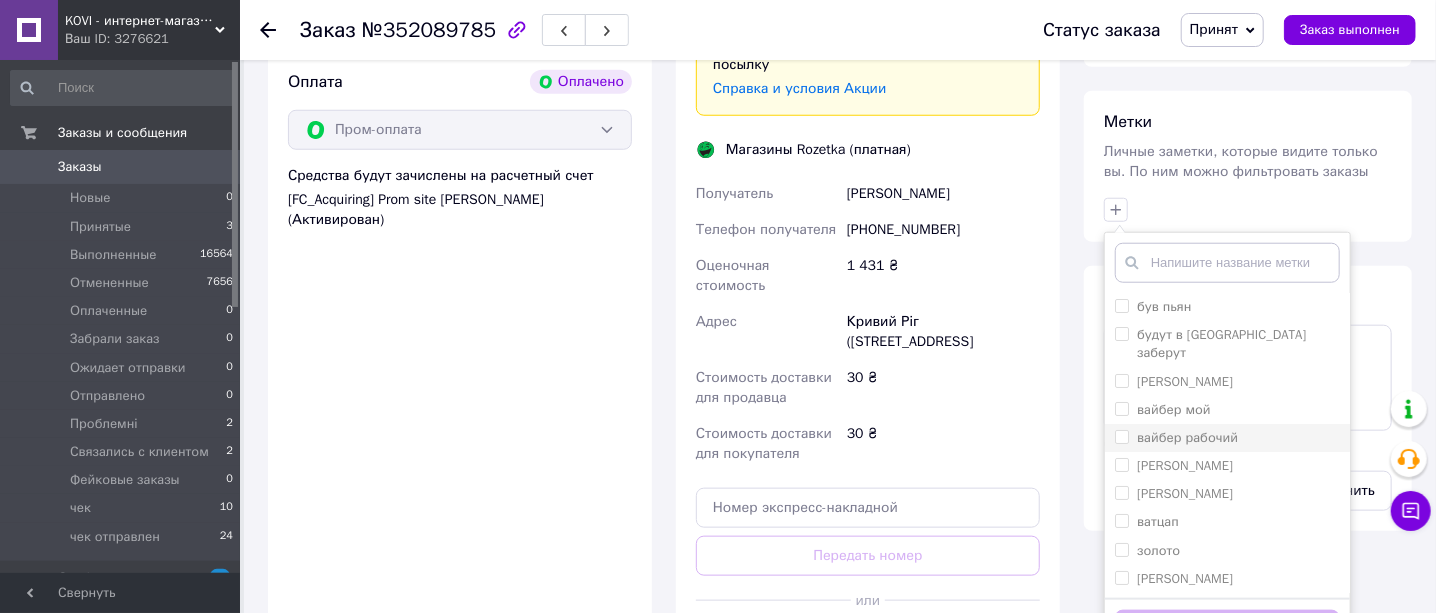click on "вайбер рабочий" at bounding box center (1121, 436) 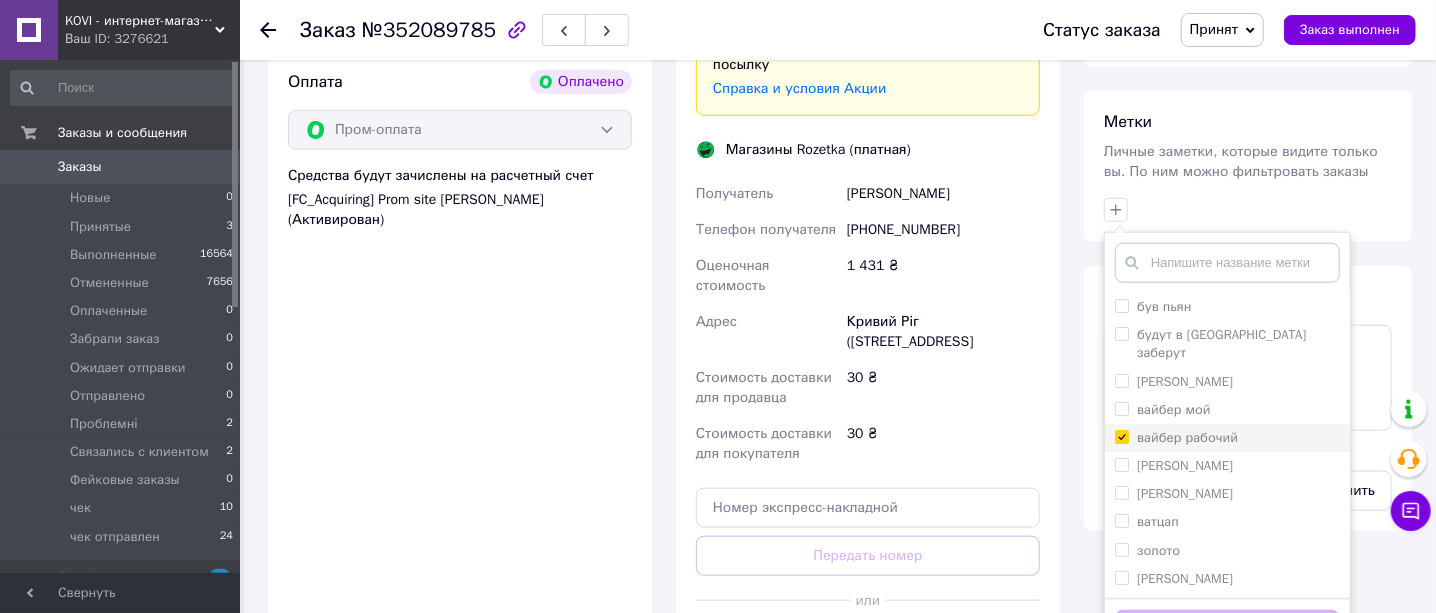 checkbox on "true" 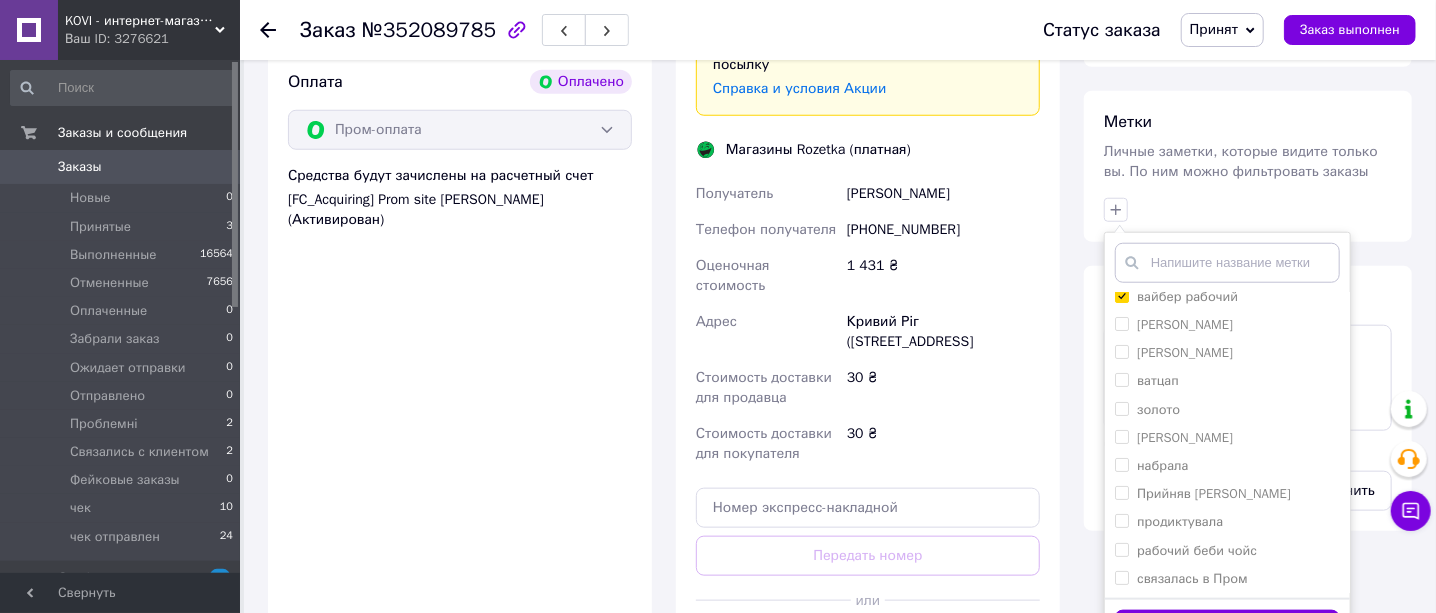 scroll, scrollTop: 249, scrollLeft: 0, axis: vertical 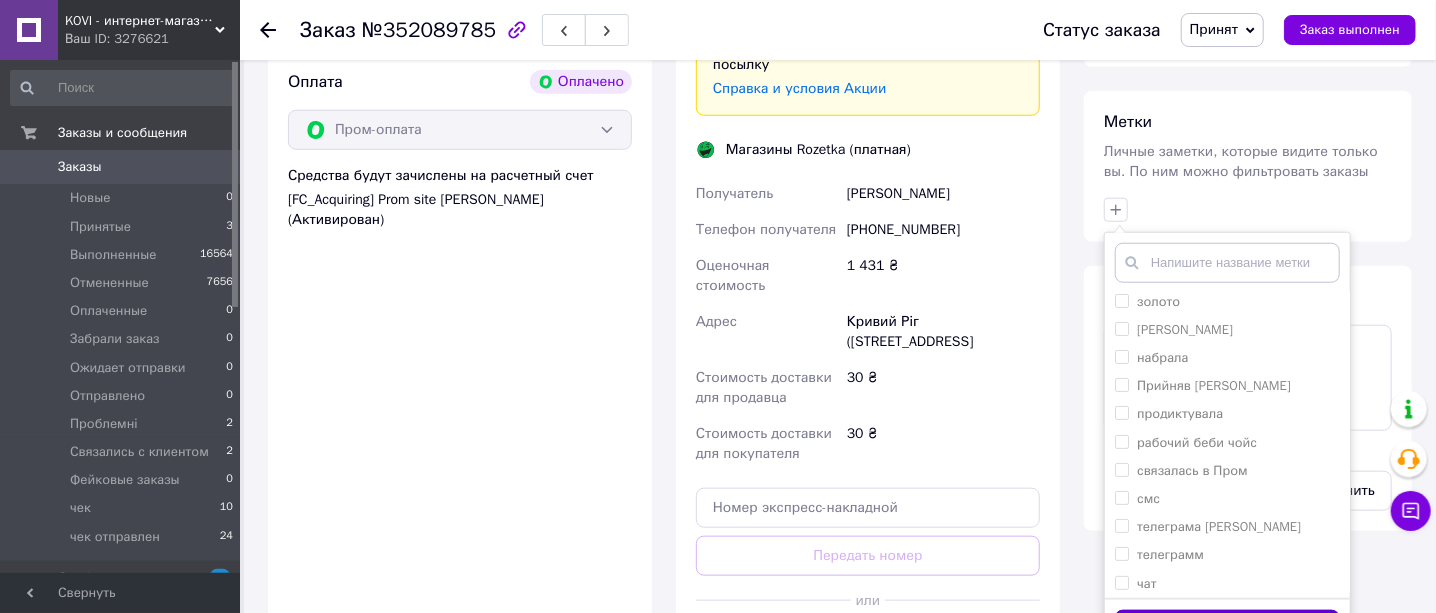 click on "Добавить метку" at bounding box center [1227, 629] 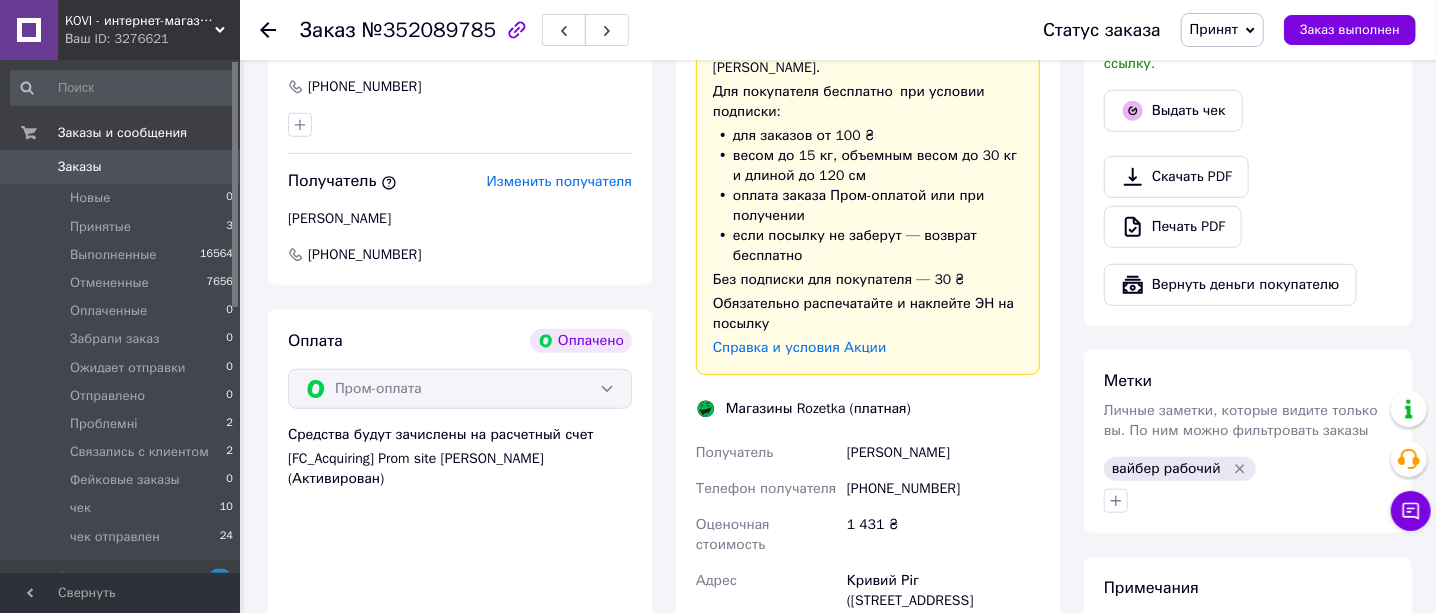 scroll, scrollTop: 499, scrollLeft: 0, axis: vertical 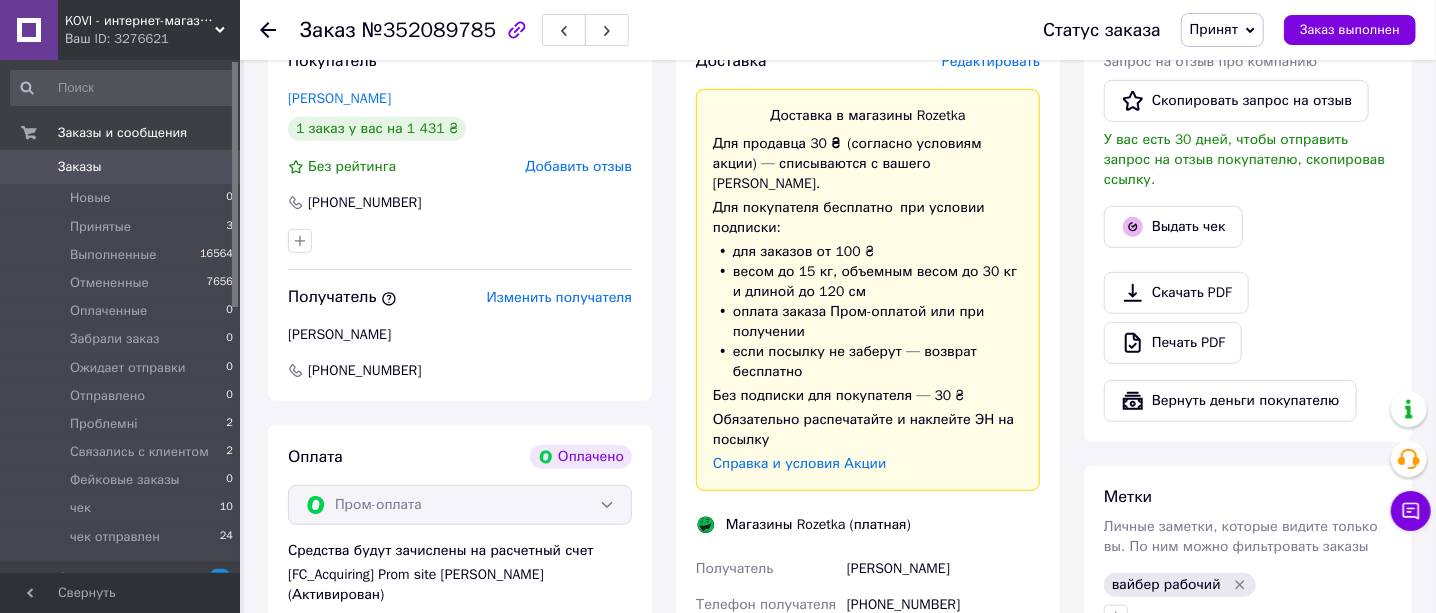 click 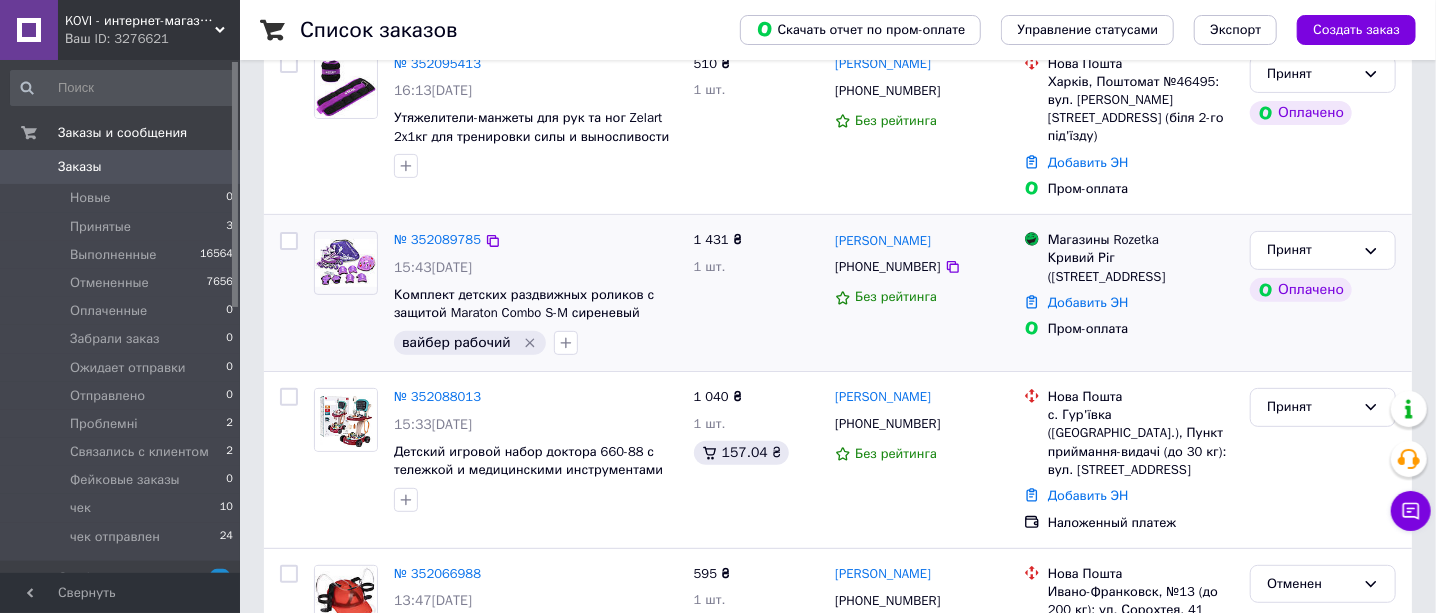 scroll, scrollTop: 249, scrollLeft: 0, axis: vertical 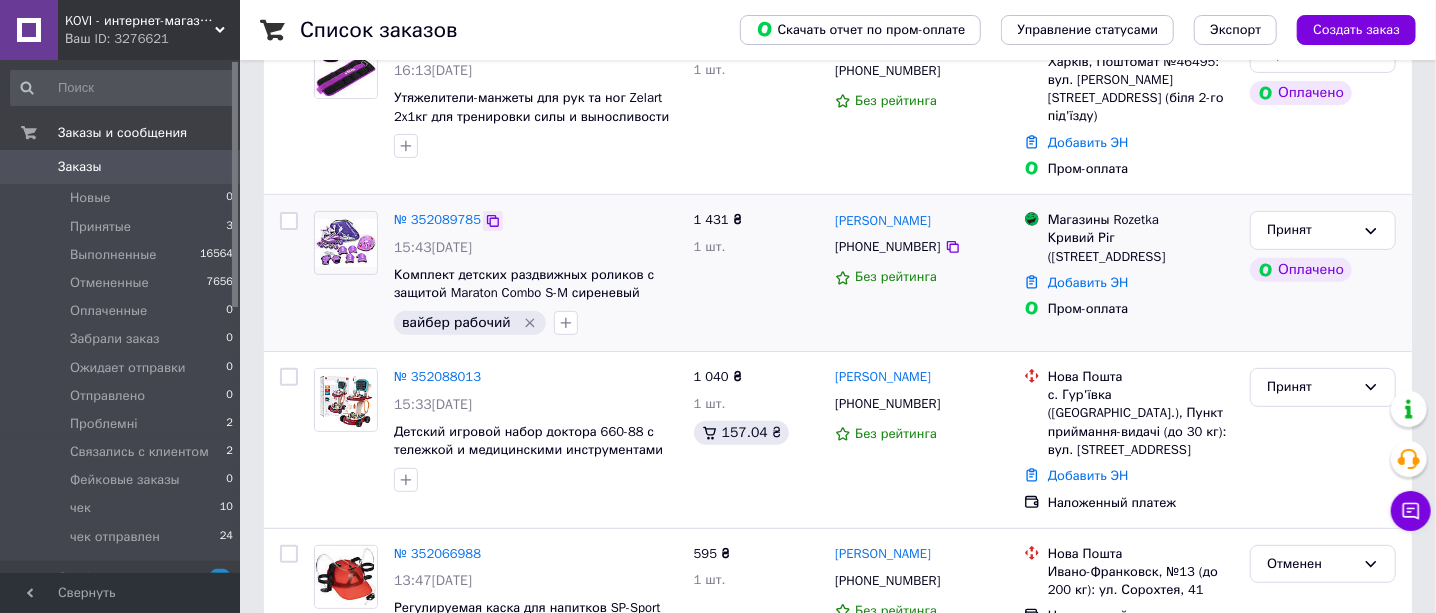 click 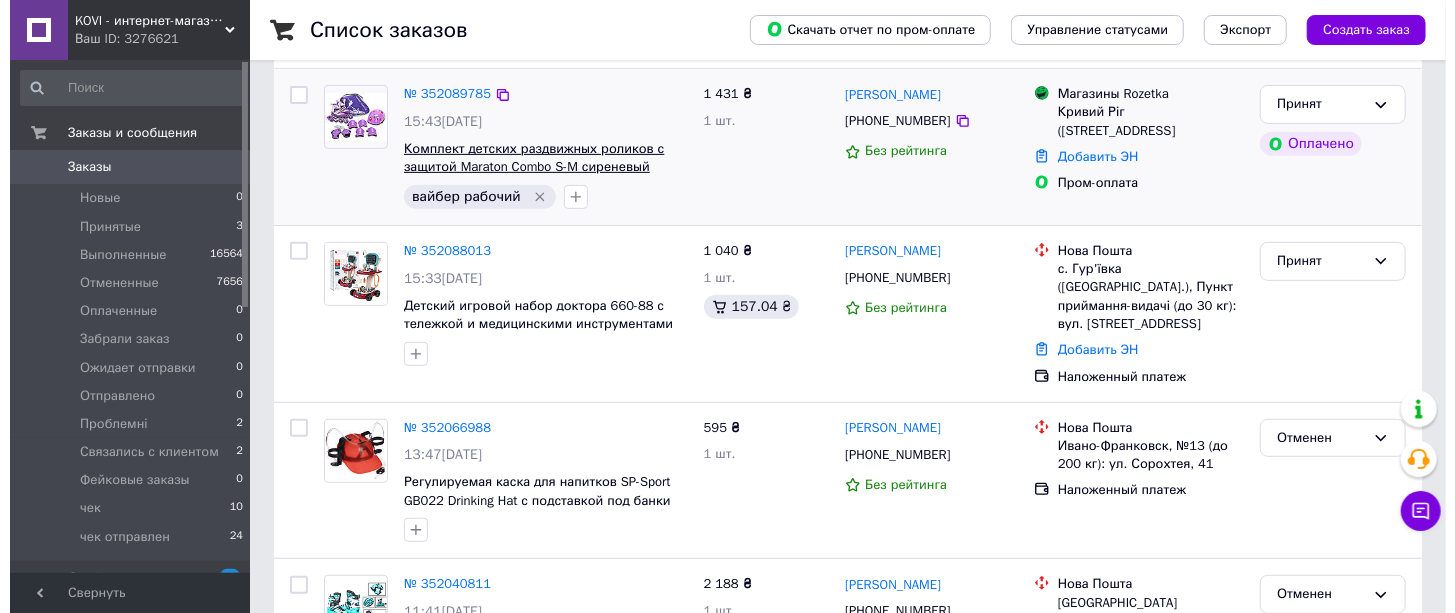 scroll, scrollTop: 249, scrollLeft: 0, axis: vertical 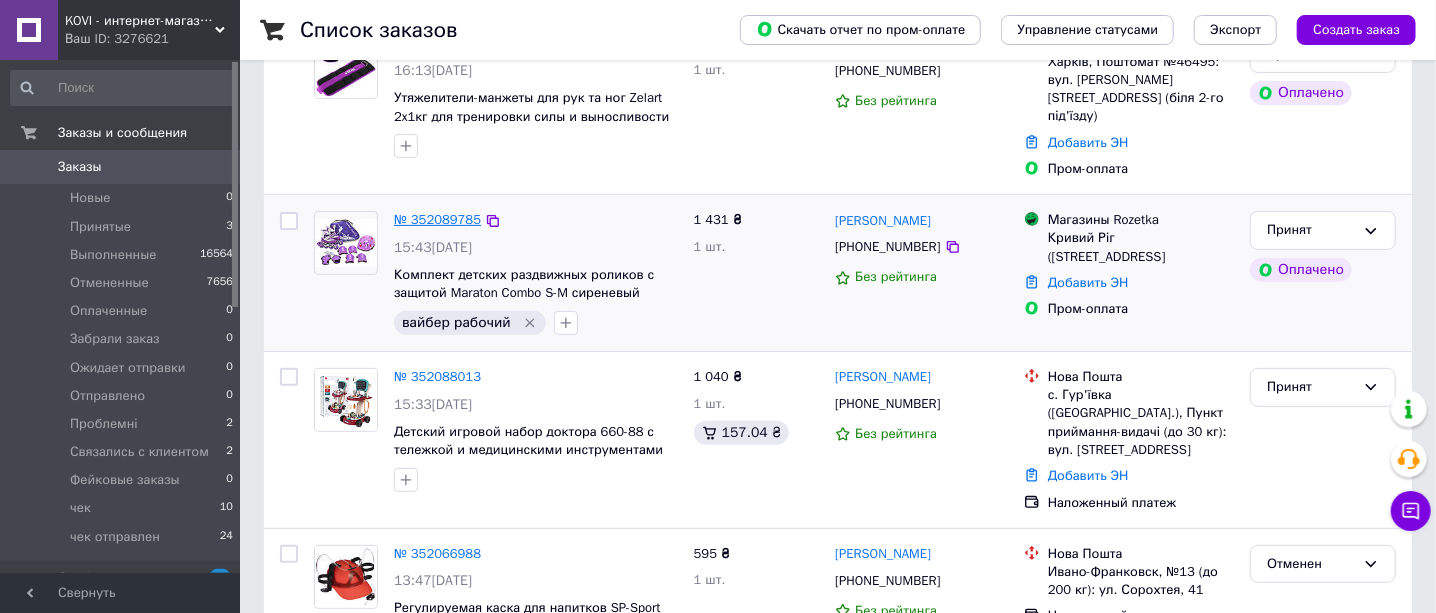 click on "№ 352089785" at bounding box center (437, 219) 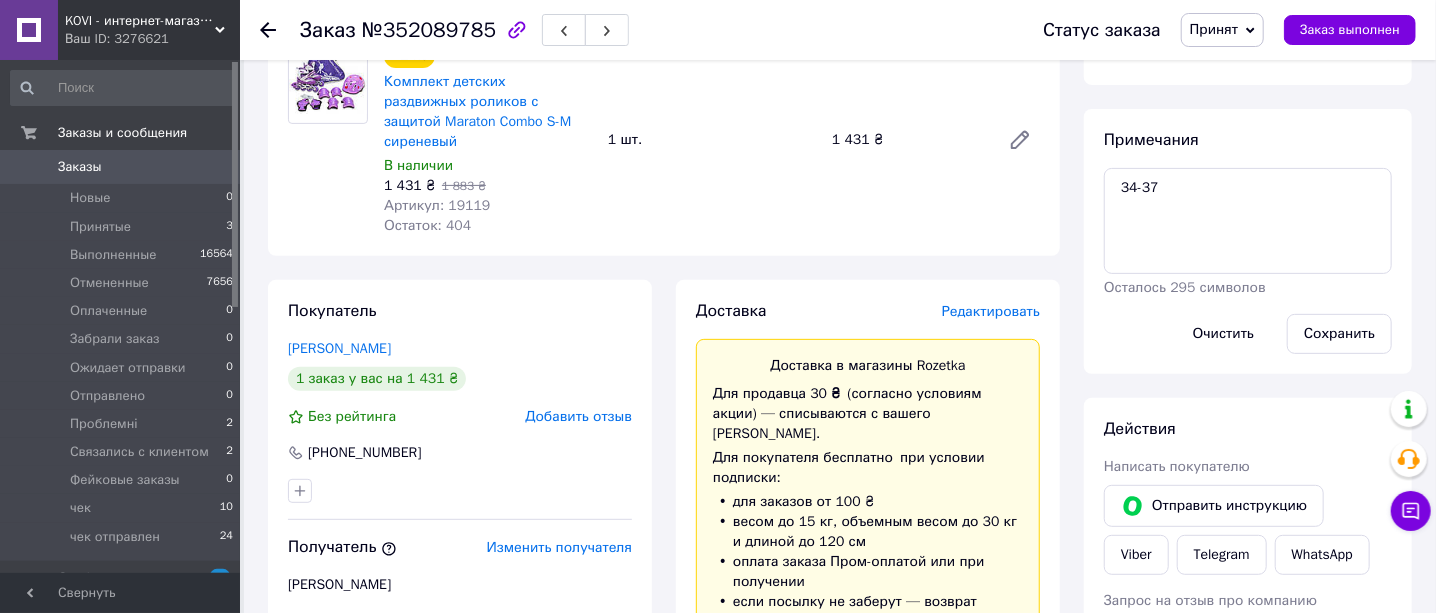 click on "Редактировать" at bounding box center [991, 311] 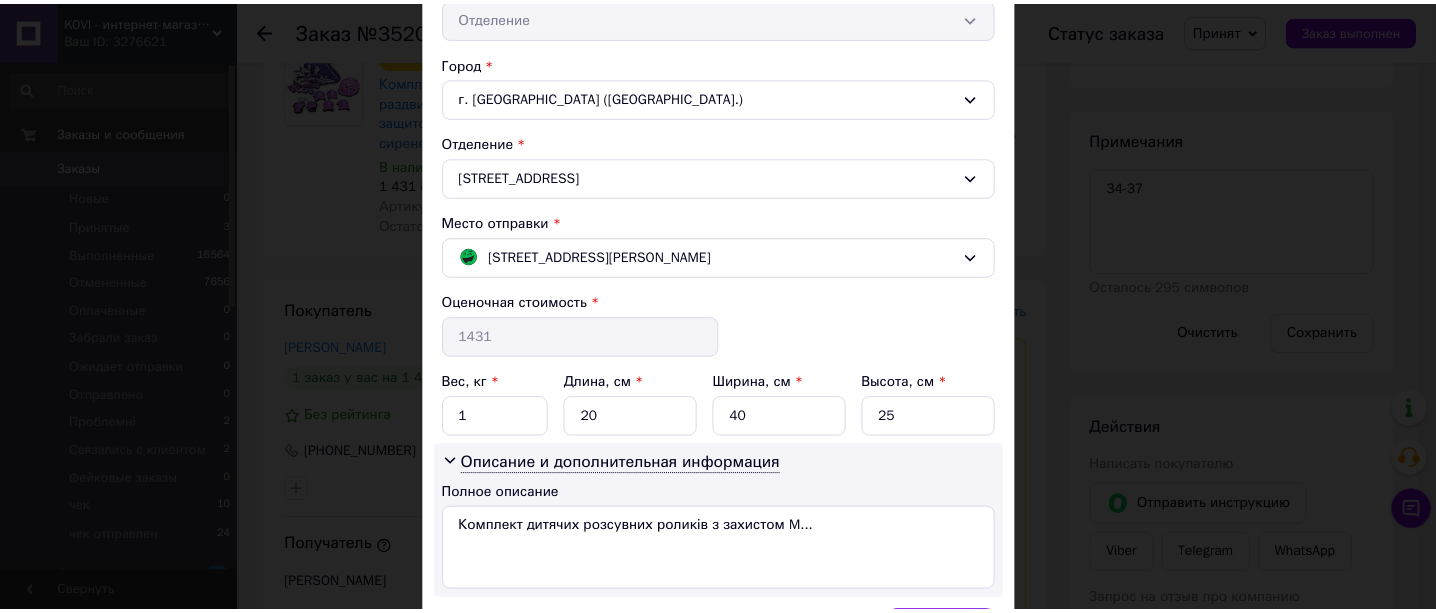 scroll, scrollTop: 620, scrollLeft: 0, axis: vertical 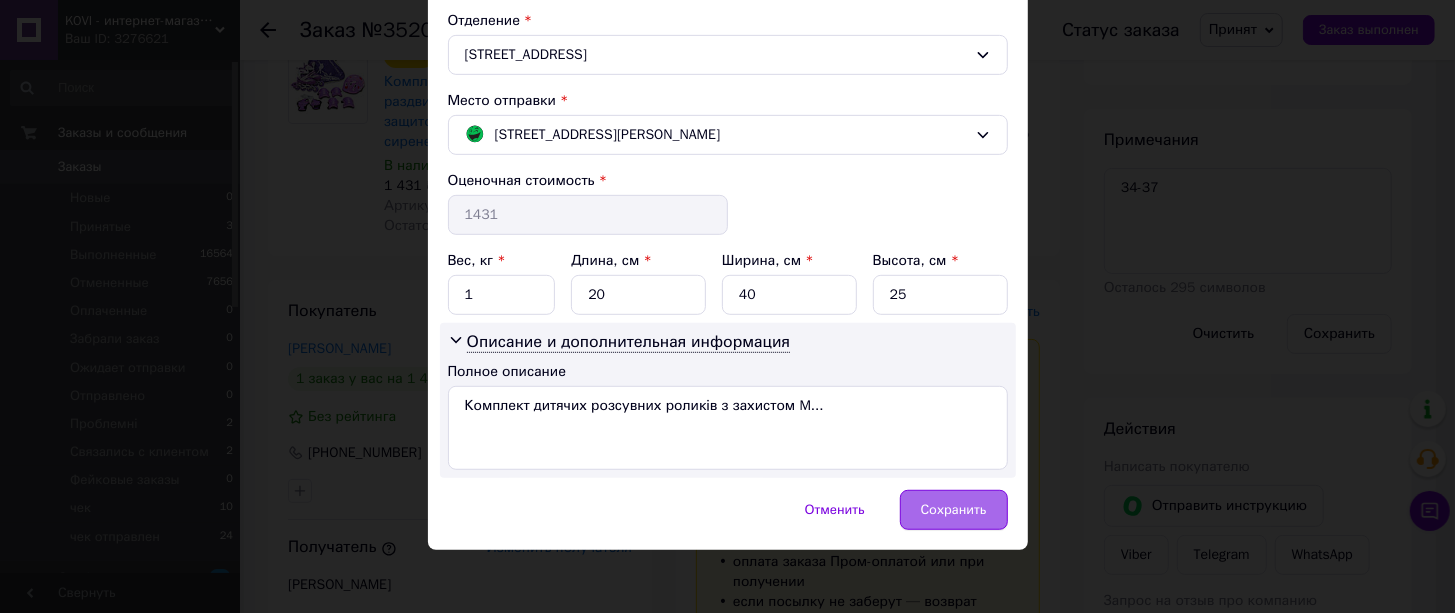 drag, startPoint x: 939, startPoint y: 515, endPoint x: 934, endPoint y: 491, distance: 24.5153 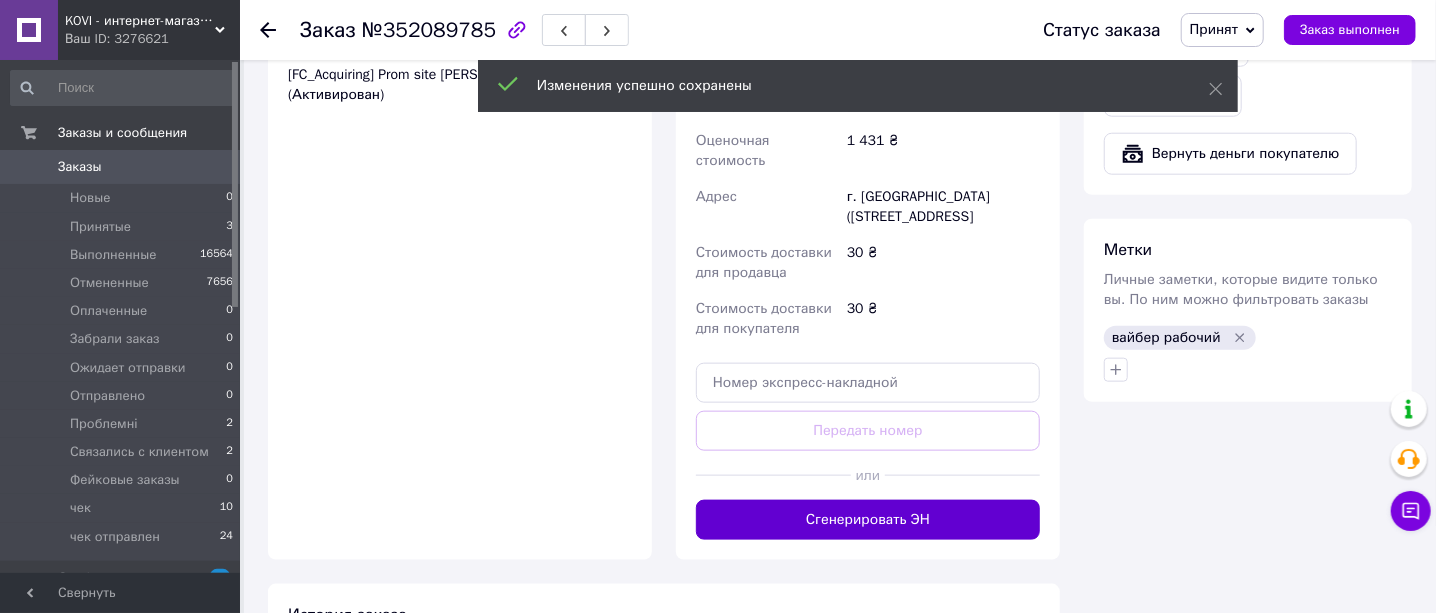 click on "Сгенерировать ЭН" at bounding box center (868, 520) 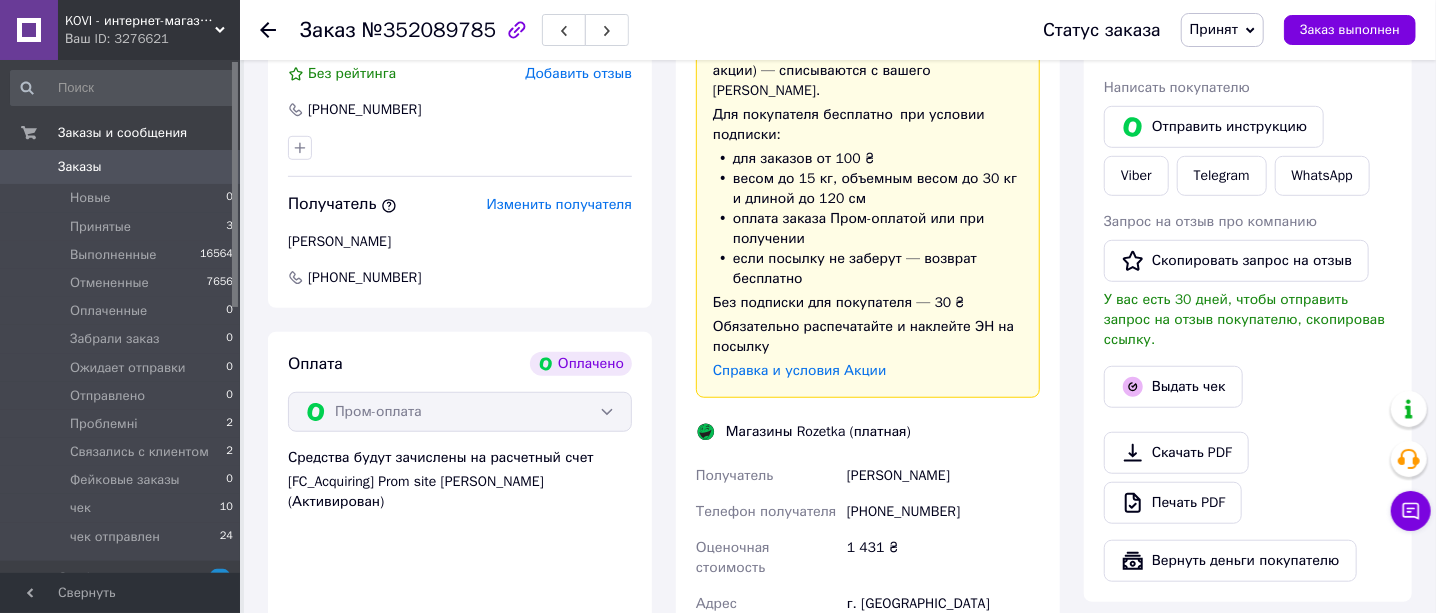 scroll, scrollTop: 750, scrollLeft: 0, axis: vertical 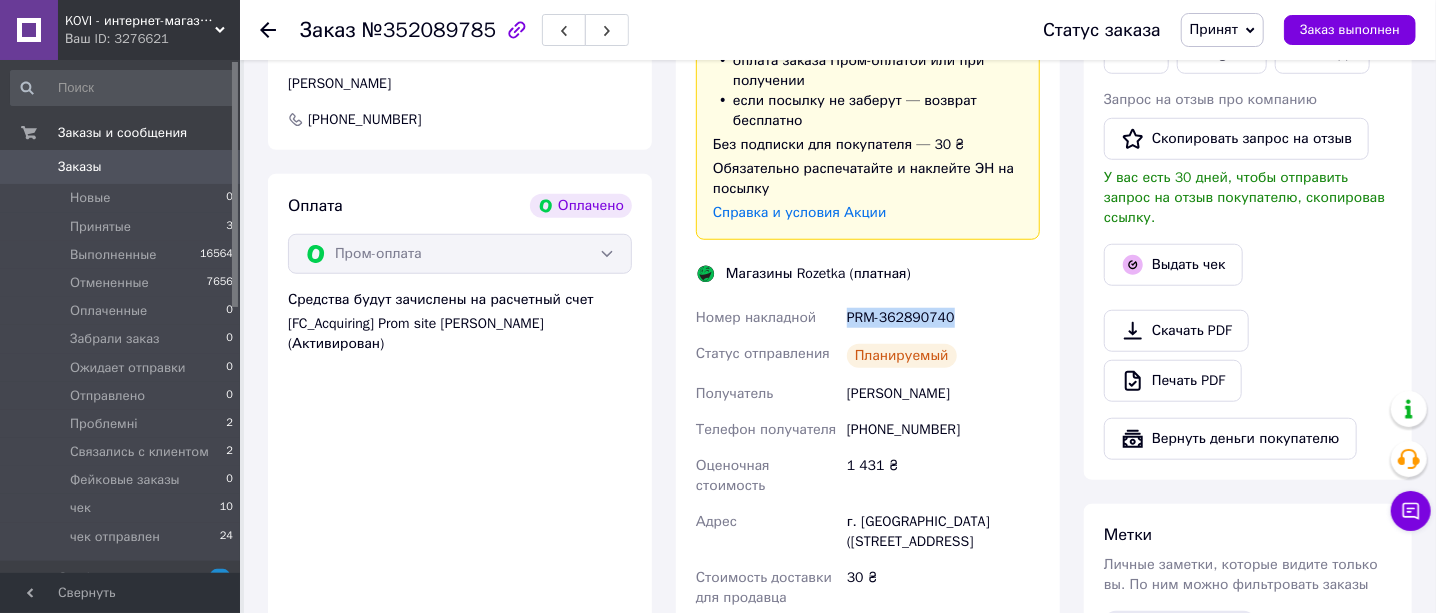 drag, startPoint x: 971, startPoint y: 277, endPoint x: 849, endPoint y: 281, distance: 122.06556 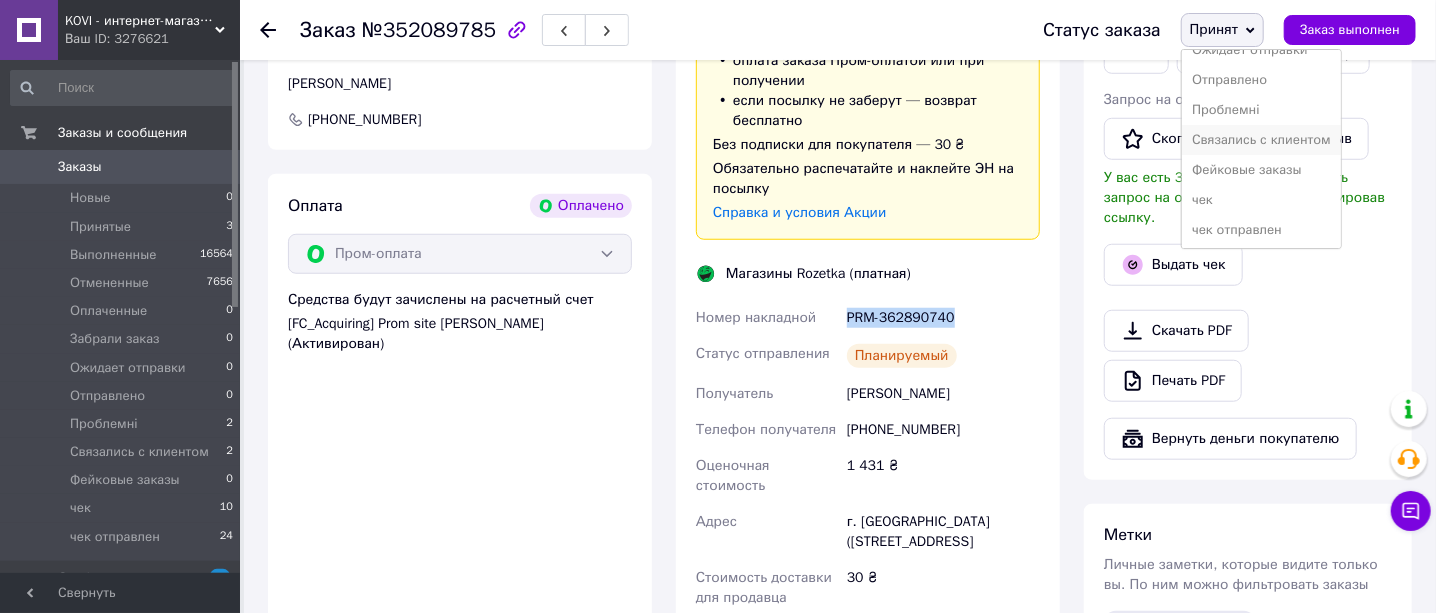 scroll, scrollTop: 141, scrollLeft: 0, axis: vertical 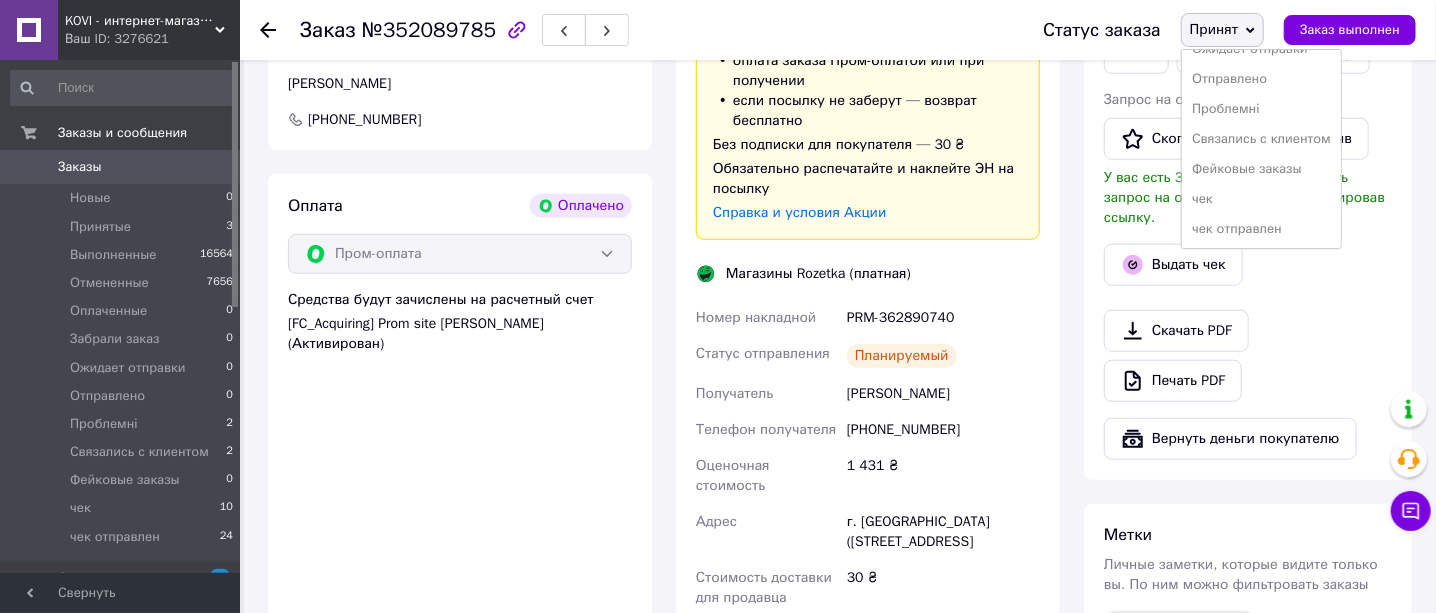 drag, startPoint x: 1236, startPoint y: 198, endPoint x: 1143, endPoint y: 169, distance: 97.41663 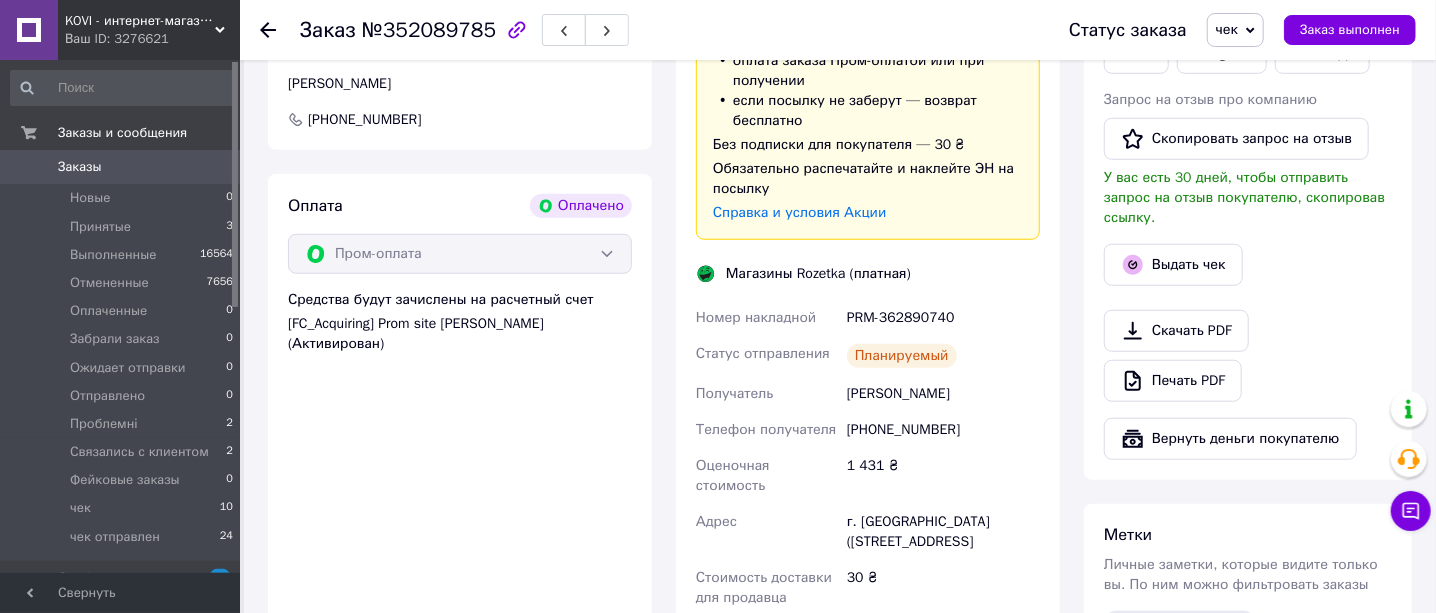 click 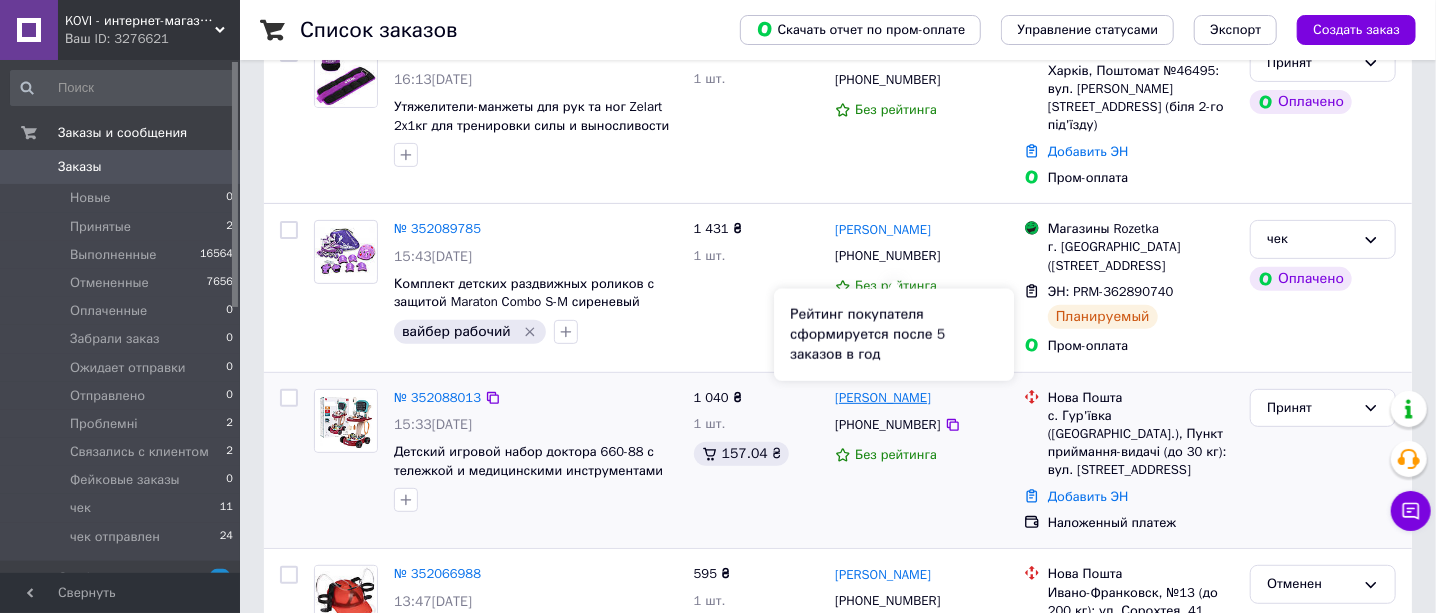 scroll, scrollTop: 249, scrollLeft: 0, axis: vertical 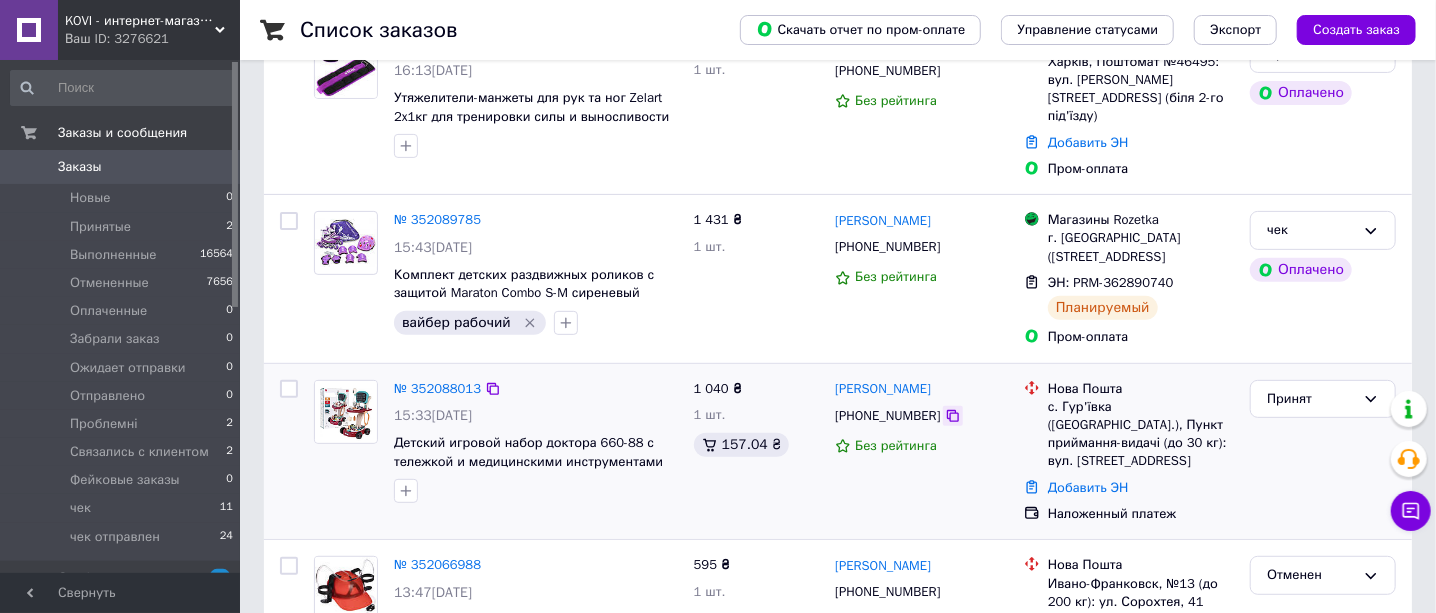 click 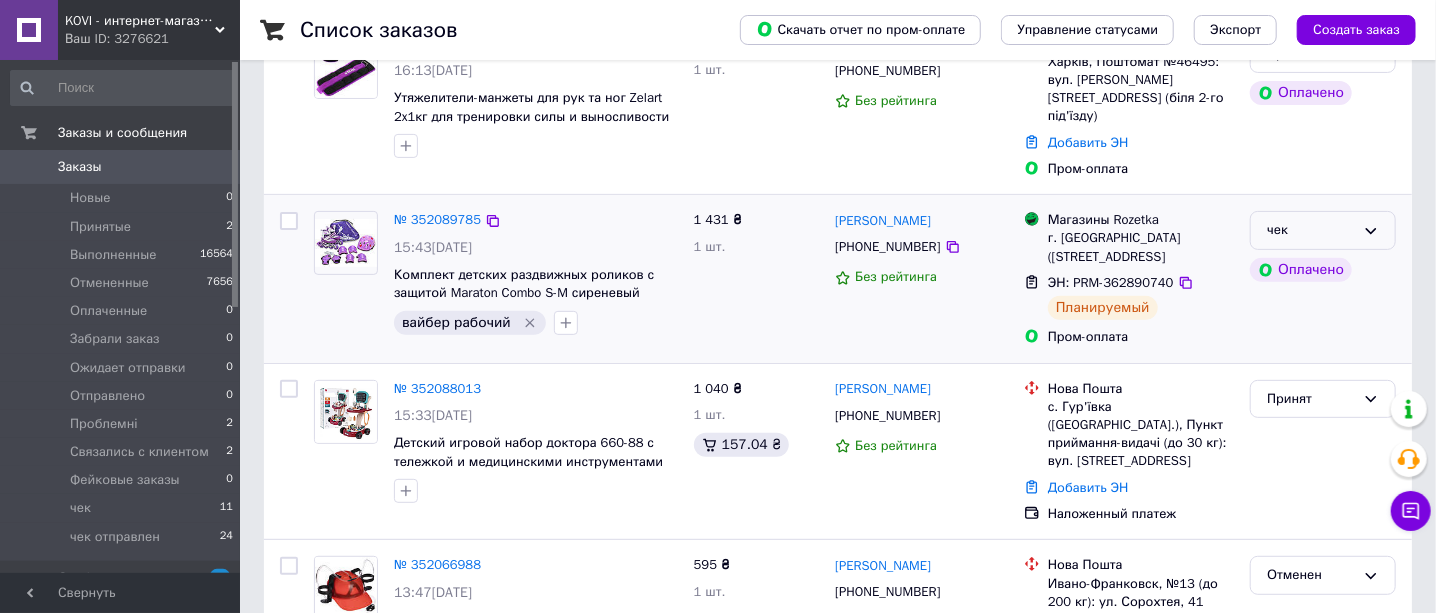 click on "чек" at bounding box center (1311, 230) 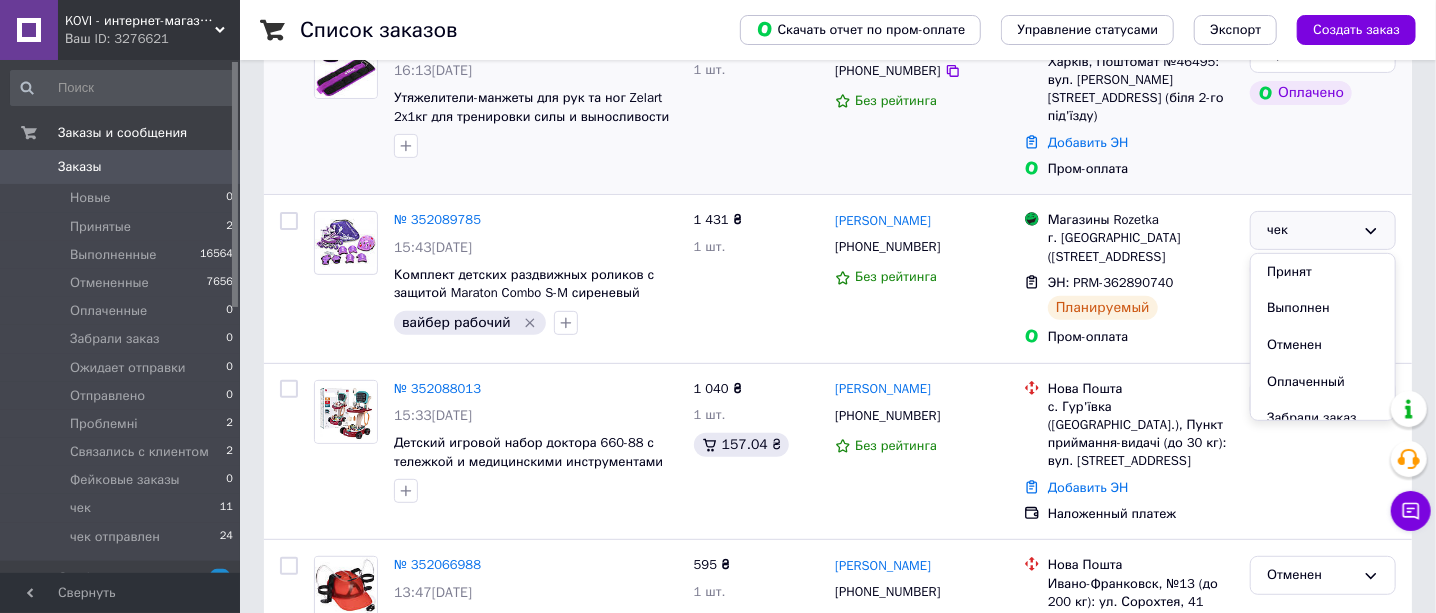 click on "510 ₴ 1 шт." at bounding box center (757, 107) 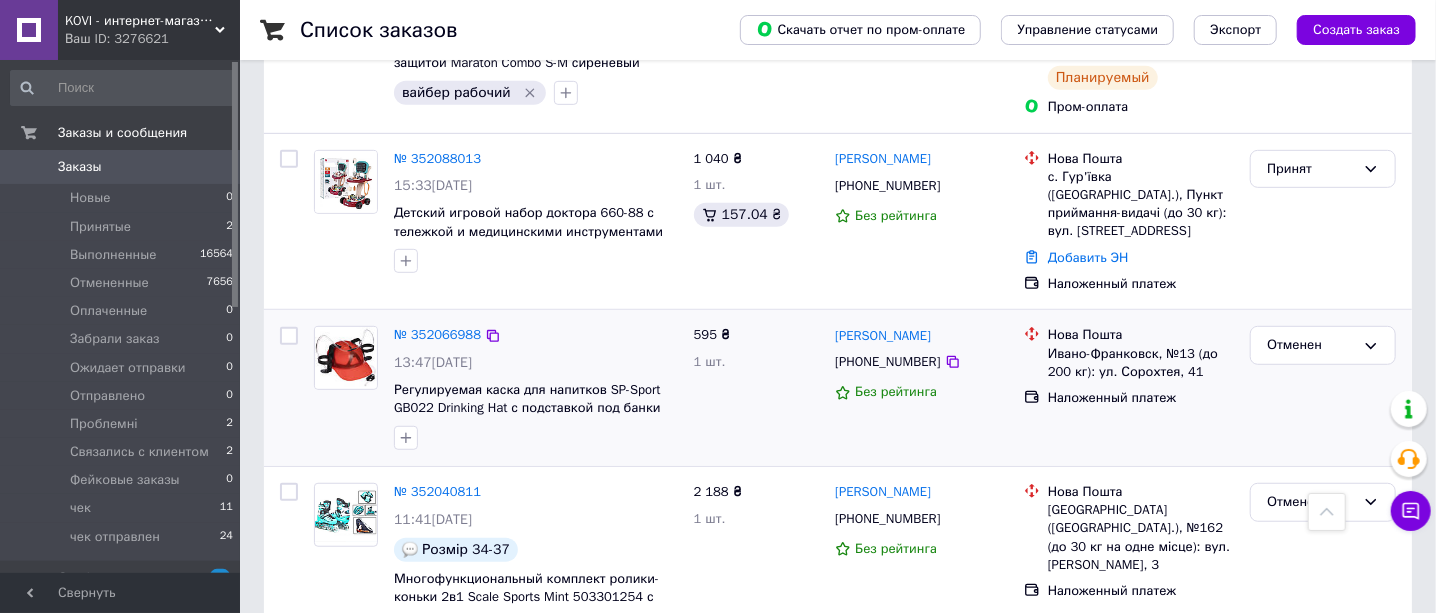 scroll, scrollTop: 499, scrollLeft: 0, axis: vertical 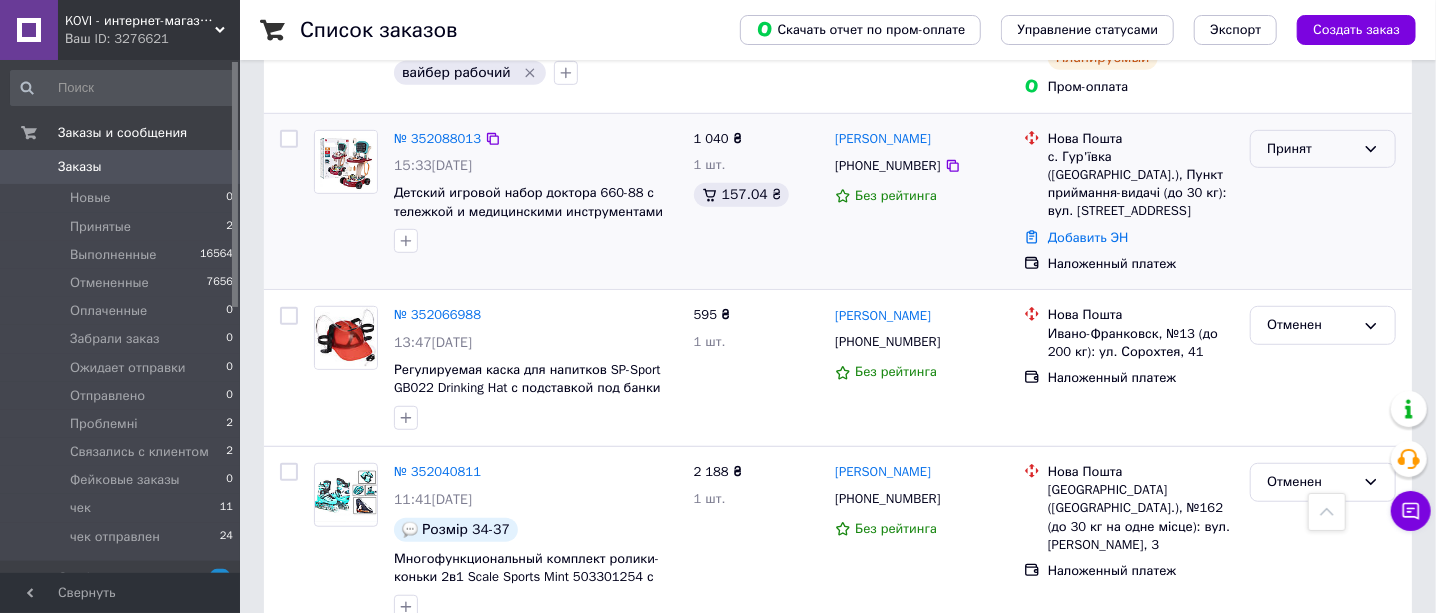 click on "Принят" at bounding box center [1311, 149] 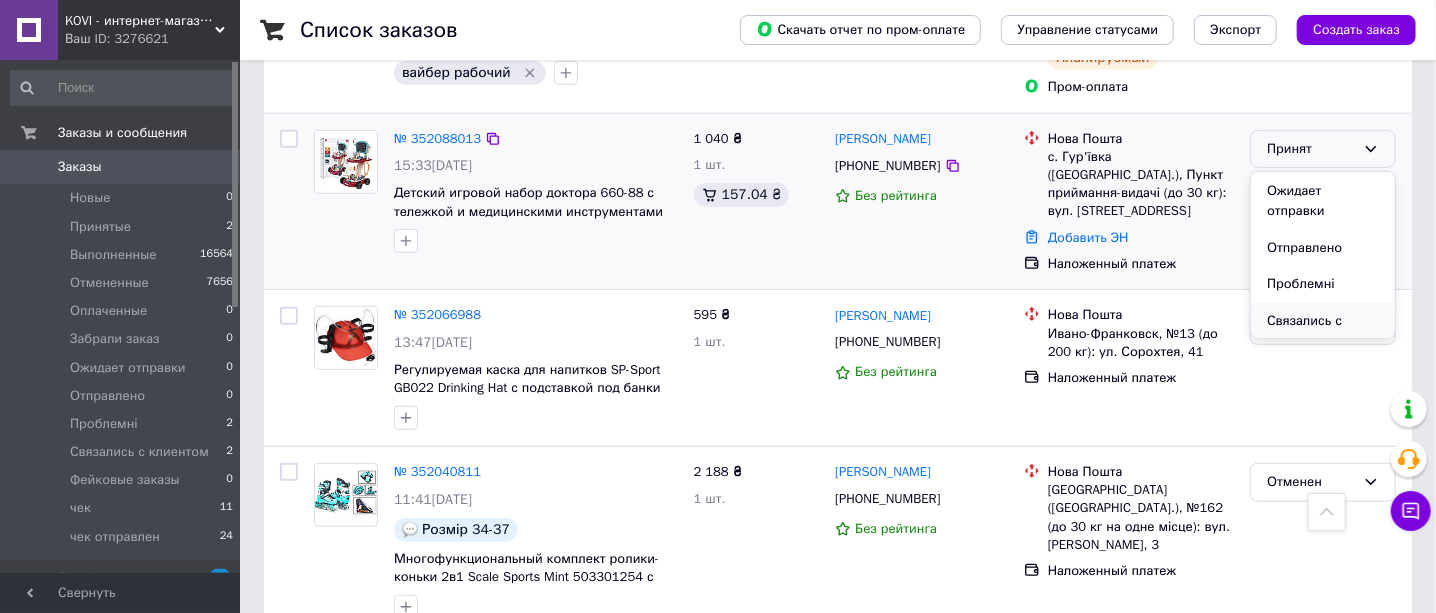 scroll, scrollTop: 249, scrollLeft: 0, axis: vertical 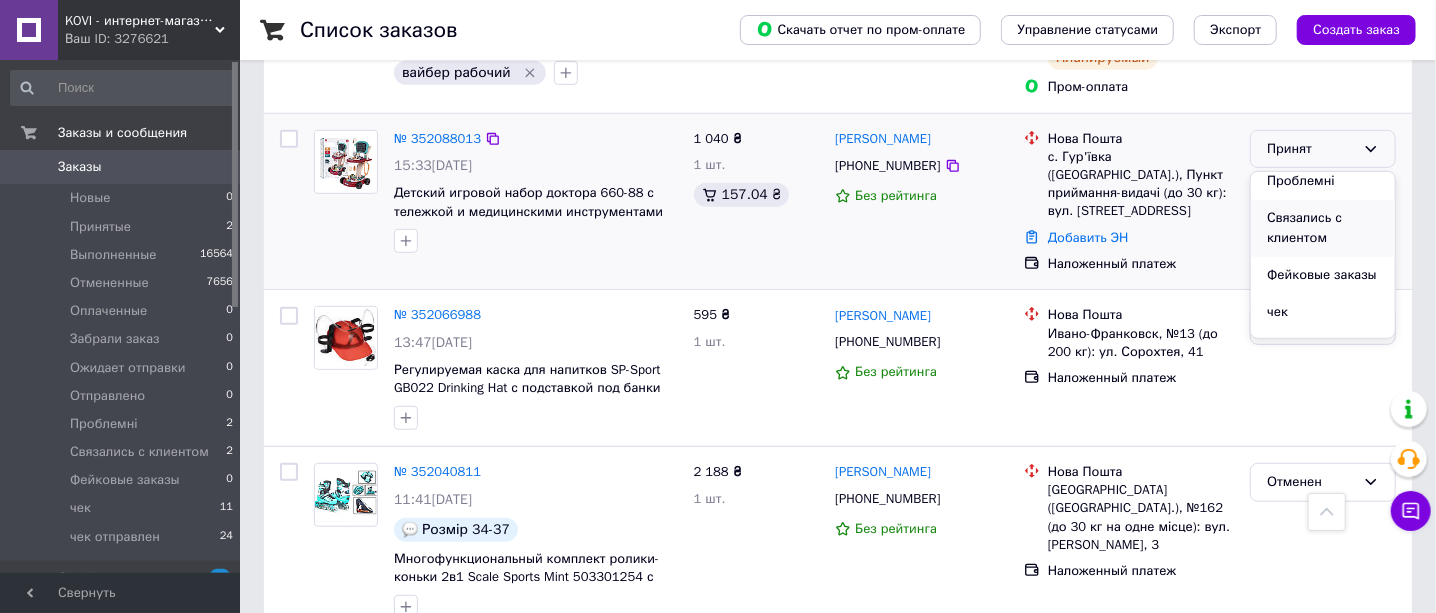 click on "Связались с клиентом" at bounding box center (1323, 228) 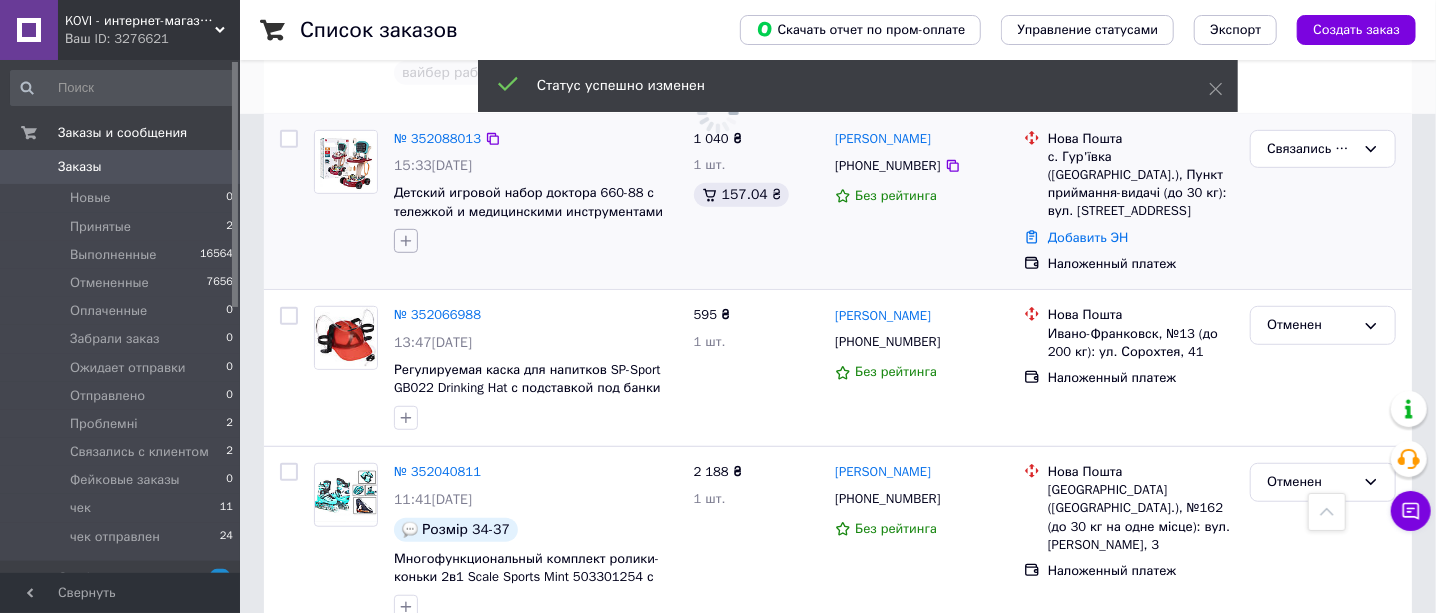 click 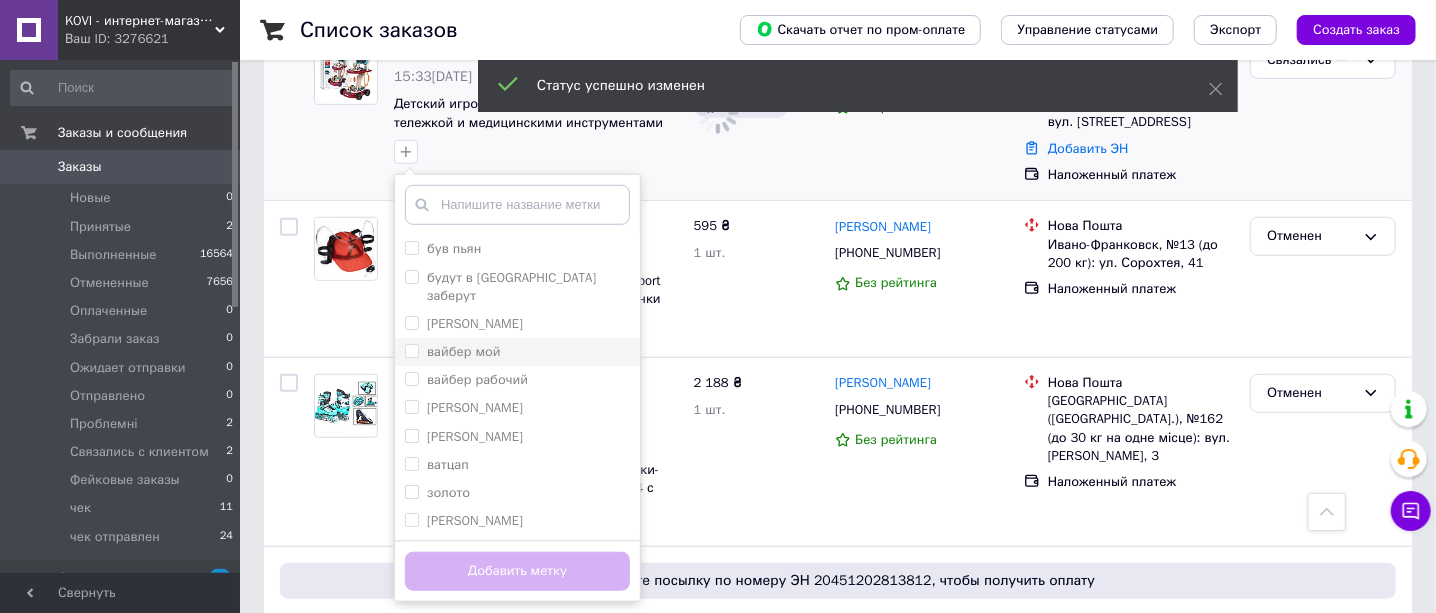 scroll, scrollTop: 625, scrollLeft: 0, axis: vertical 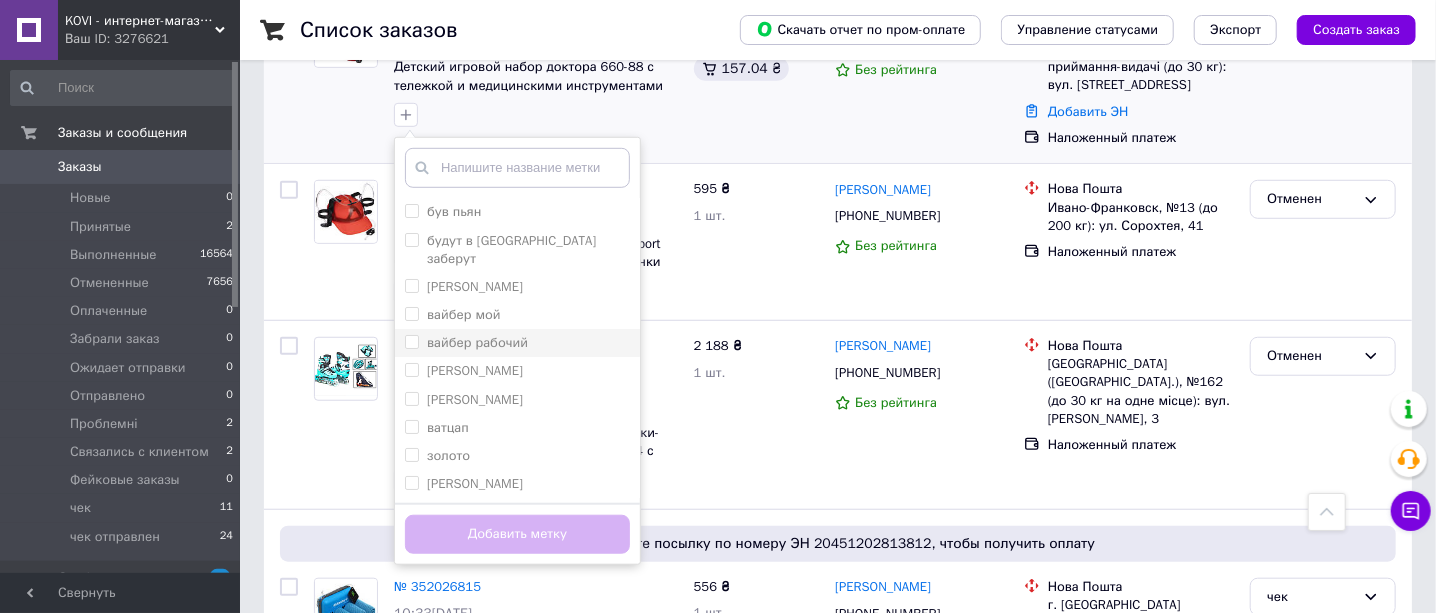 click on "вайбер рабочий" at bounding box center [411, 341] 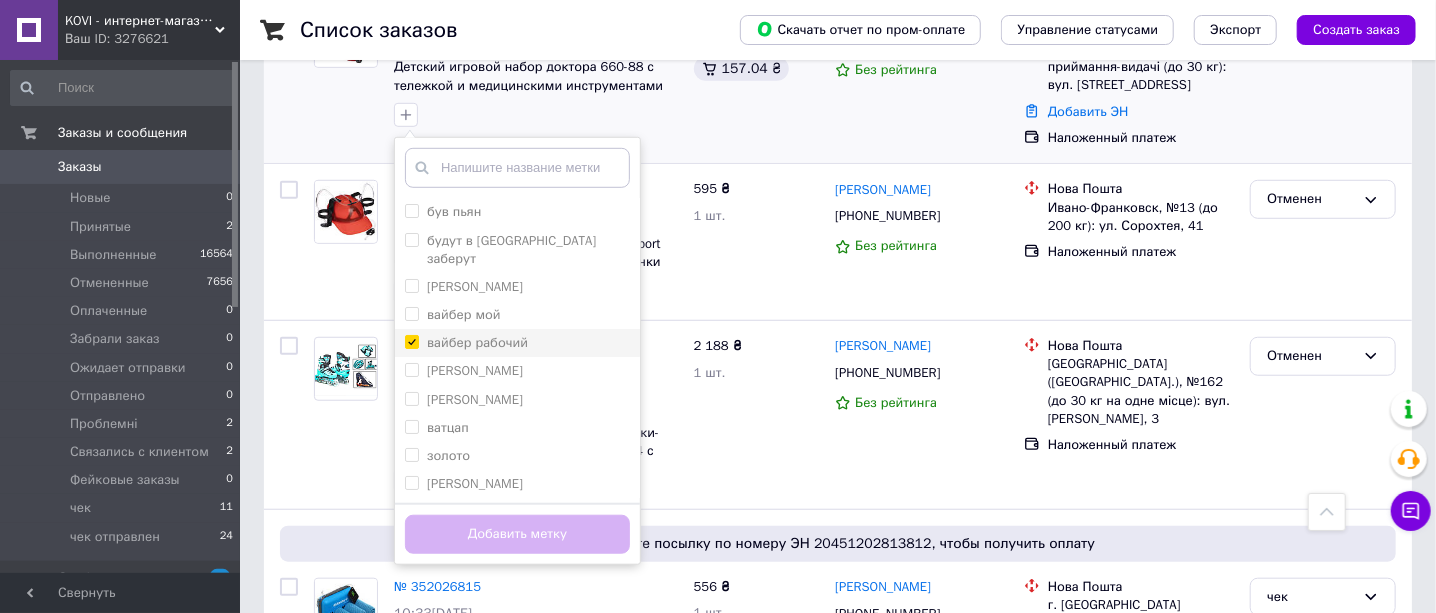 checkbox on "true" 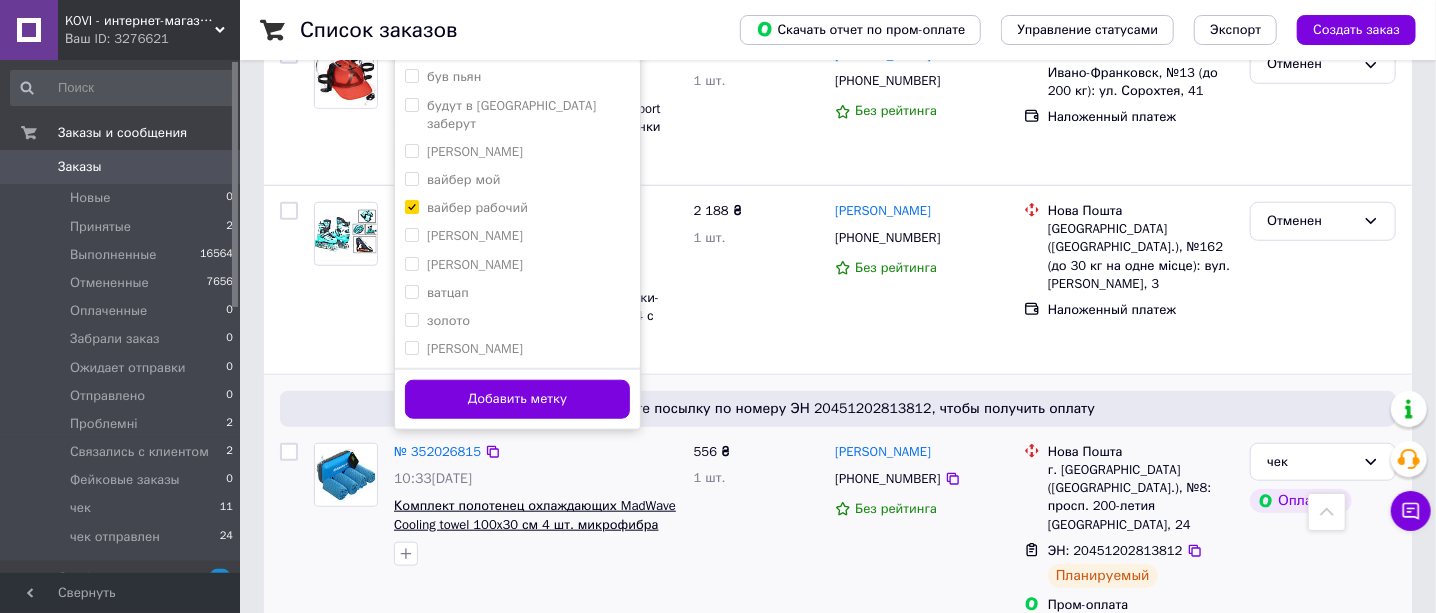 scroll, scrollTop: 874, scrollLeft: 0, axis: vertical 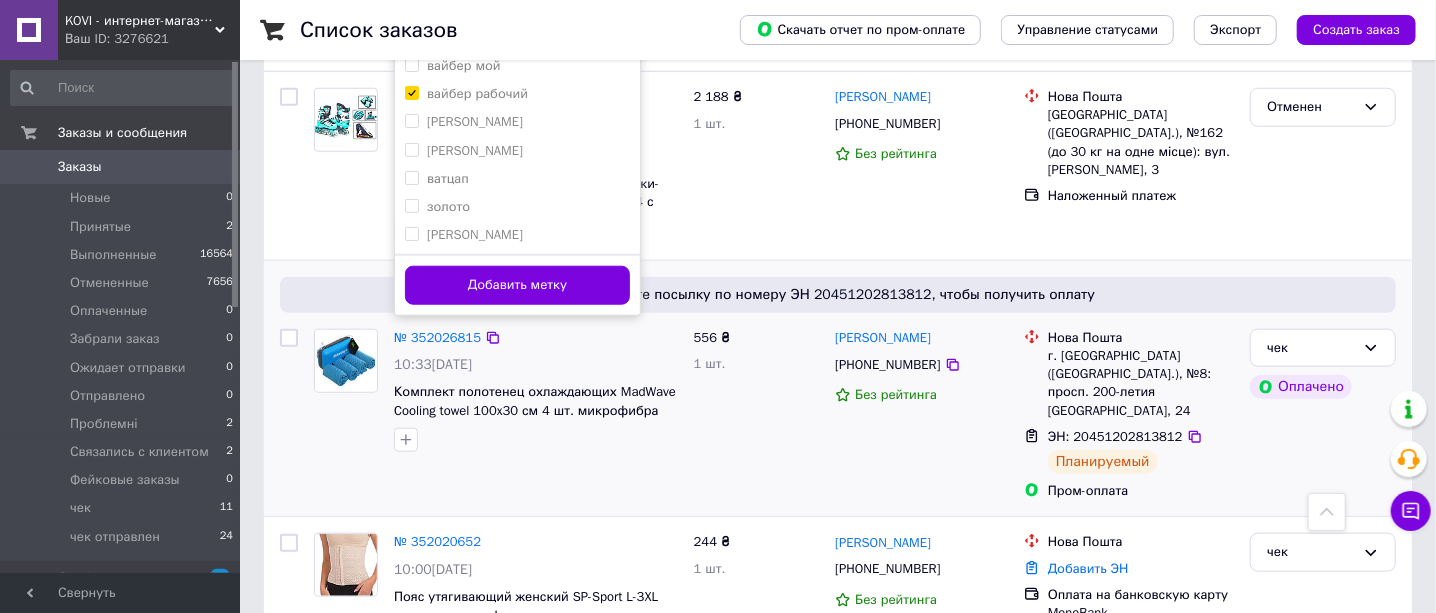click on "Добавить метку" at bounding box center (517, 285) 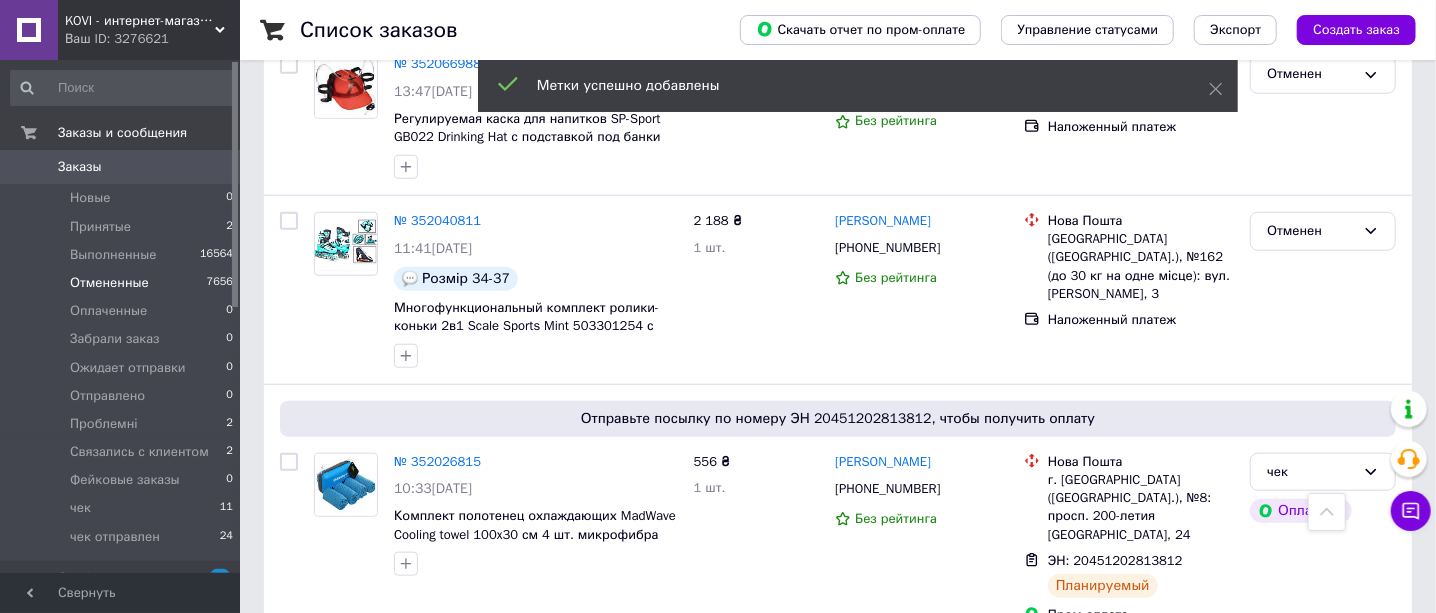 scroll, scrollTop: 625, scrollLeft: 0, axis: vertical 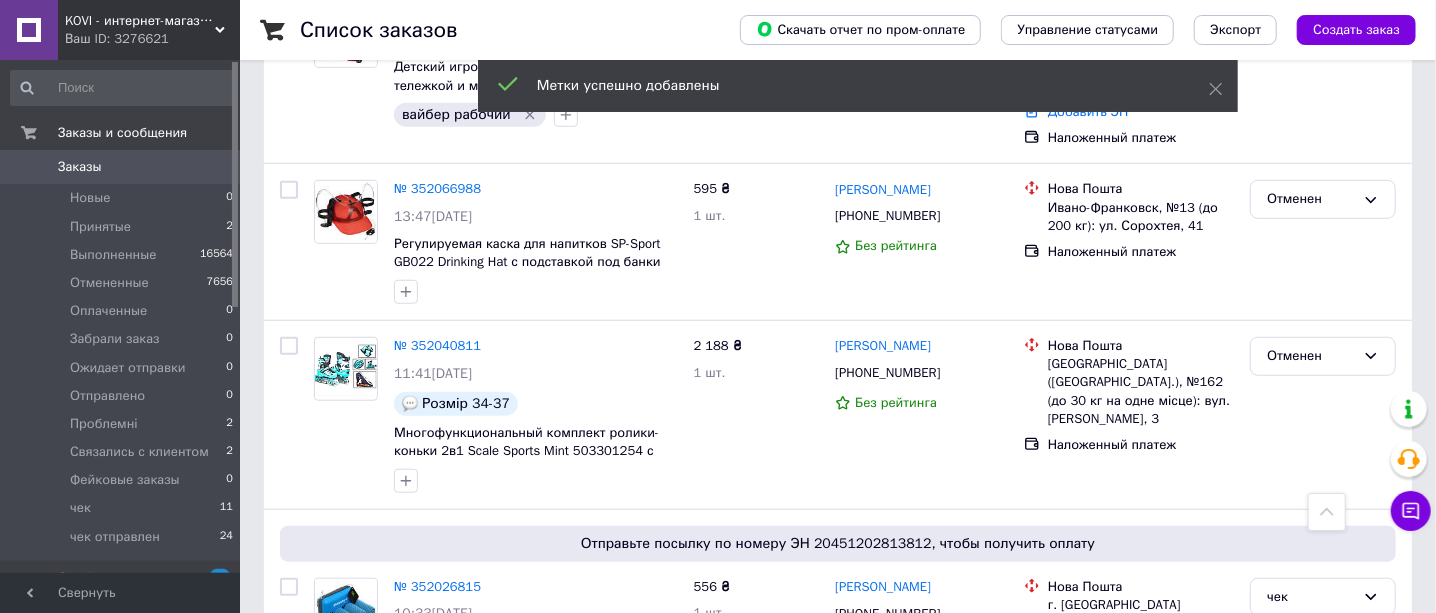 drag, startPoint x: 160, startPoint y: 54, endPoint x: 157, endPoint y: 164, distance: 110.0409 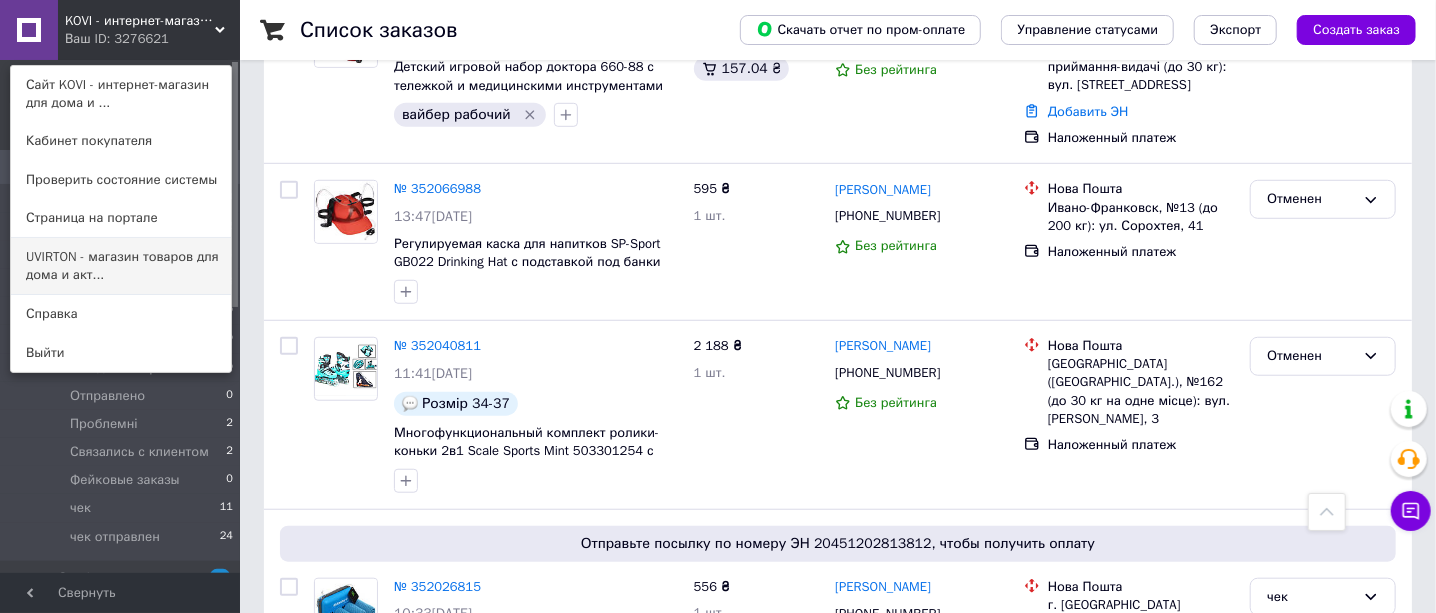 click on "UVIRTON - магазин товаров для дома и акт..." at bounding box center (121, 266) 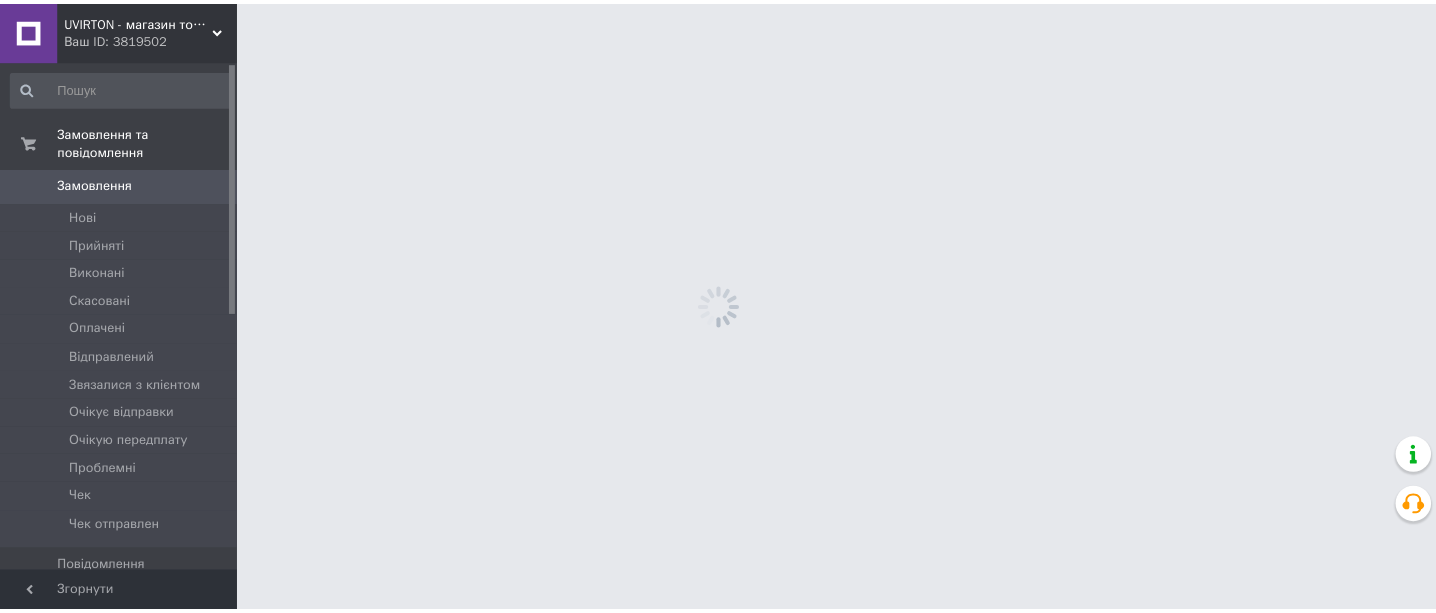 scroll, scrollTop: 0, scrollLeft: 0, axis: both 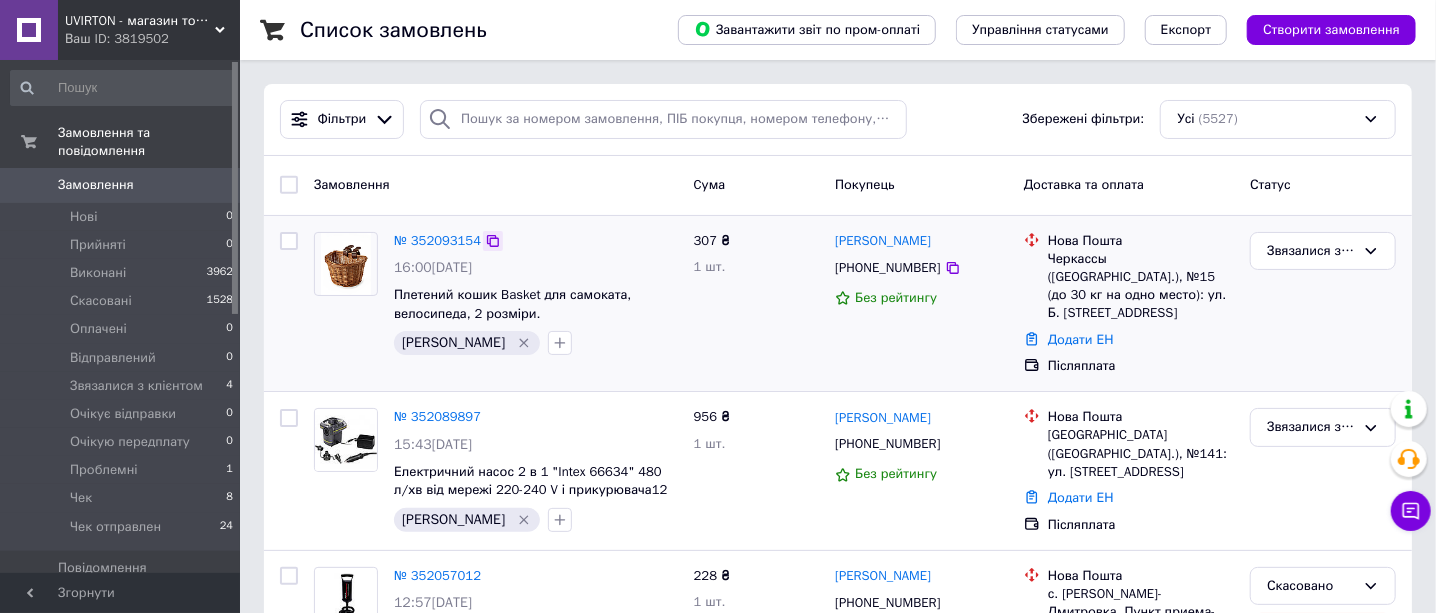 click 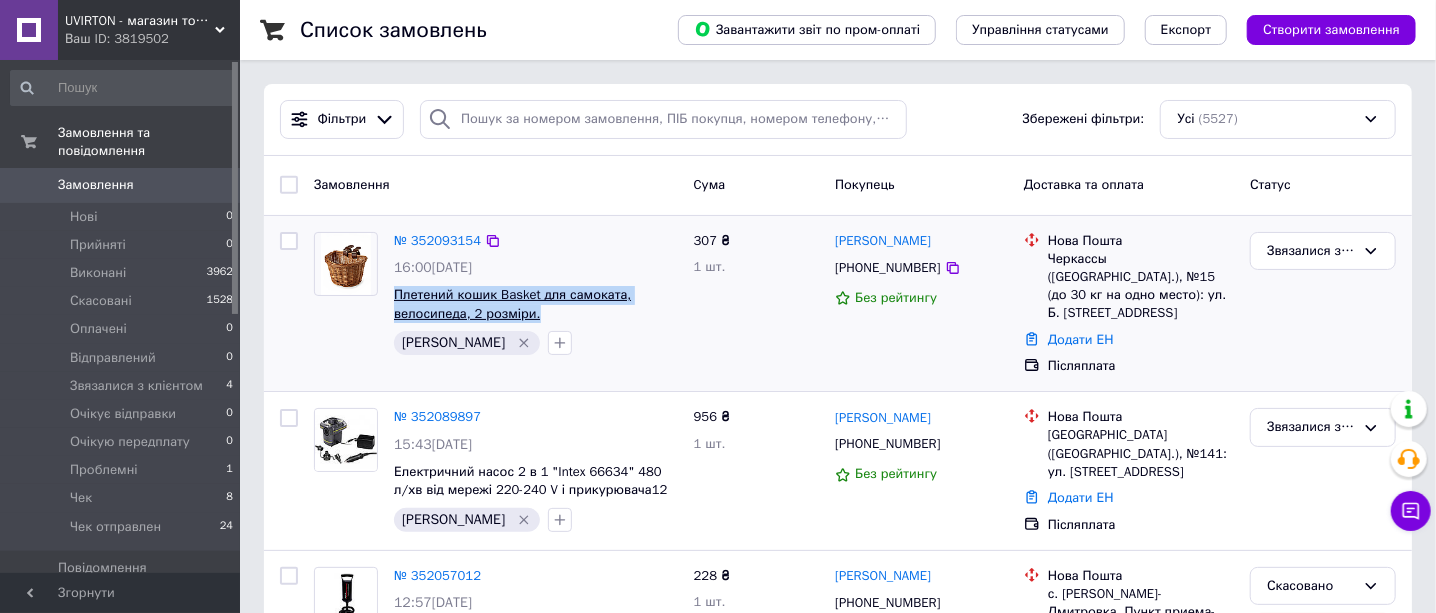 drag, startPoint x: 556, startPoint y: 320, endPoint x: 396, endPoint y: 288, distance: 163.16862 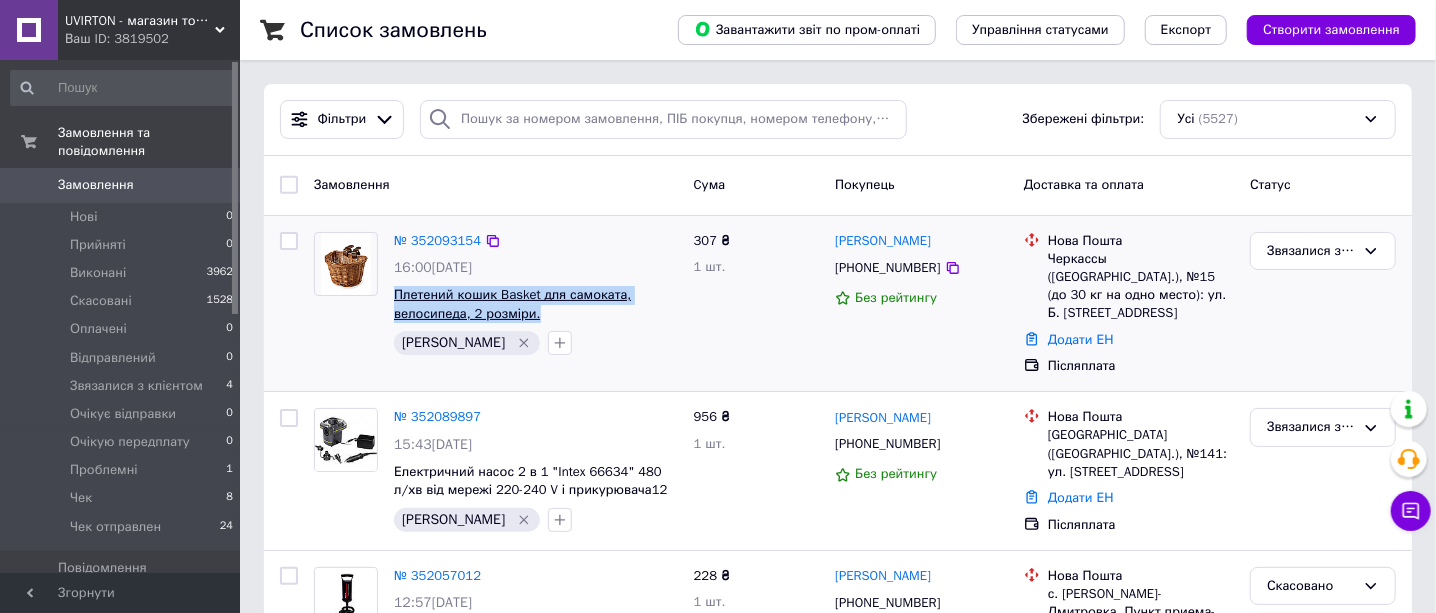 copy on "Плетений кошик Basket для самоката, велосипеда, 2 розміри." 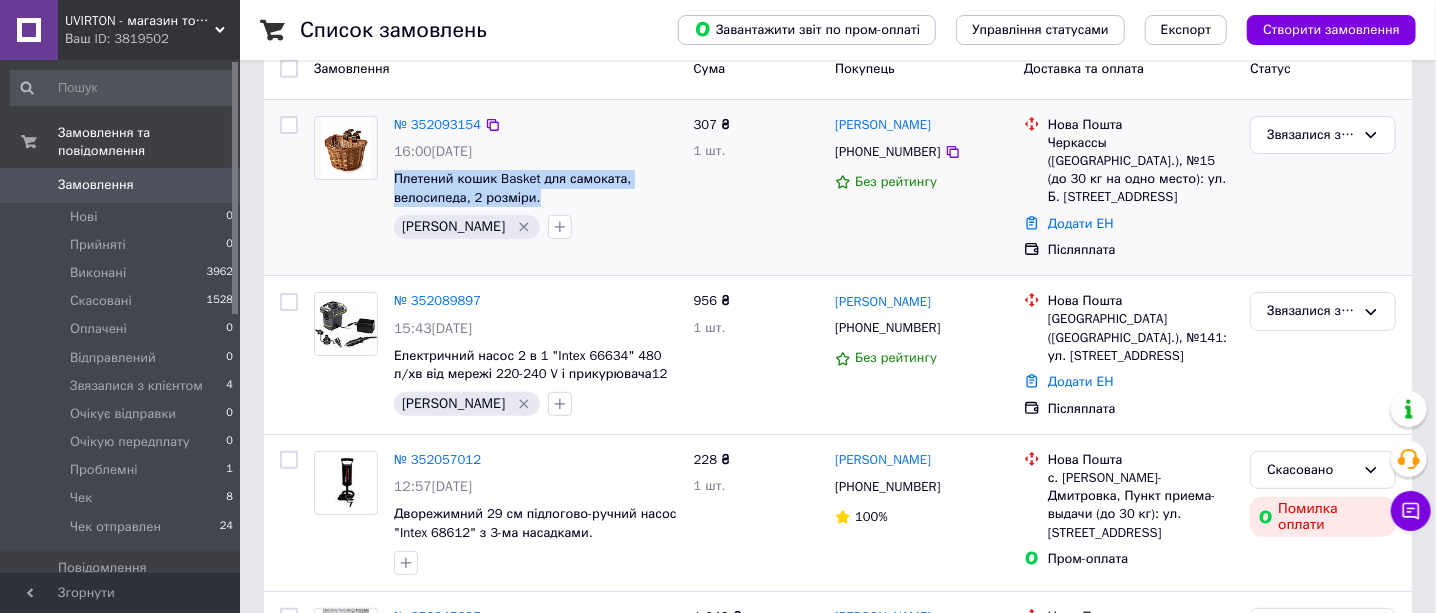 scroll, scrollTop: 0, scrollLeft: 0, axis: both 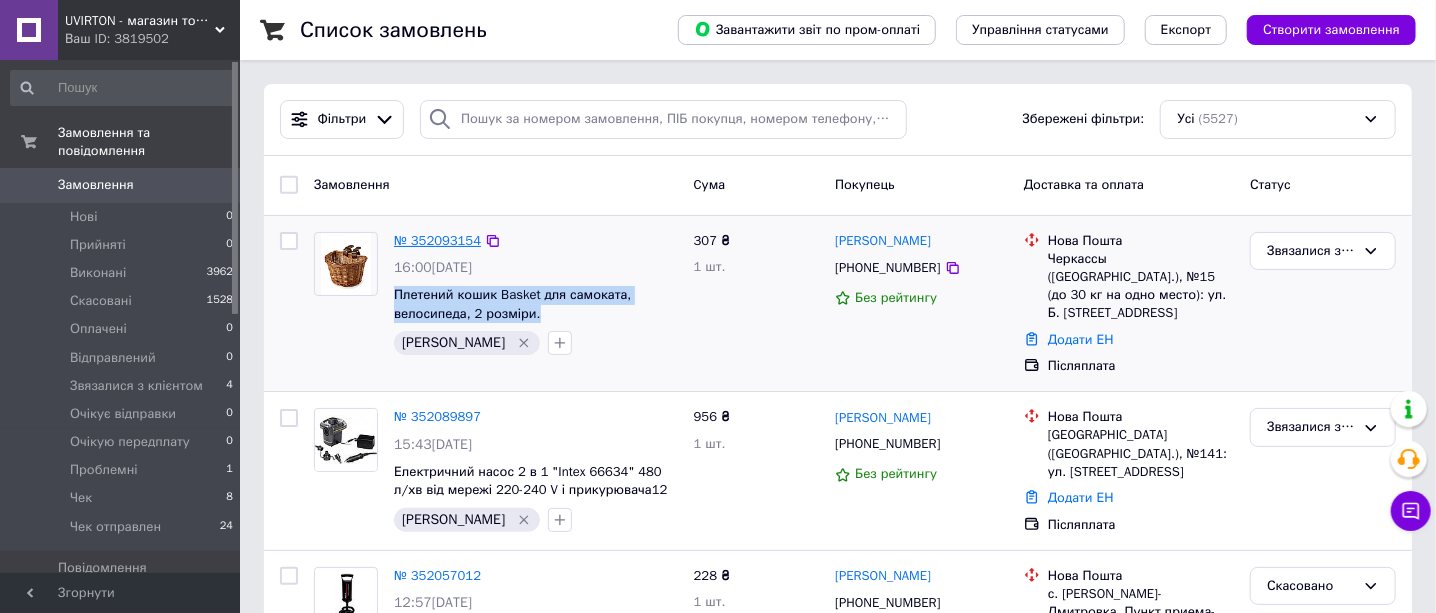 click on "№ 352093154" at bounding box center (437, 240) 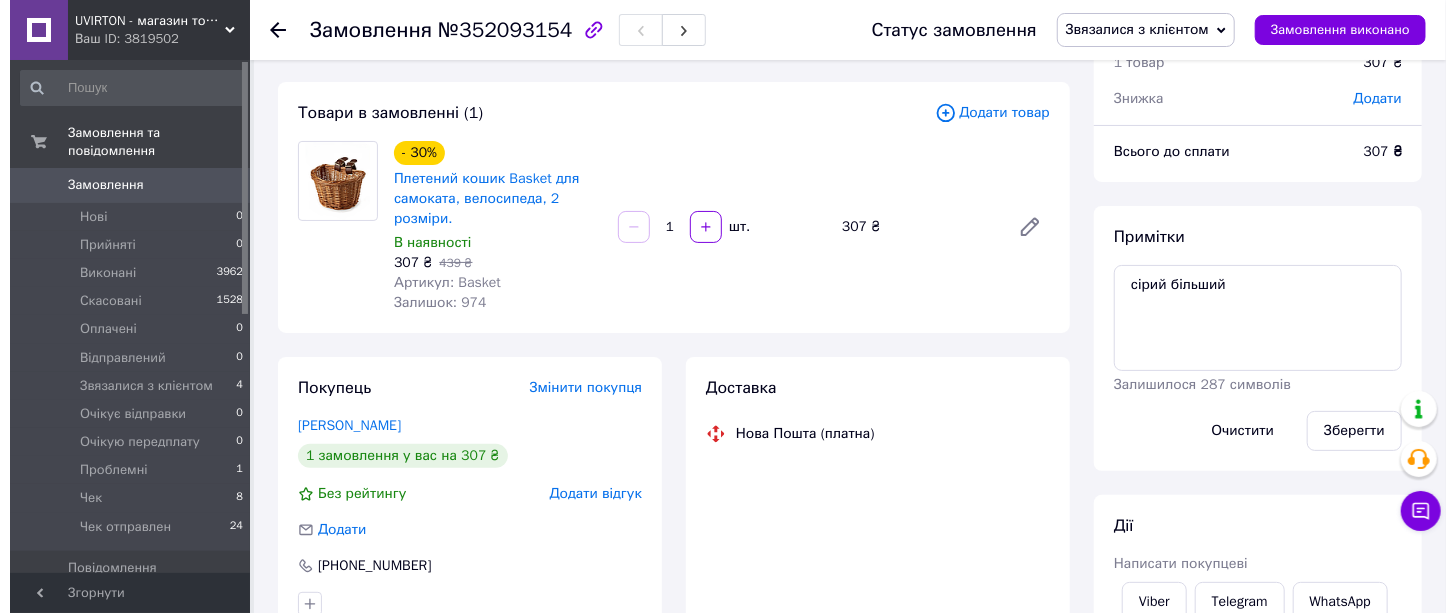 scroll, scrollTop: 124, scrollLeft: 0, axis: vertical 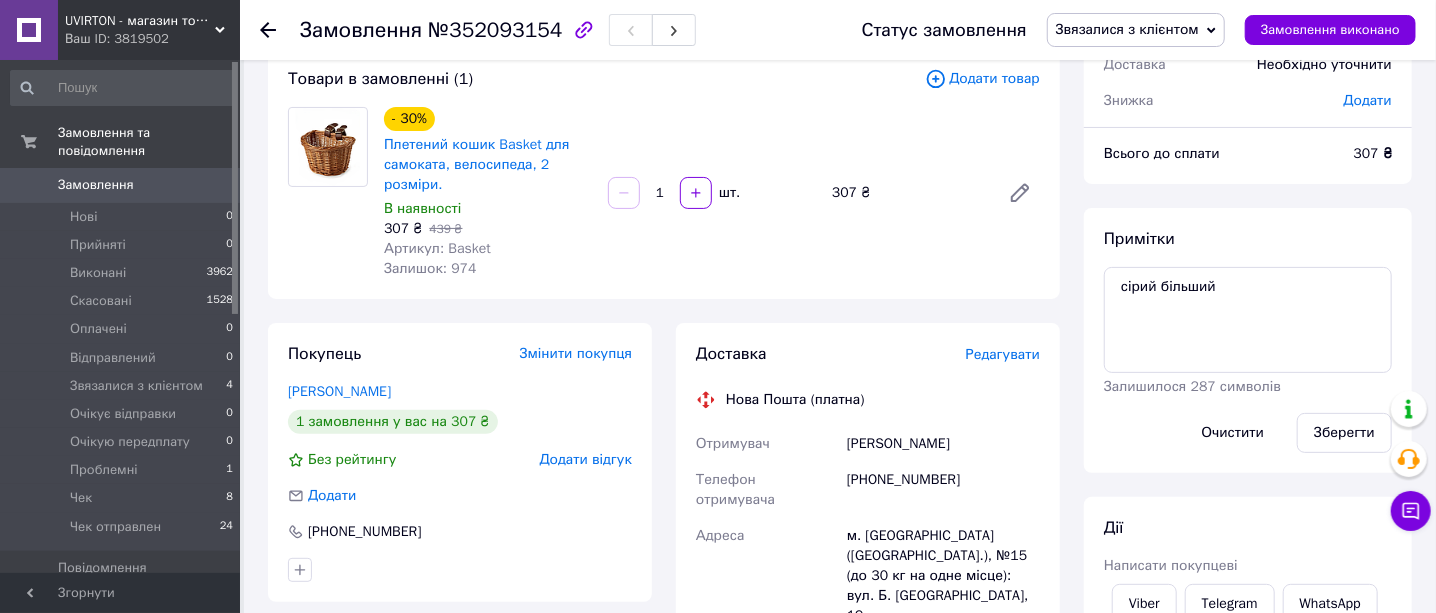 click on "Редагувати" at bounding box center [1003, 354] 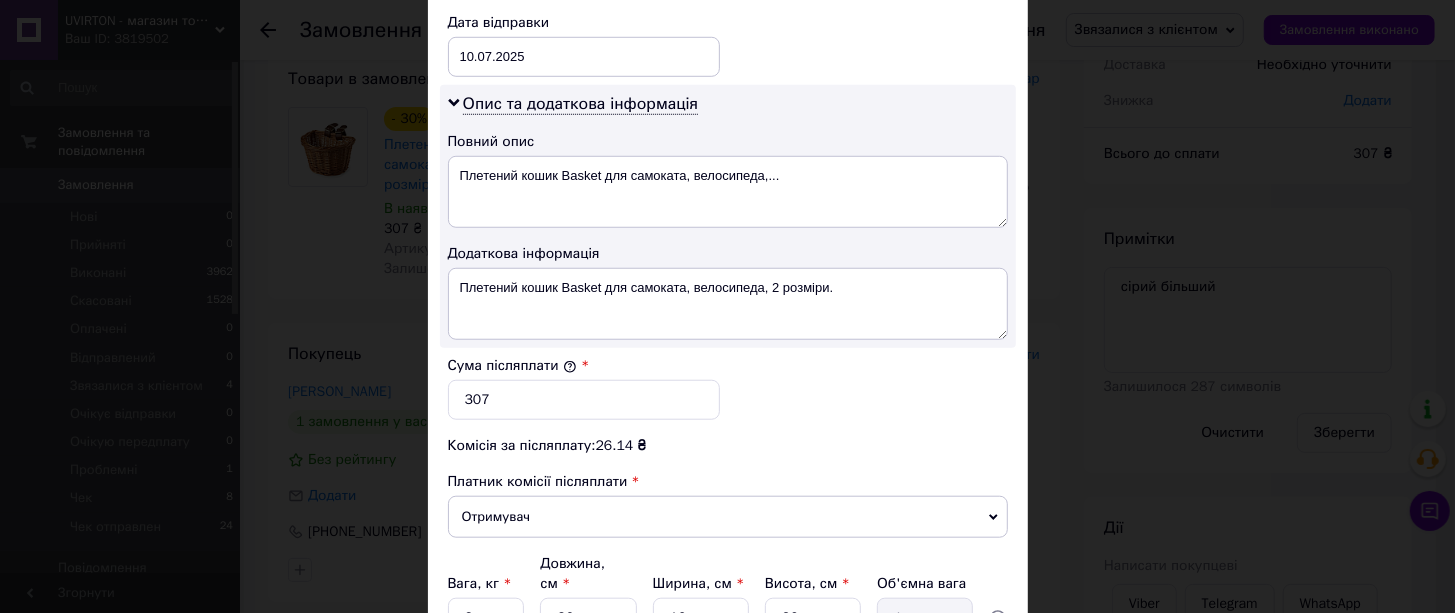 scroll, scrollTop: 999, scrollLeft: 0, axis: vertical 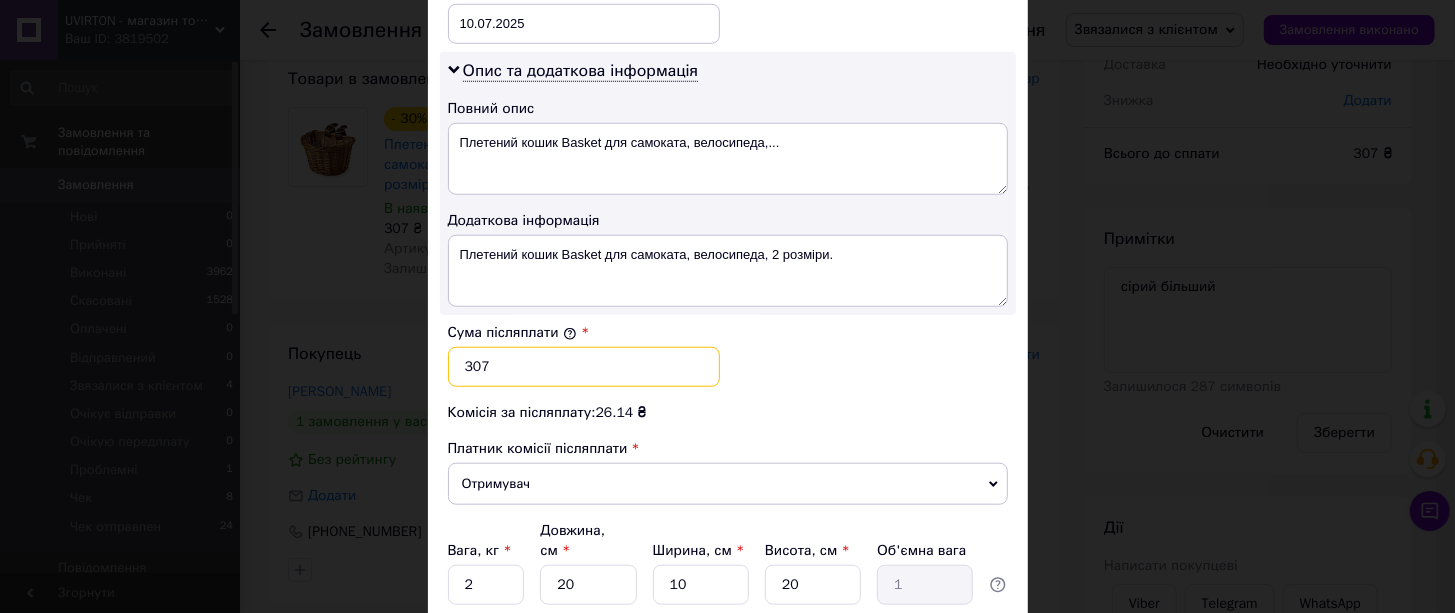 click on "307" at bounding box center [584, 367] 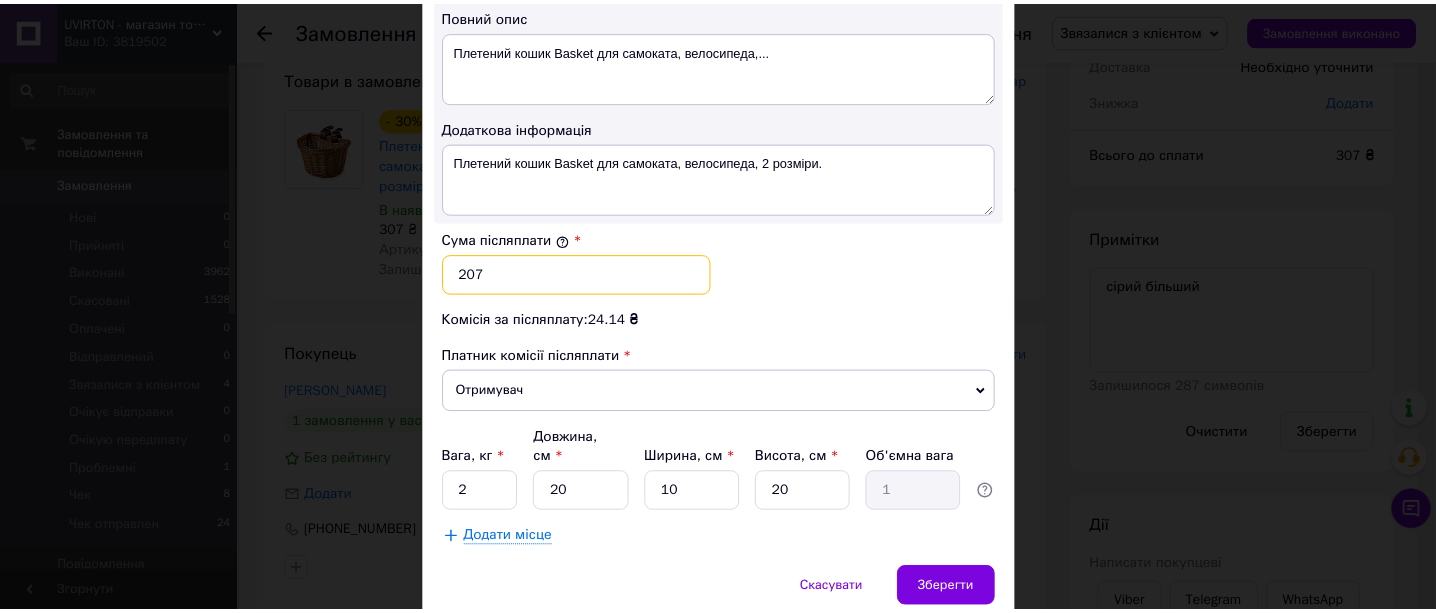 scroll, scrollTop: 1125, scrollLeft: 0, axis: vertical 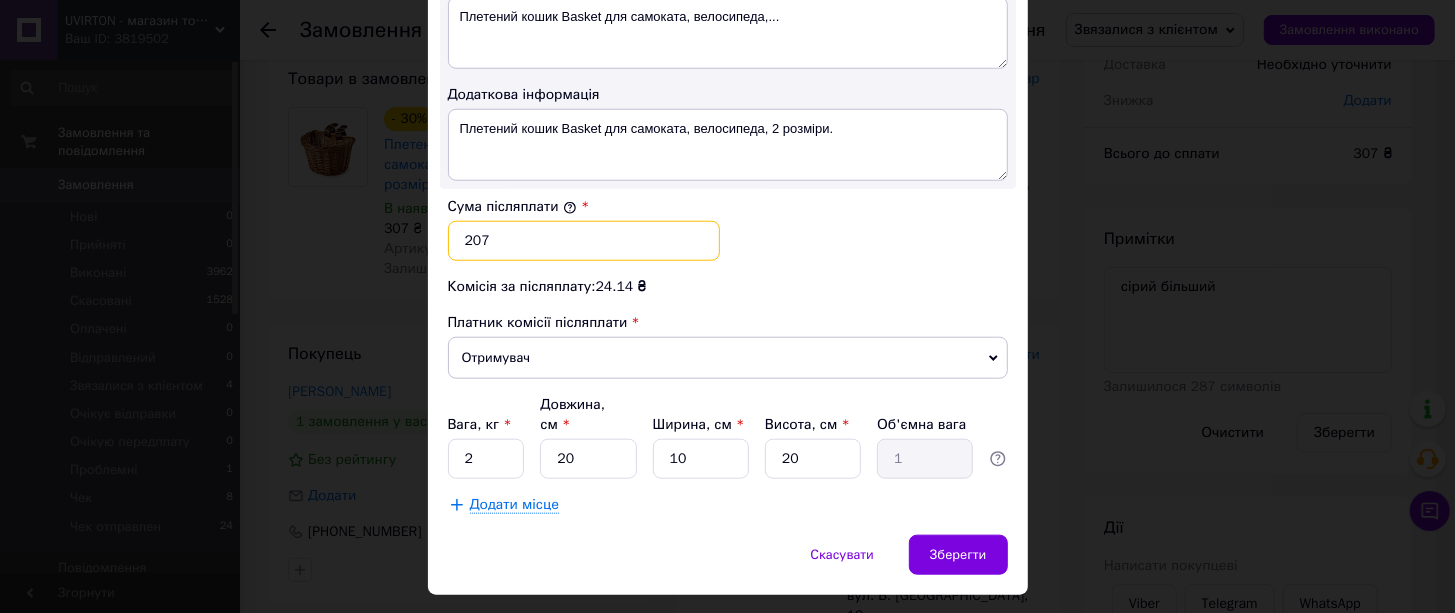 type on "207" 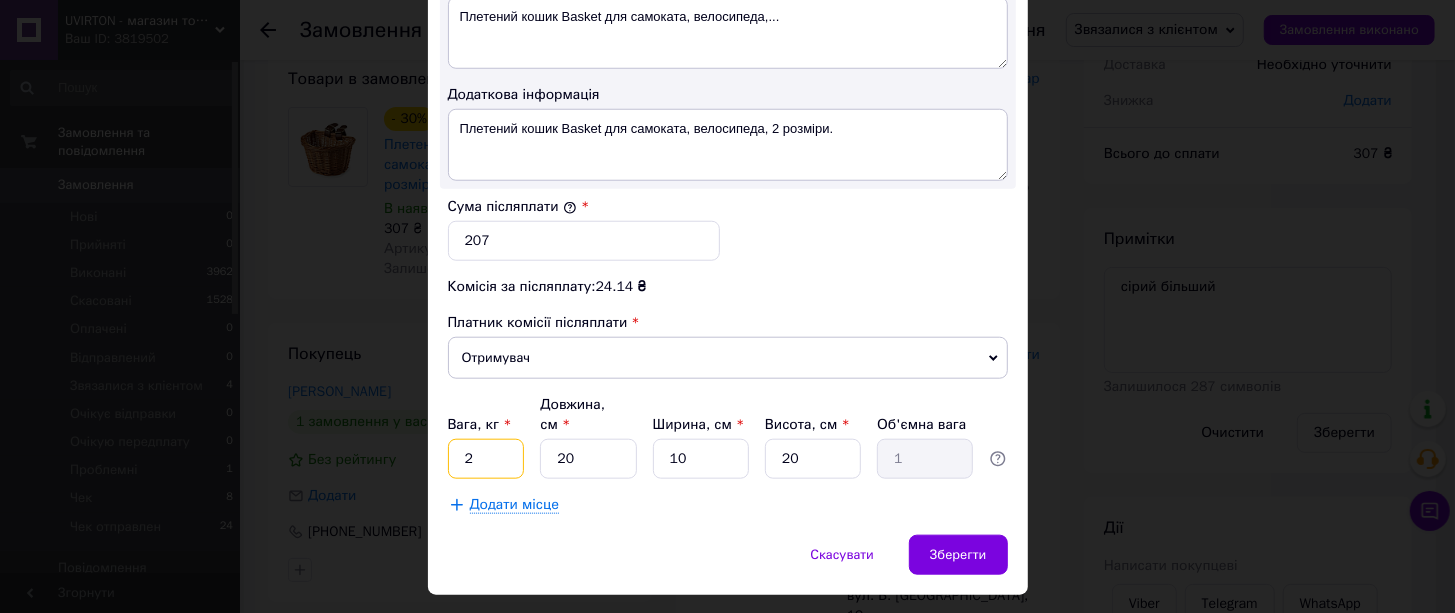 click on "2" at bounding box center [486, 459] 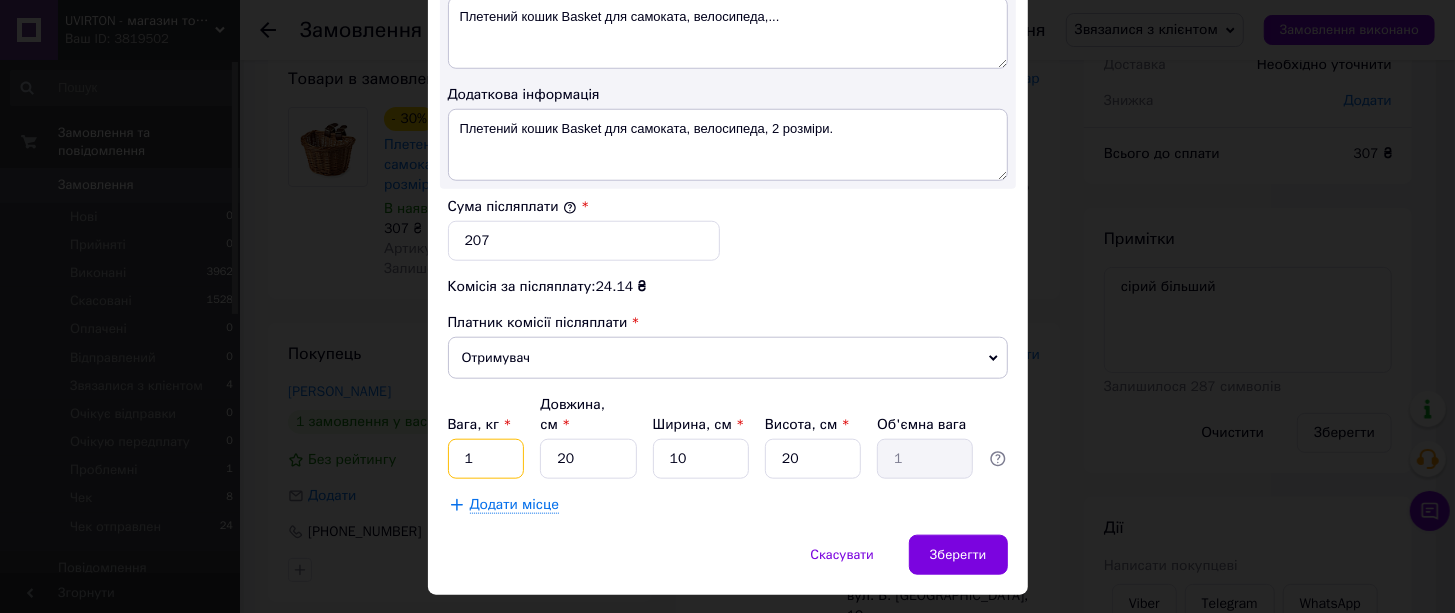 type on "1" 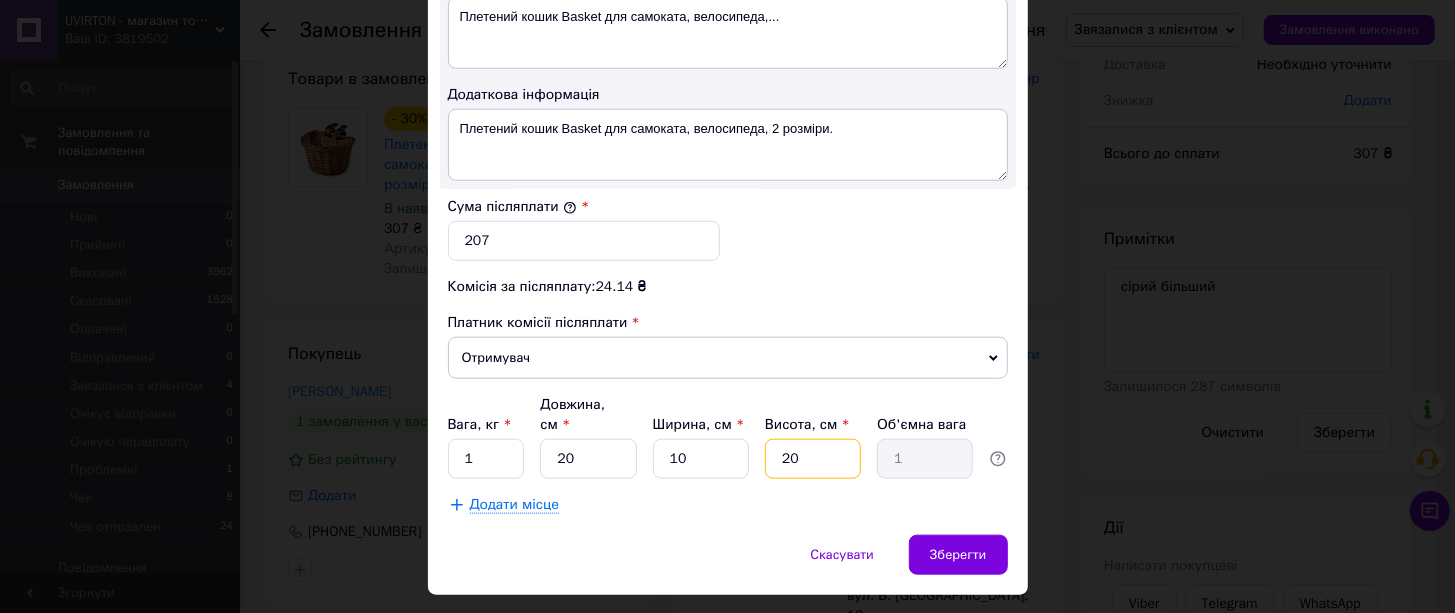 click on "20" at bounding box center [813, 459] 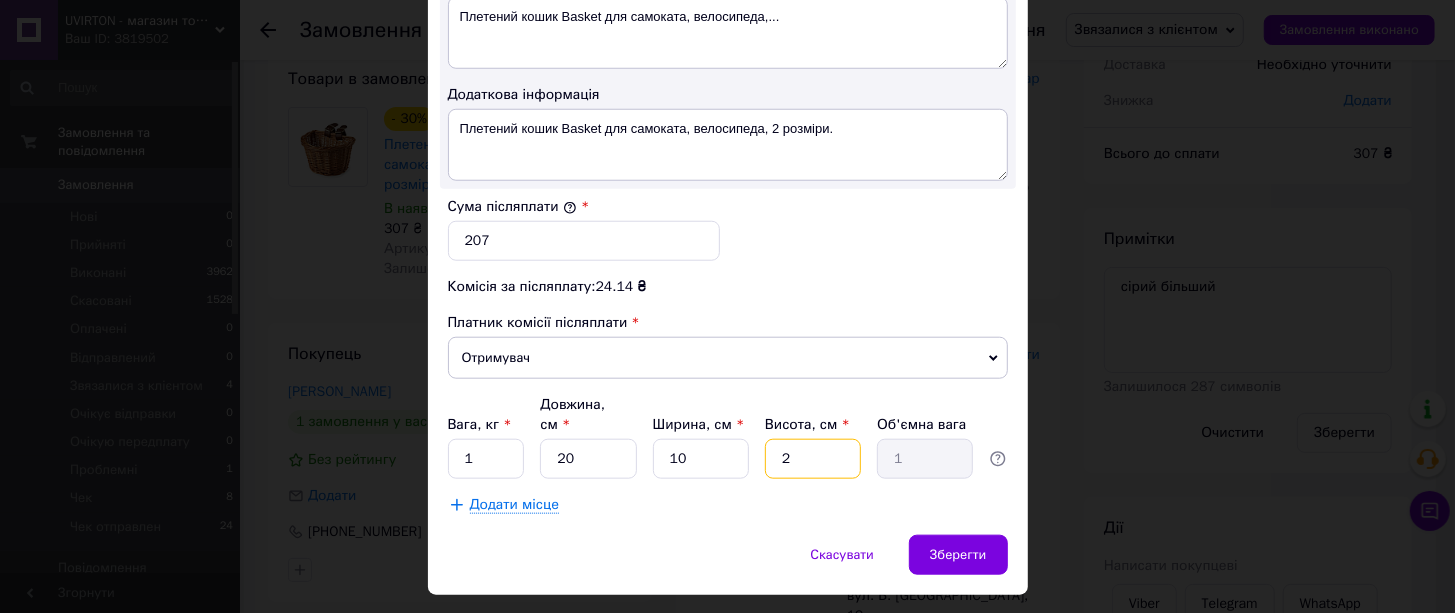 type on "0.1" 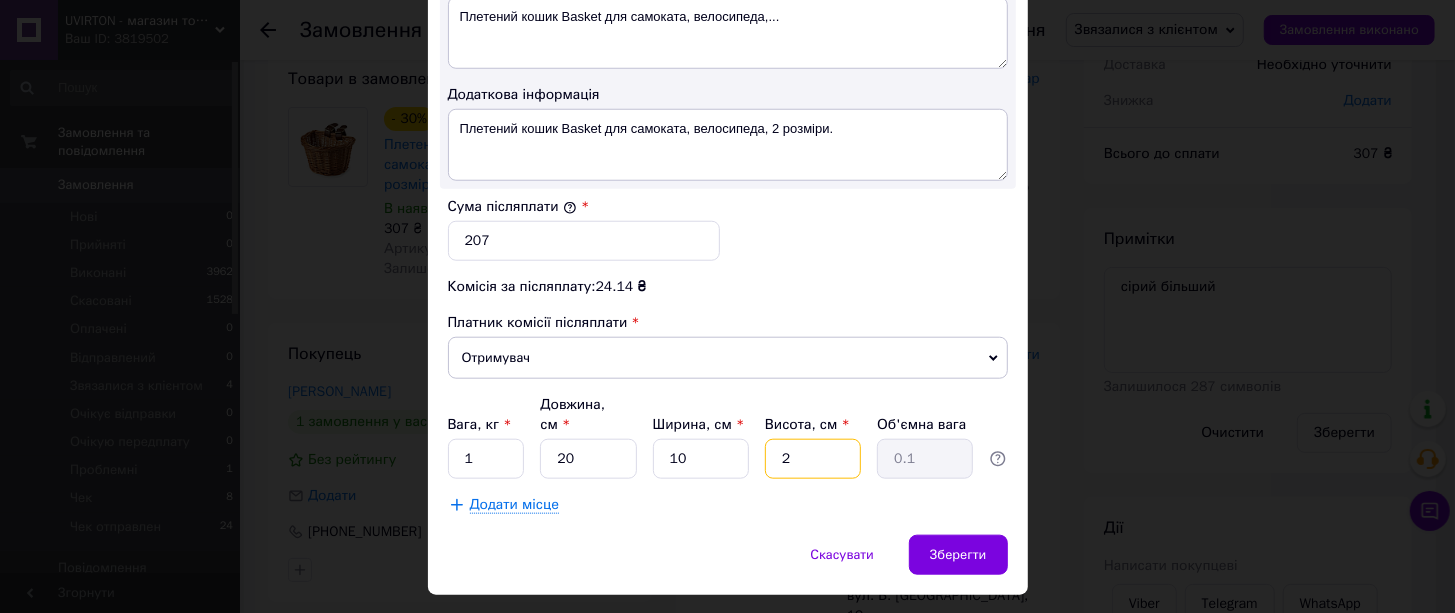 type on "25" 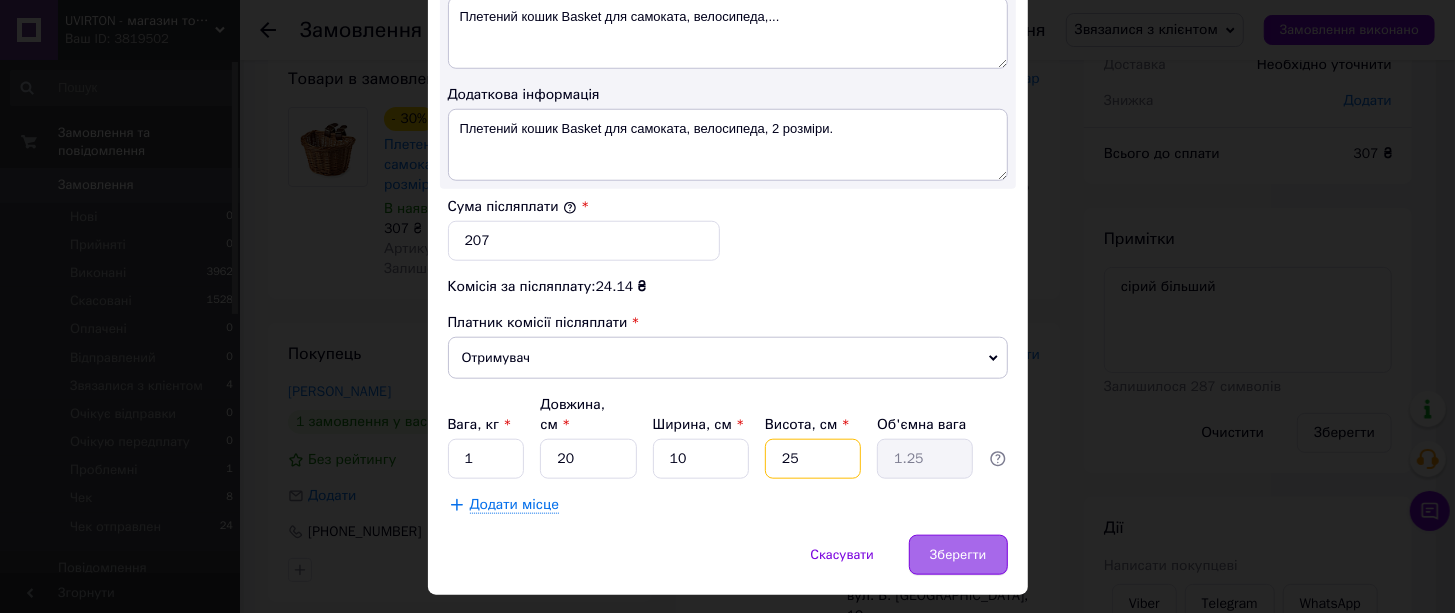 type on "25" 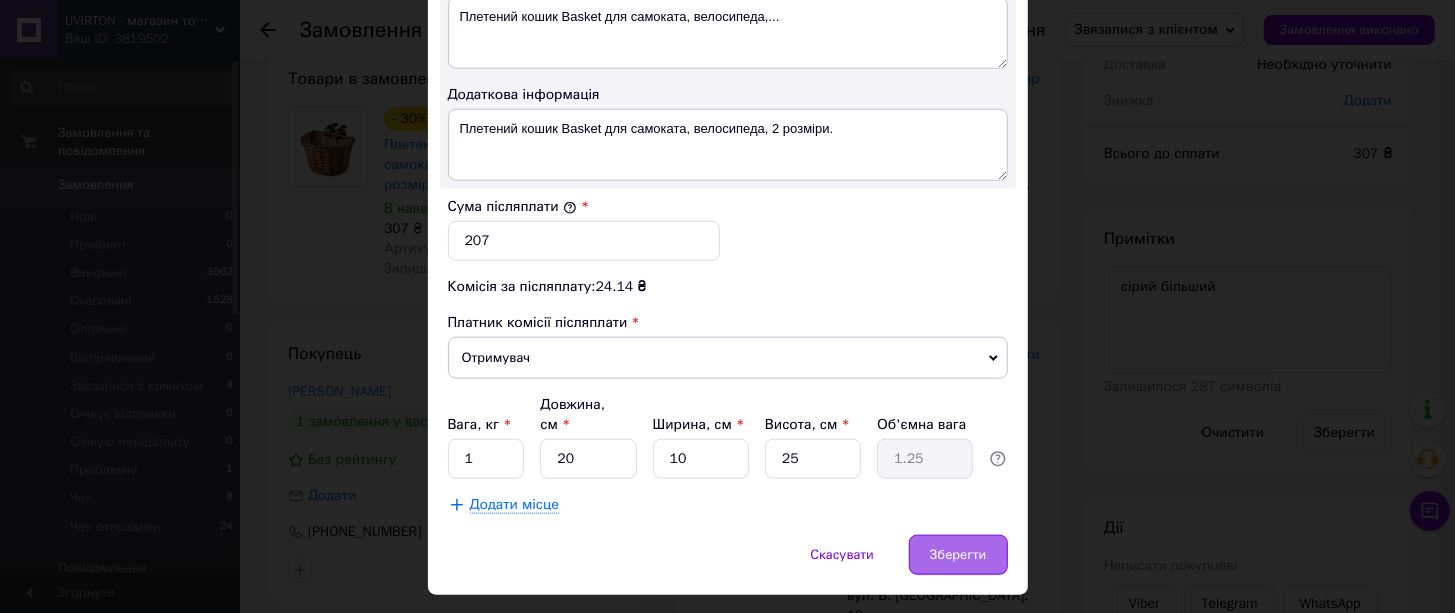 drag, startPoint x: 977, startPoint y: 502, endPoint x: 962, endPoint y: 449, distance: 55.081757 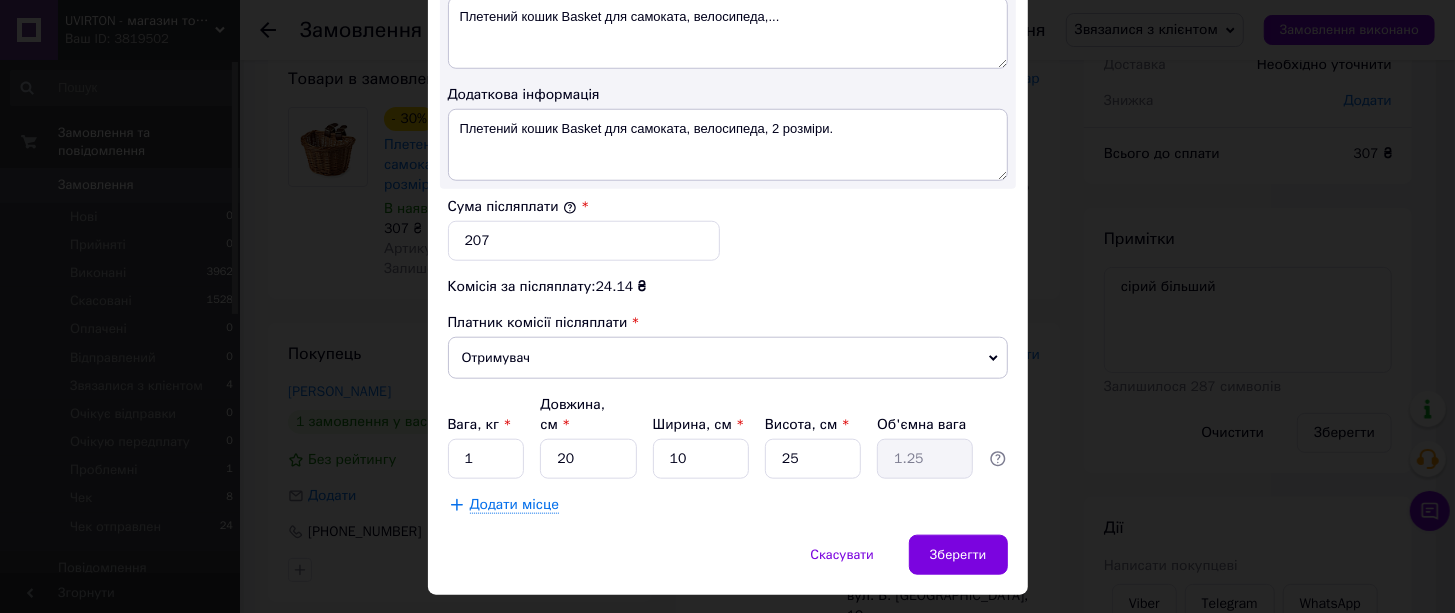 click on "Зберегти" at bounding box center [958, 555] 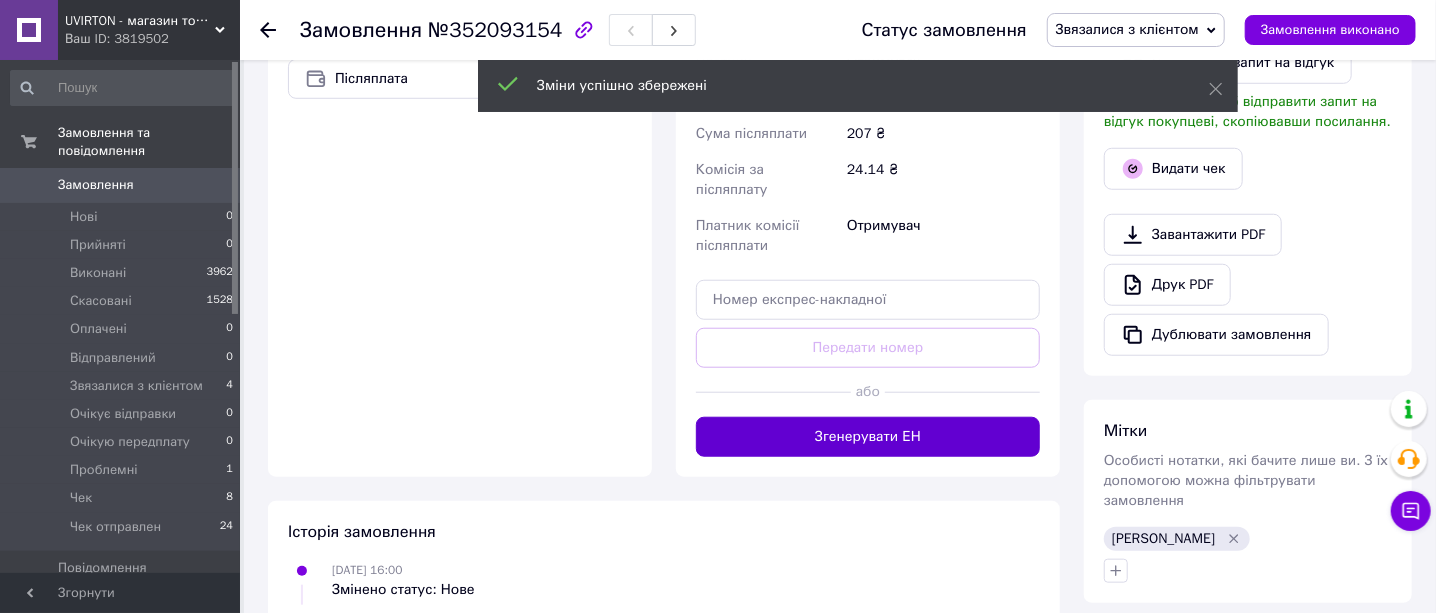 click on "Згенерувати ЕН" at bounding box center (868, 437) 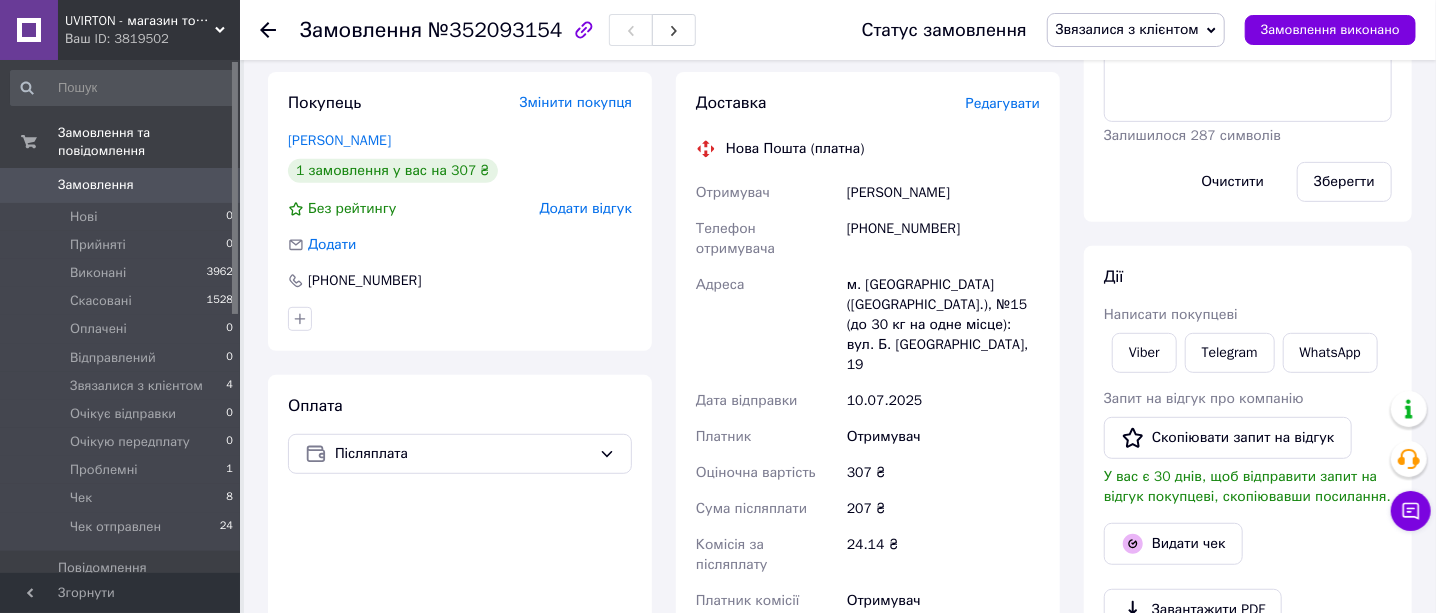 scroll, scrollTop: 249, scrollLeft: 0, axis: vertical 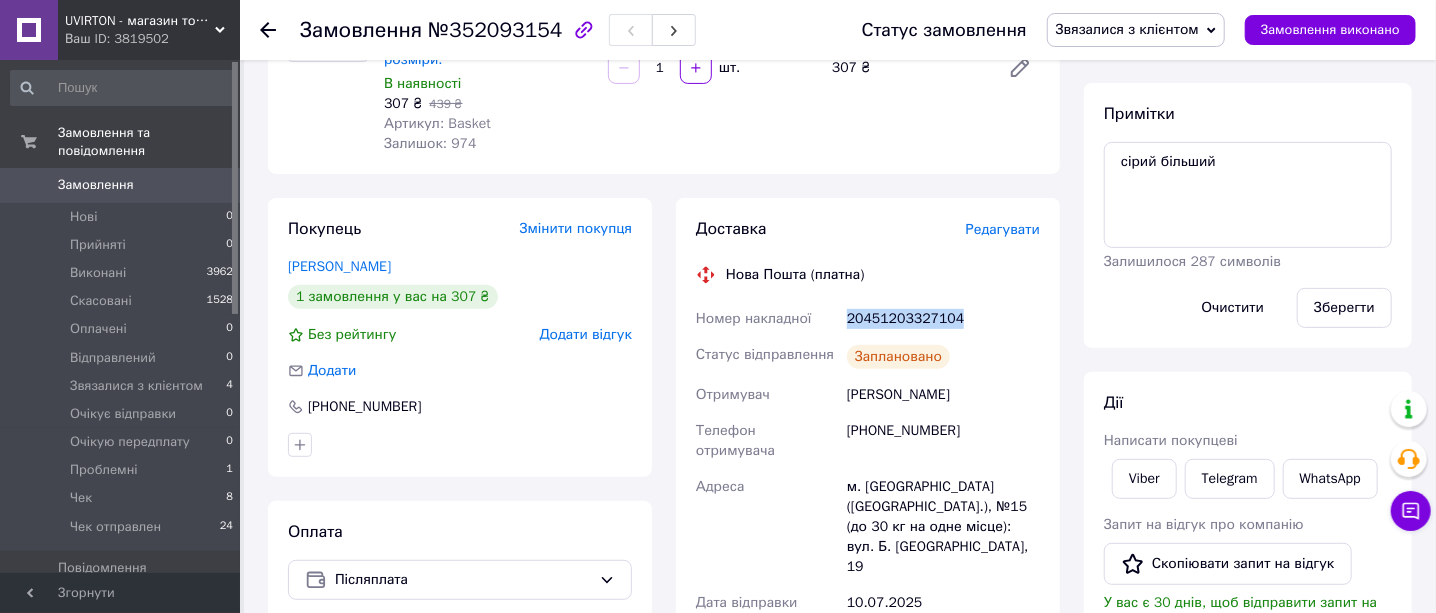 drag, startPoint x: 996, startPoint y: 309, endPoint x: 849, endPoint y: 318, distance: 147.27525 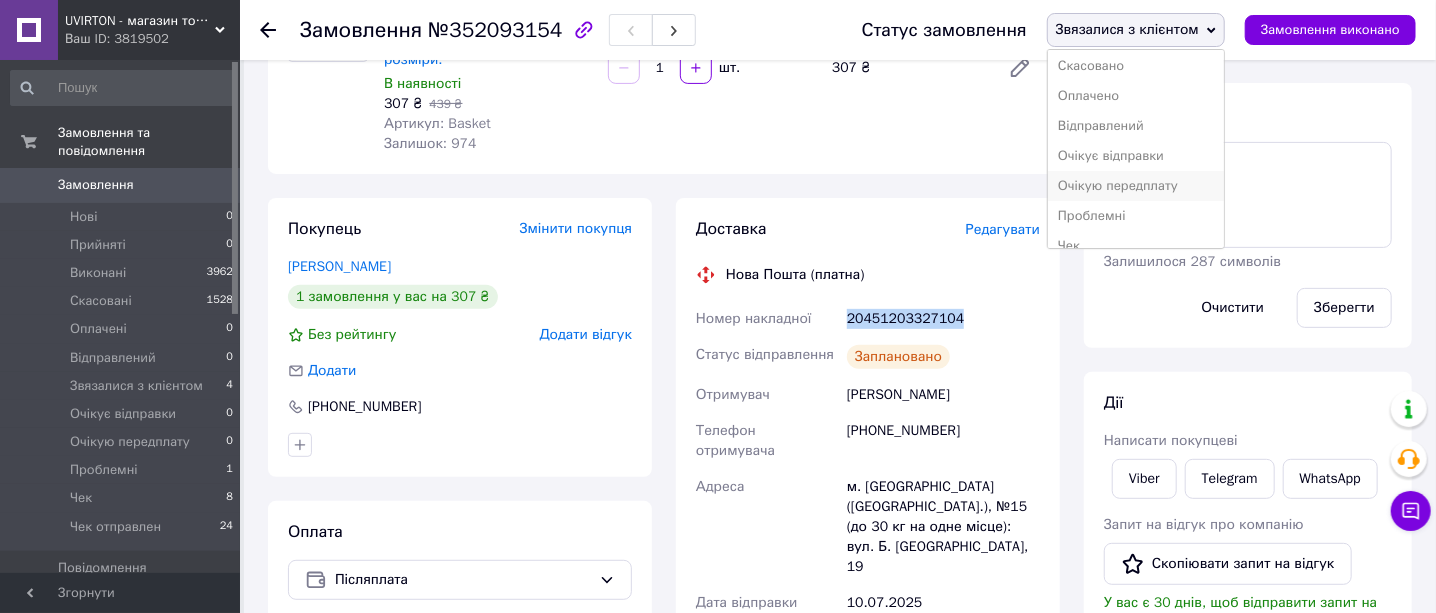 scroll, scrollTop: 111, scrollLeft: 0, axis: vertical 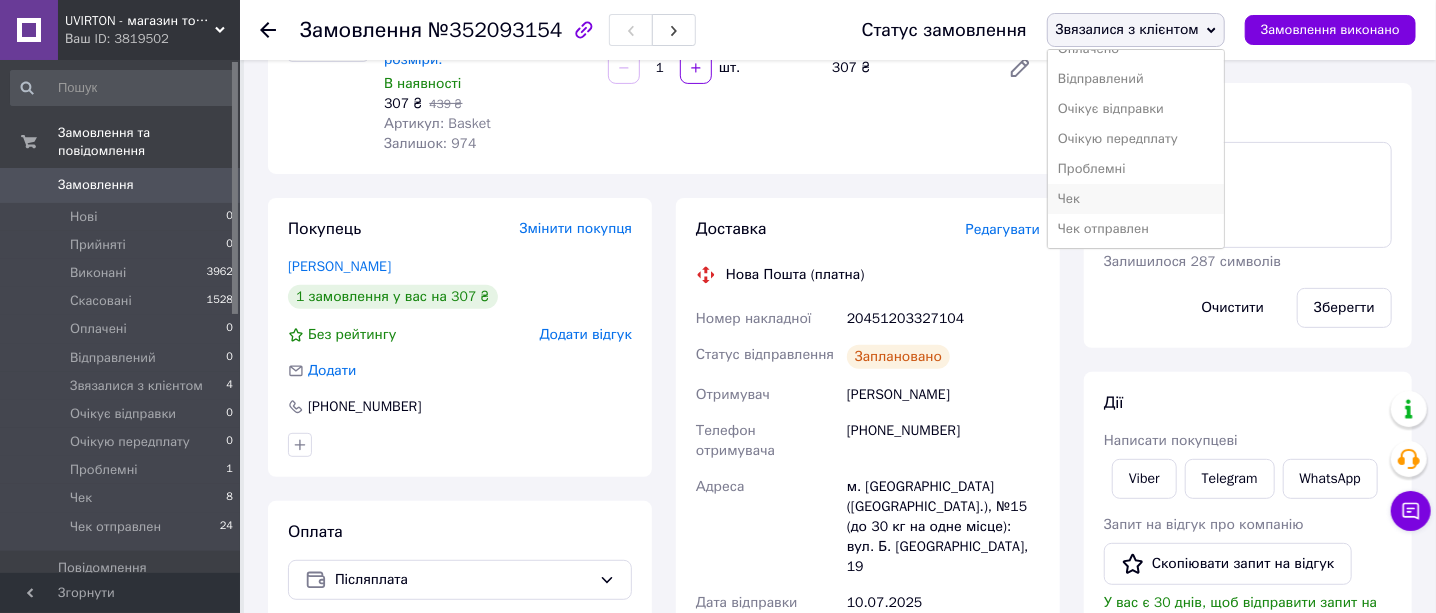 click on "Чек" at bounding box center (1136, 199) 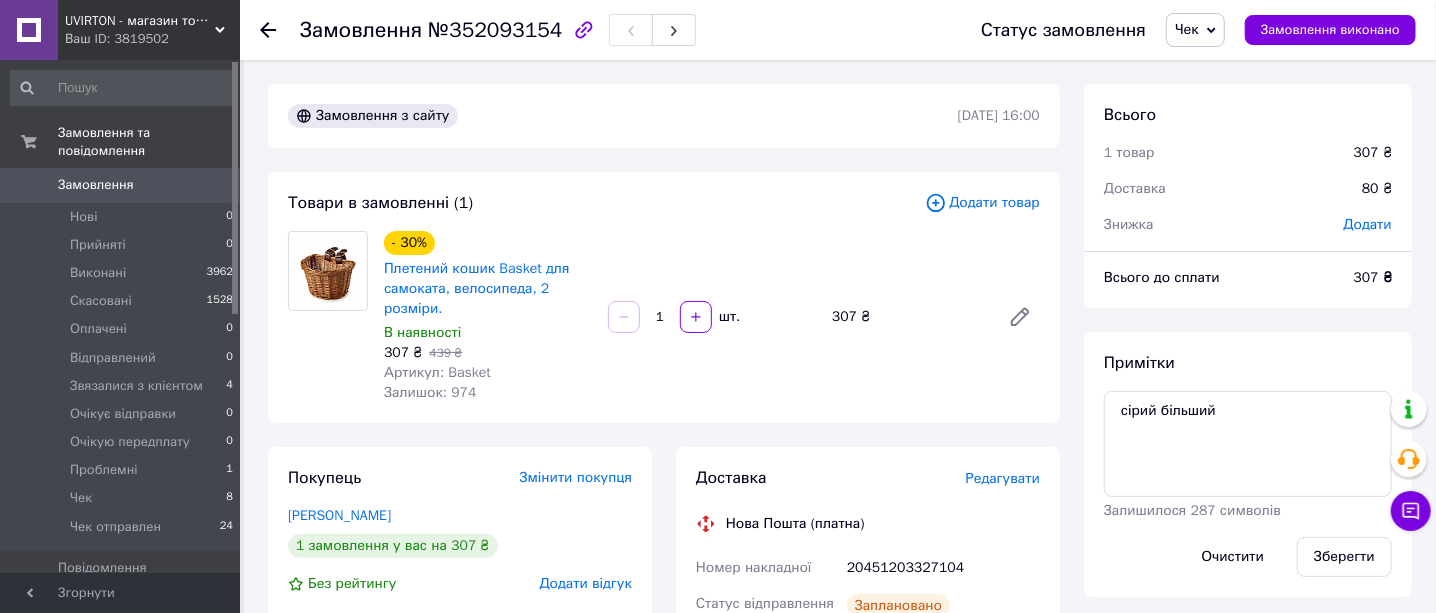 scroll, scrollTop: 0, scrollLeft: 0, axis: both 